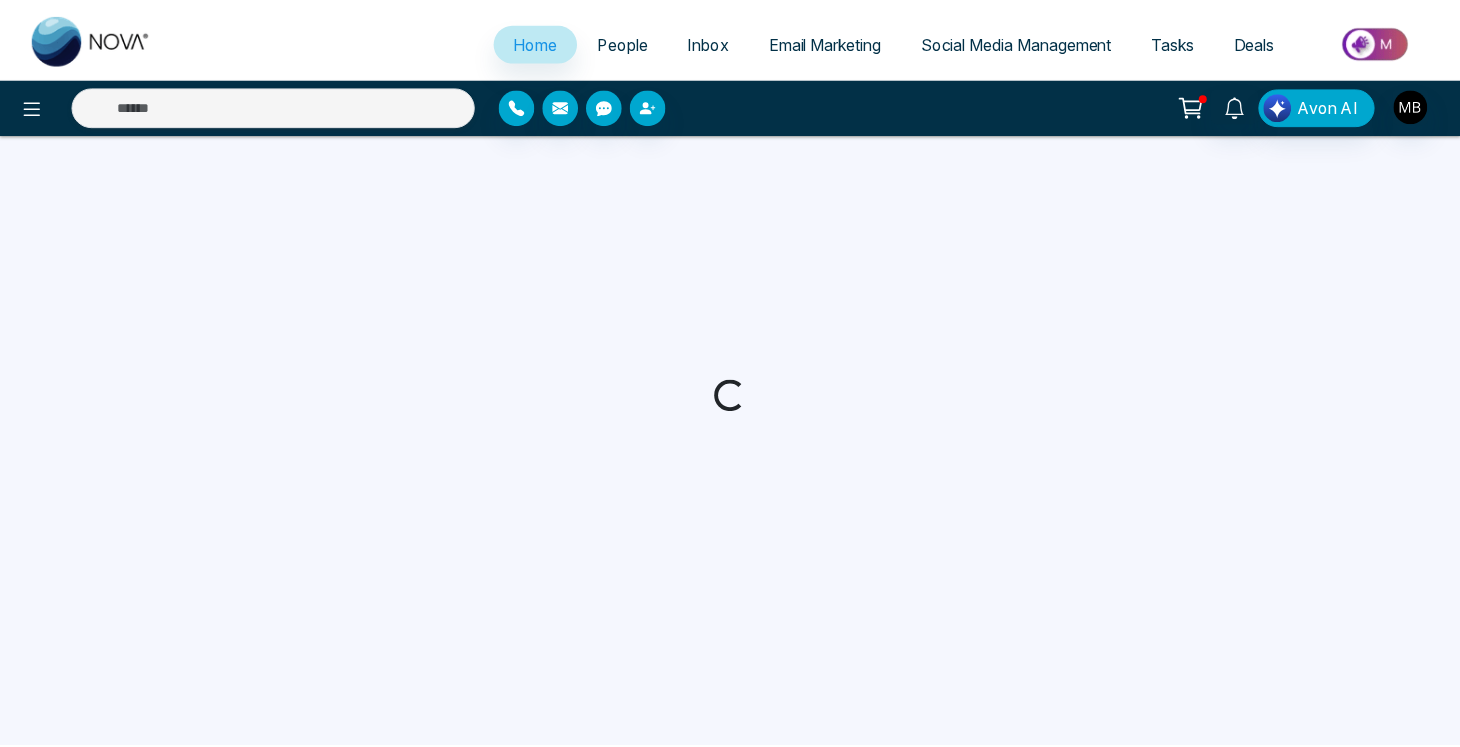 scroll, scrollTop: 0, scrollLeft: 0, axis: both 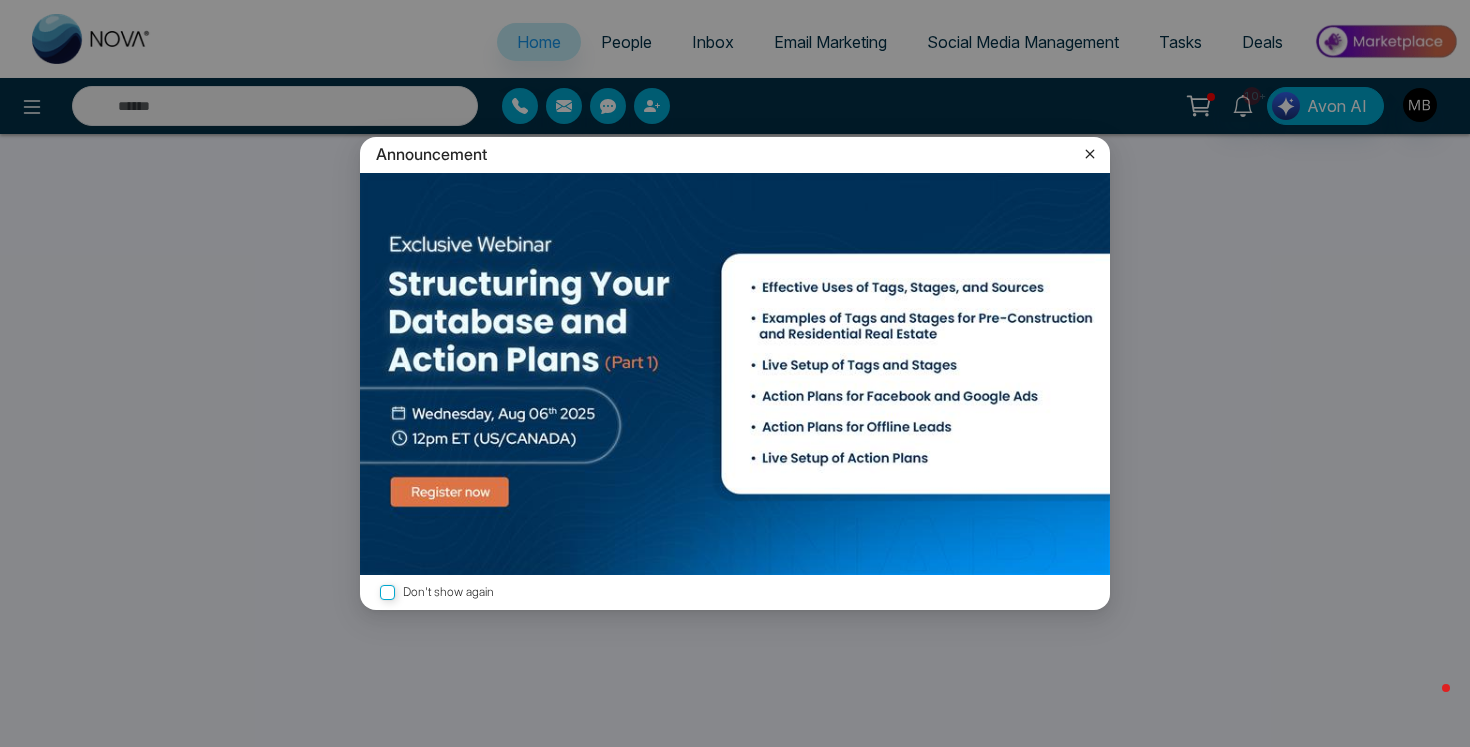 select on "*" 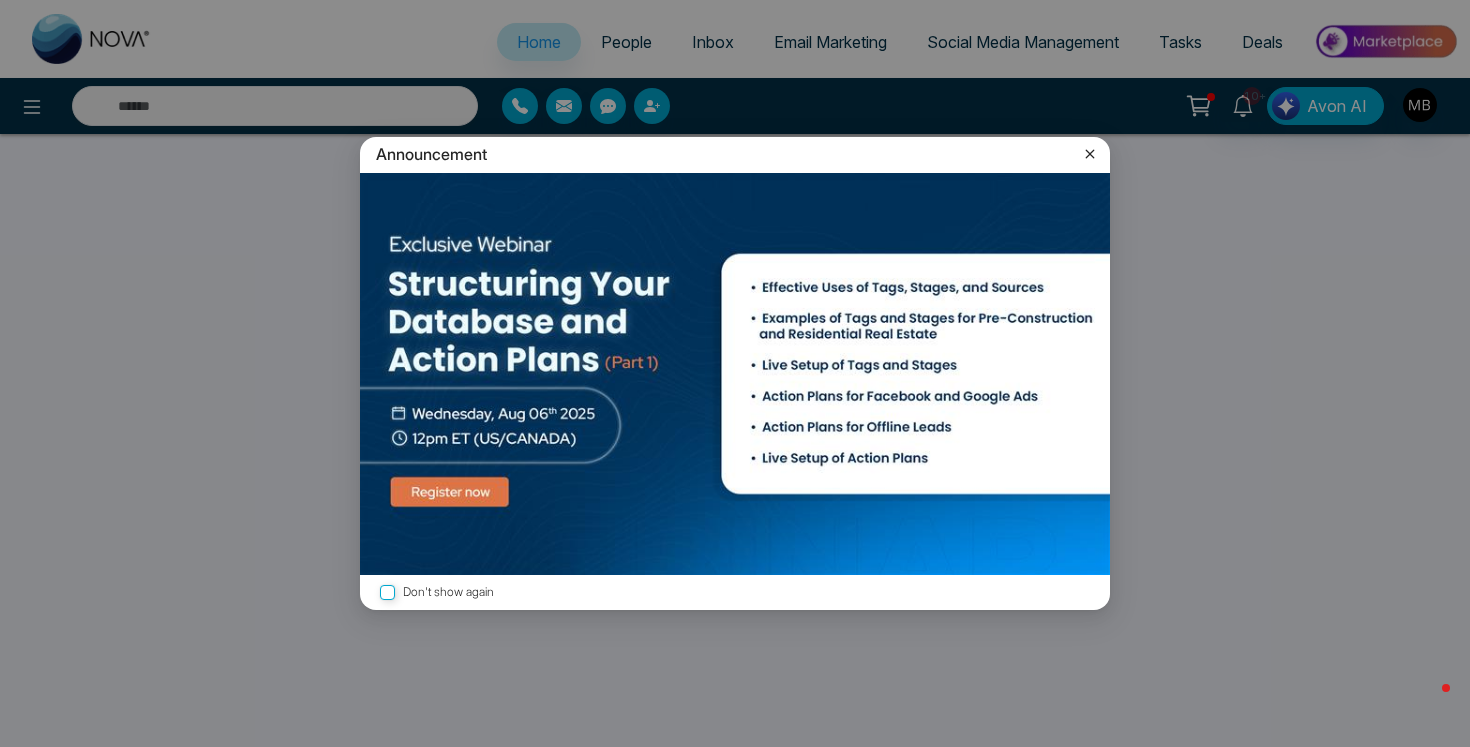select on "*" 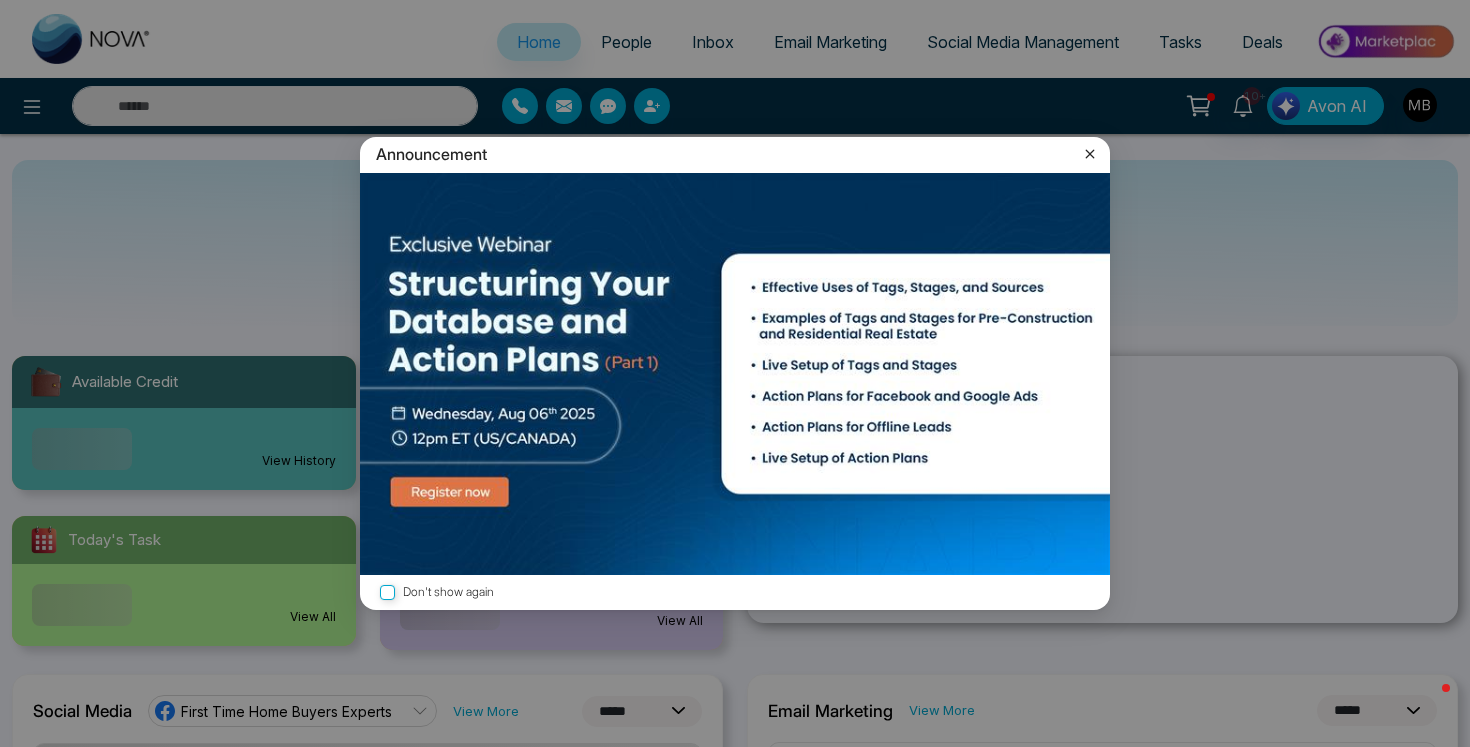click 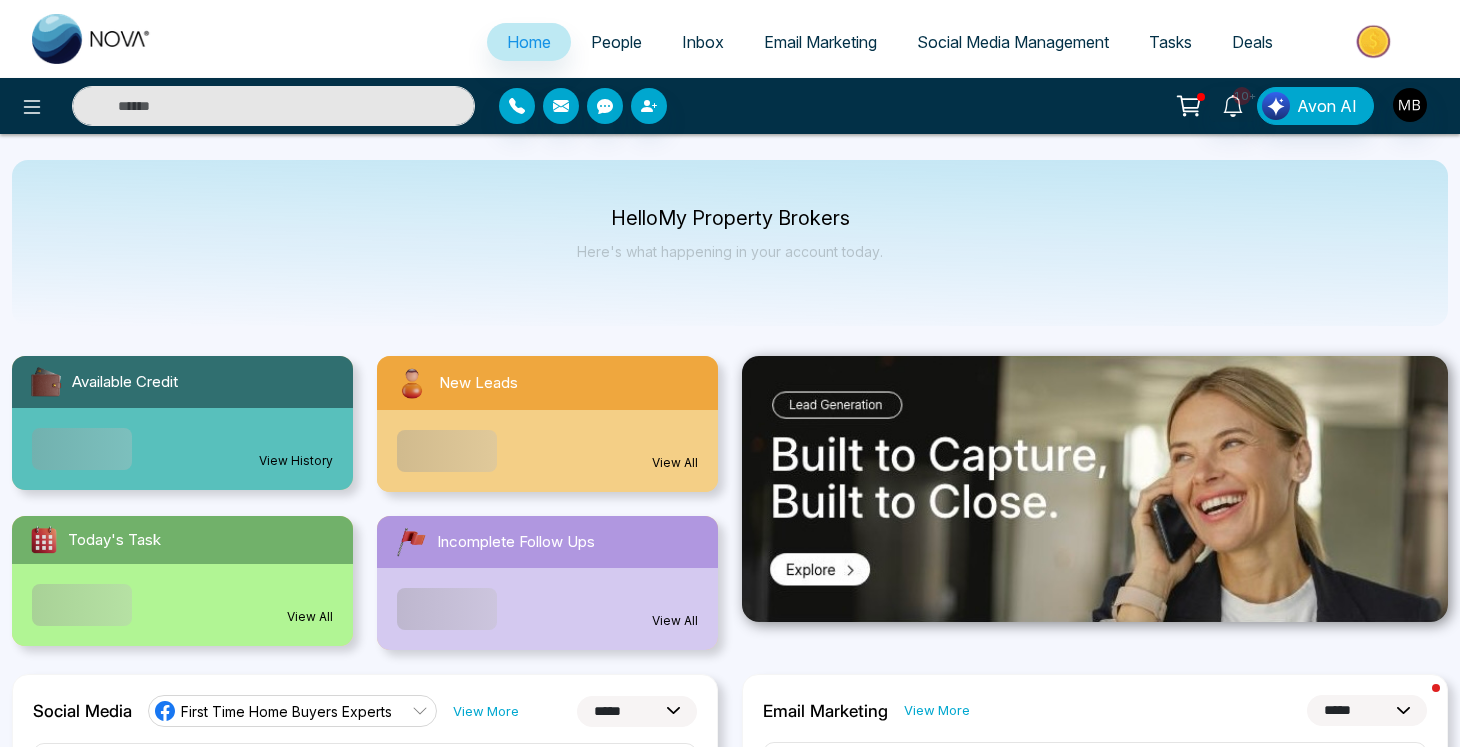 click at bounding box center (273, 106) 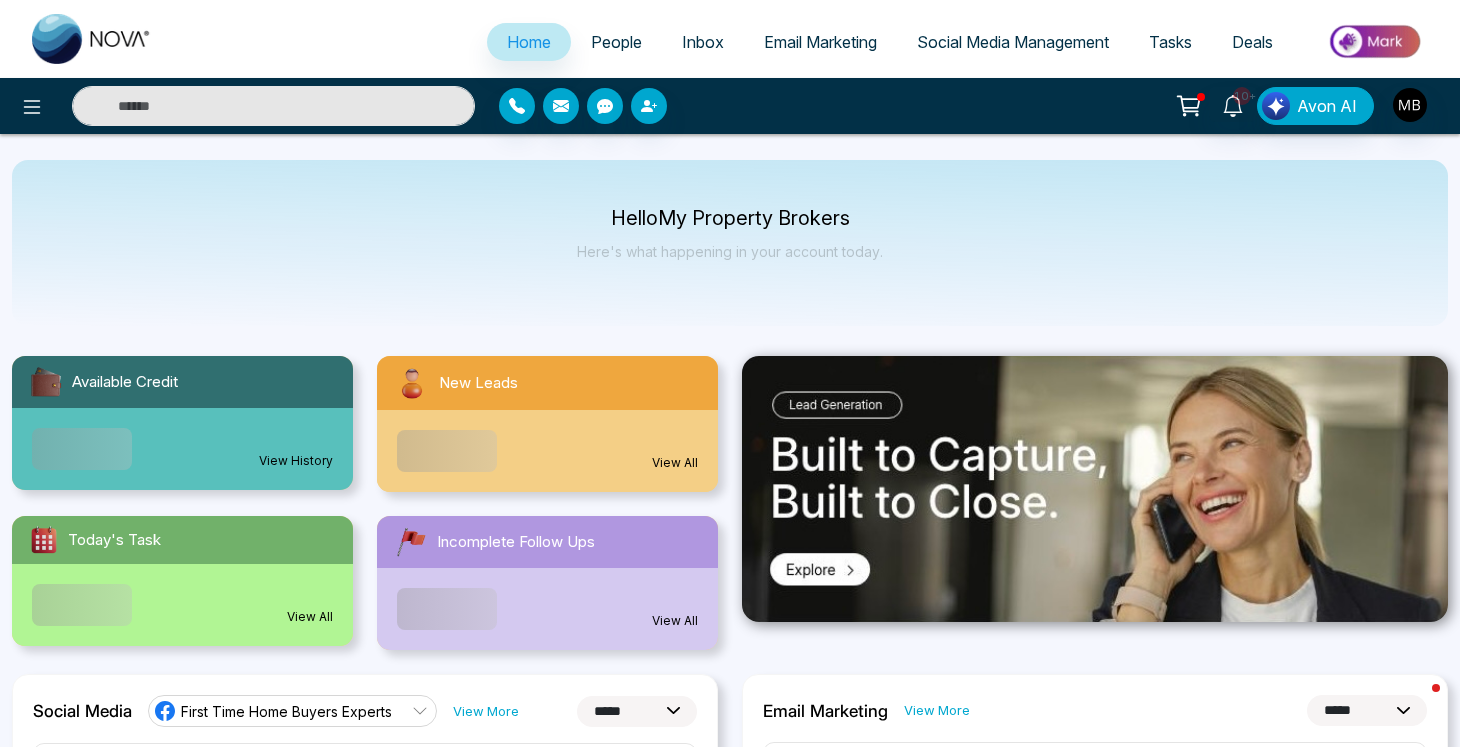 paste on "**********" 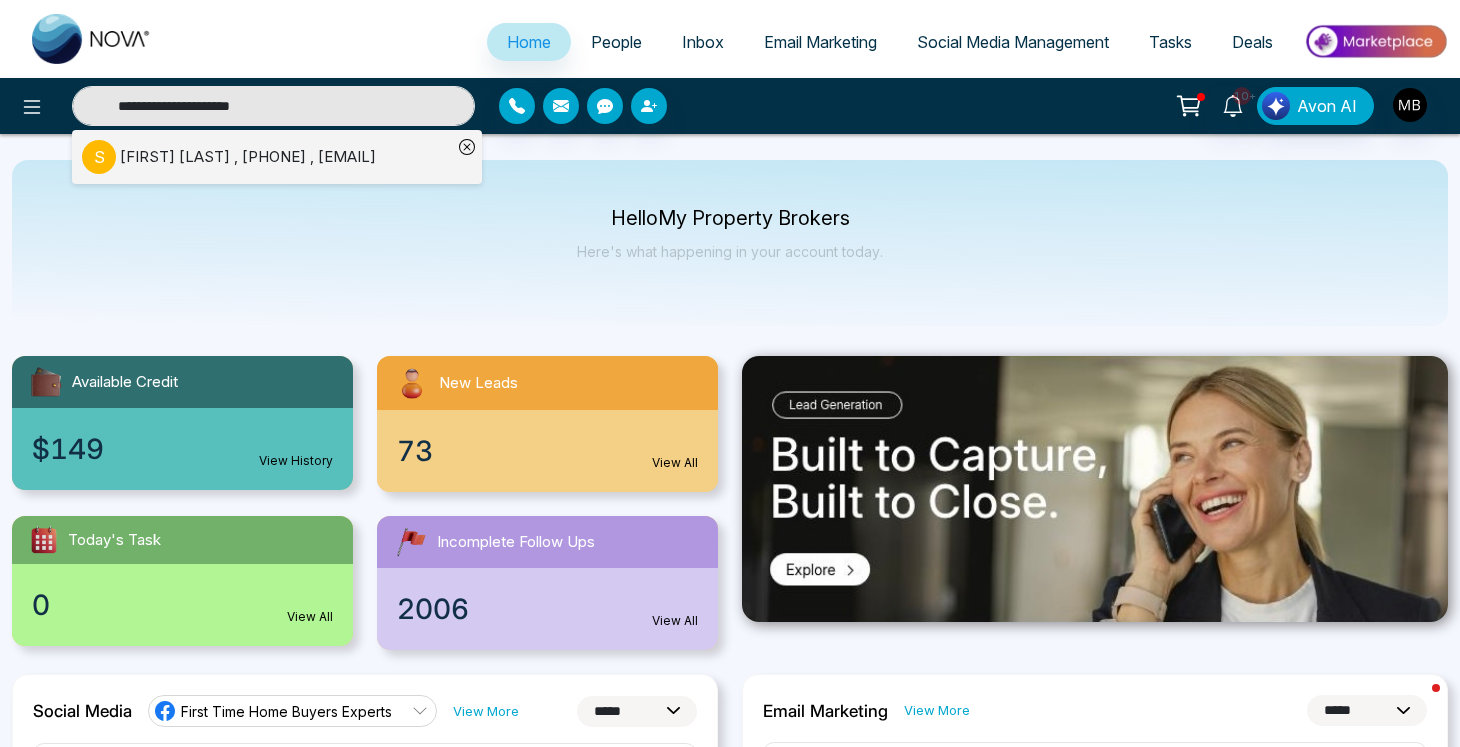 type on "**********" 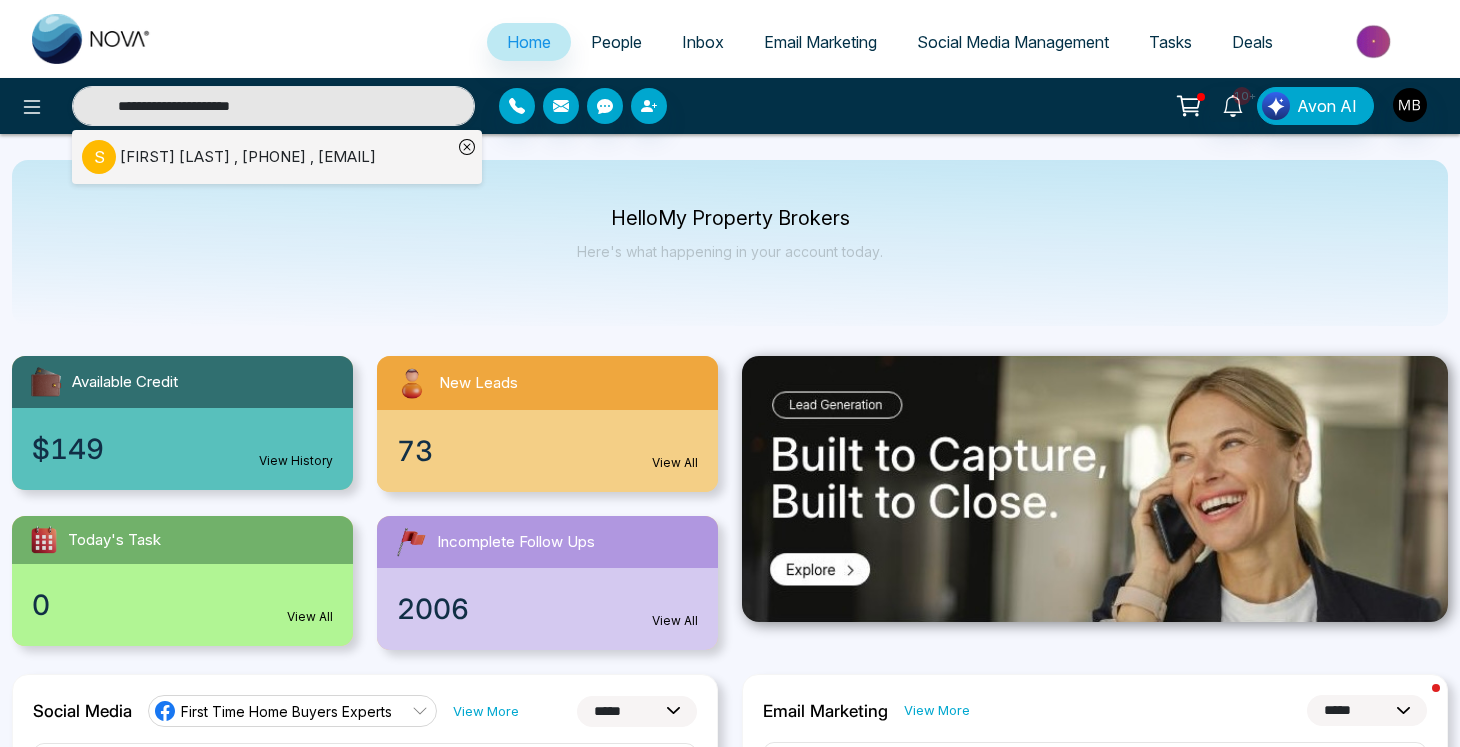 click on "[FIRST] [LAST] , [PHONE] , [EMAIL]" at bounding box center [248, 157] 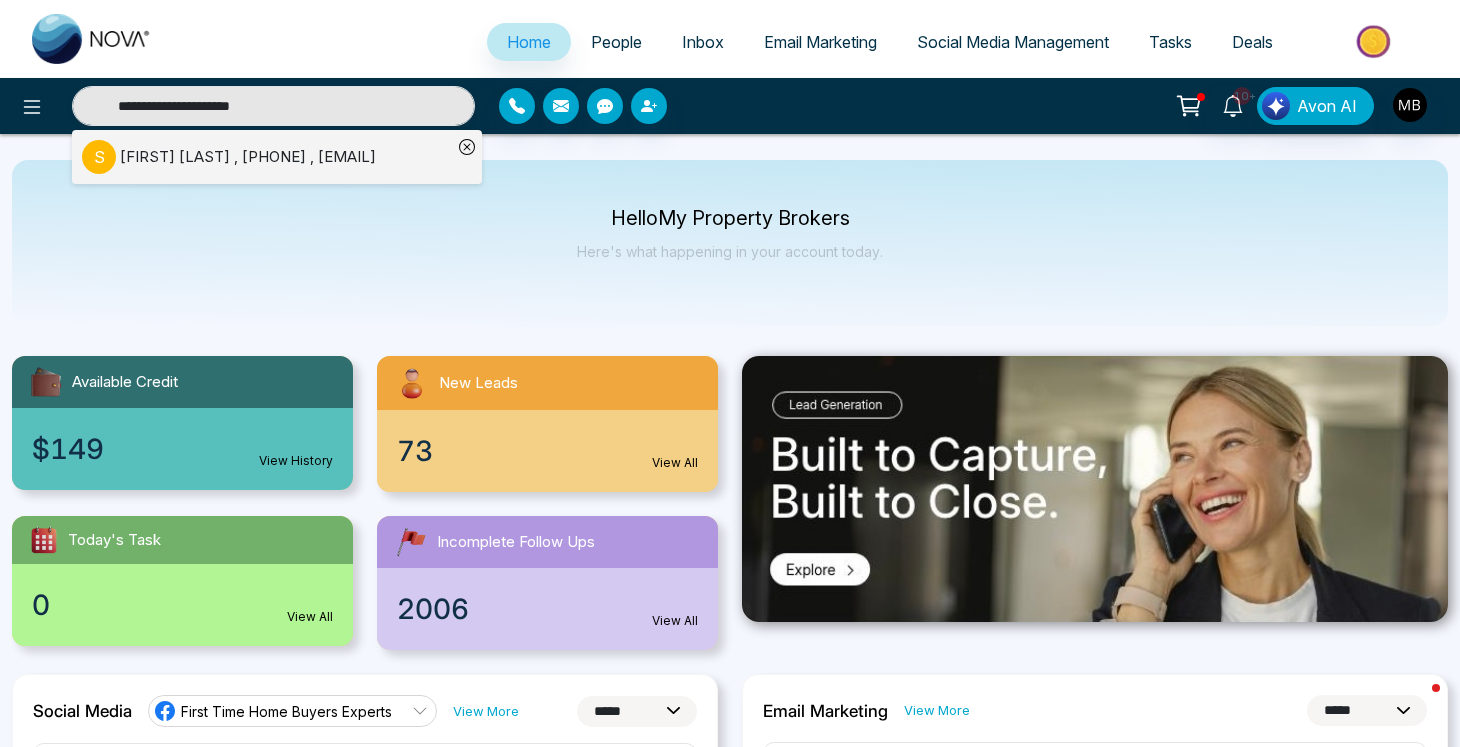 type 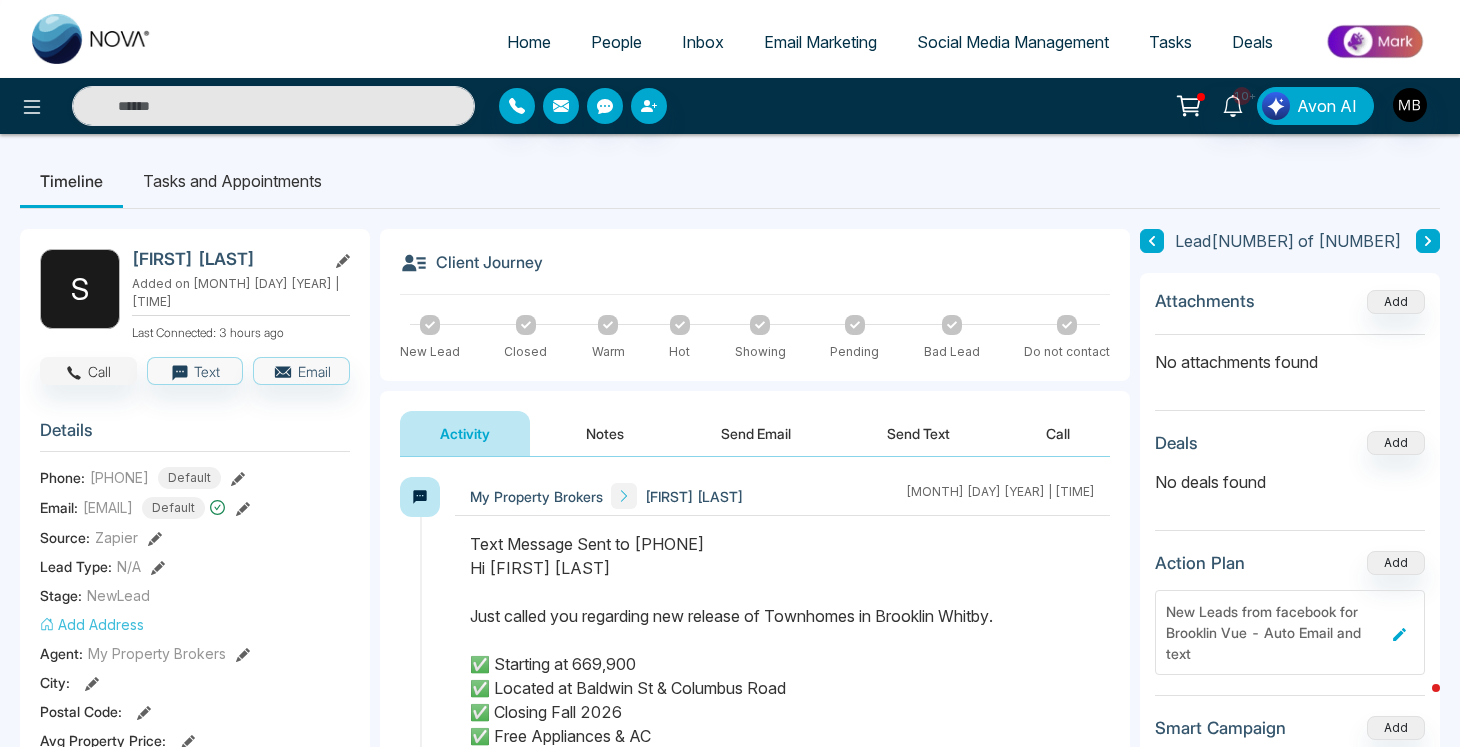 click on "Call" at bounding box center (88, 371) 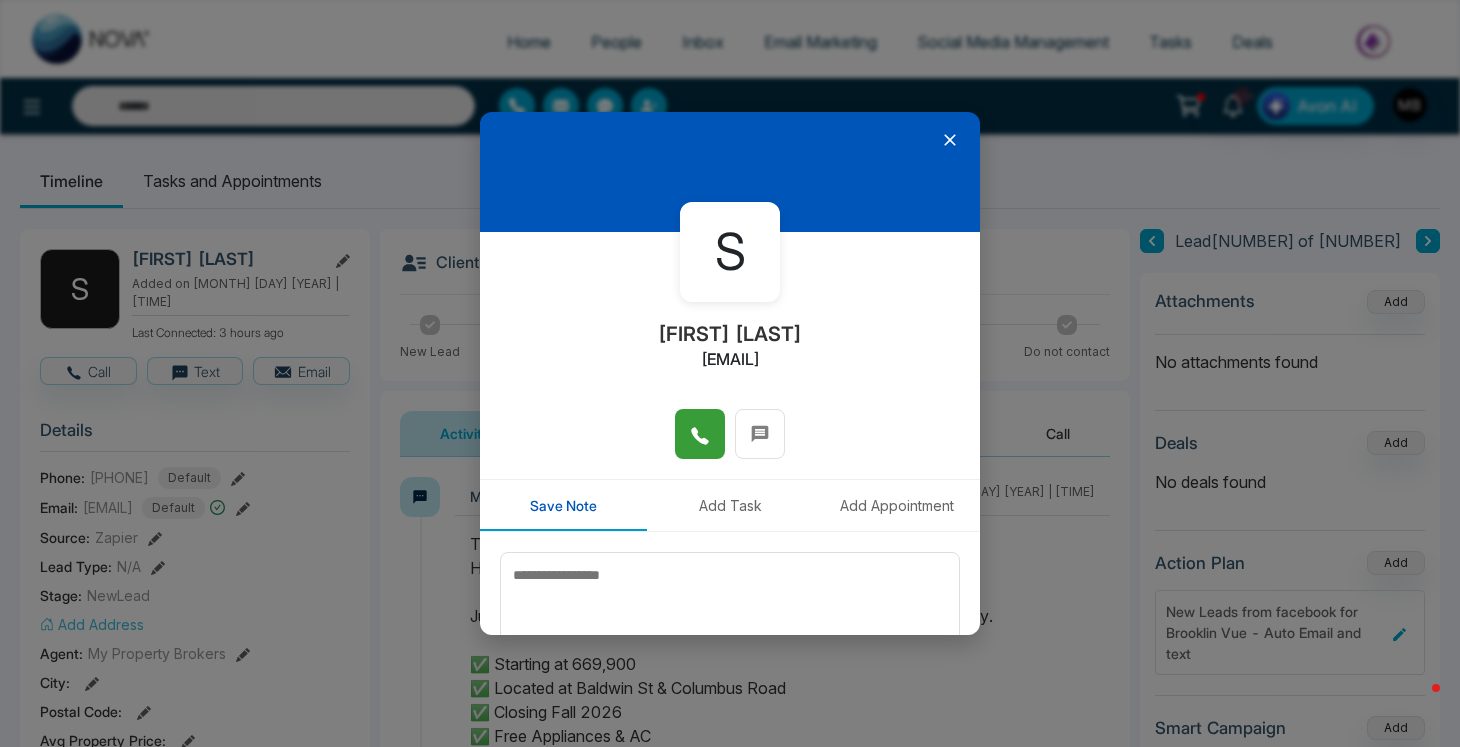 click 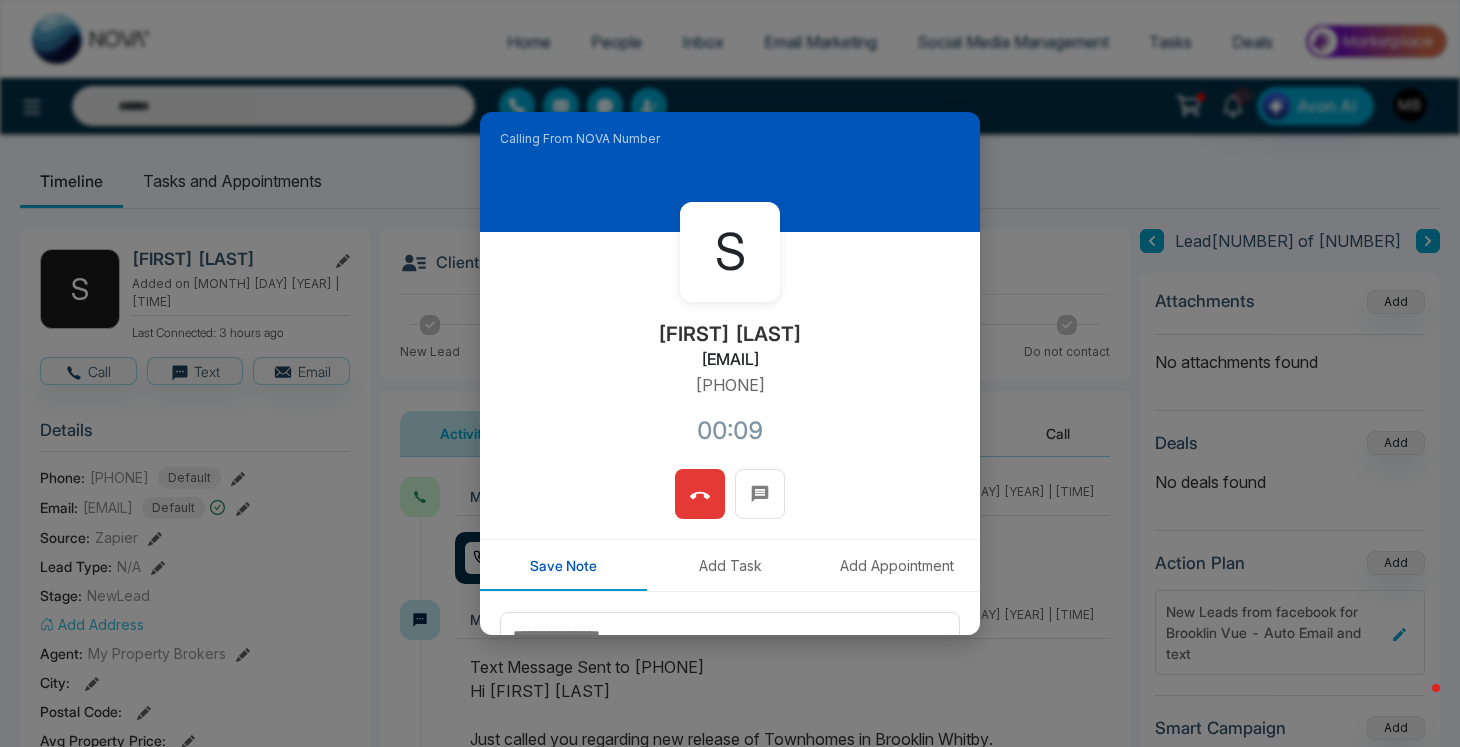 click 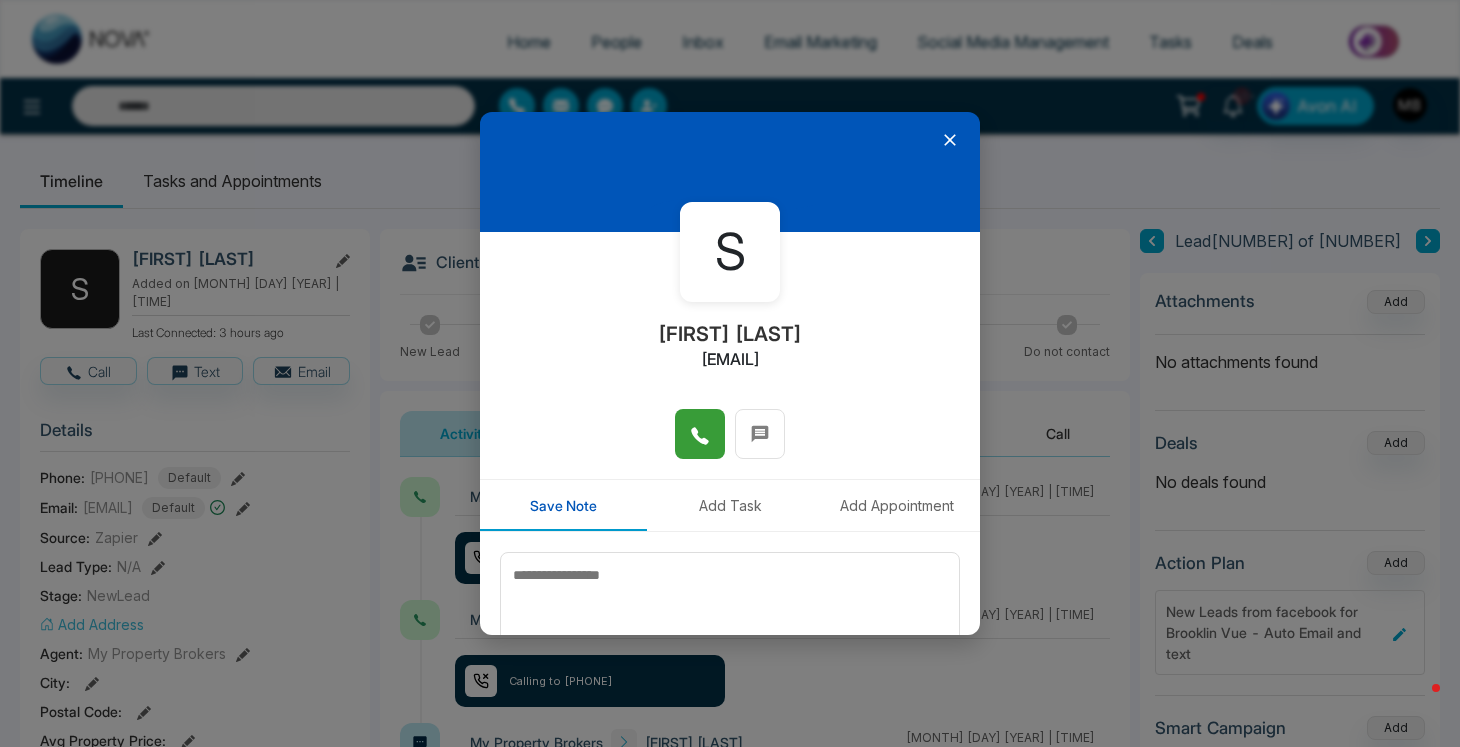 click 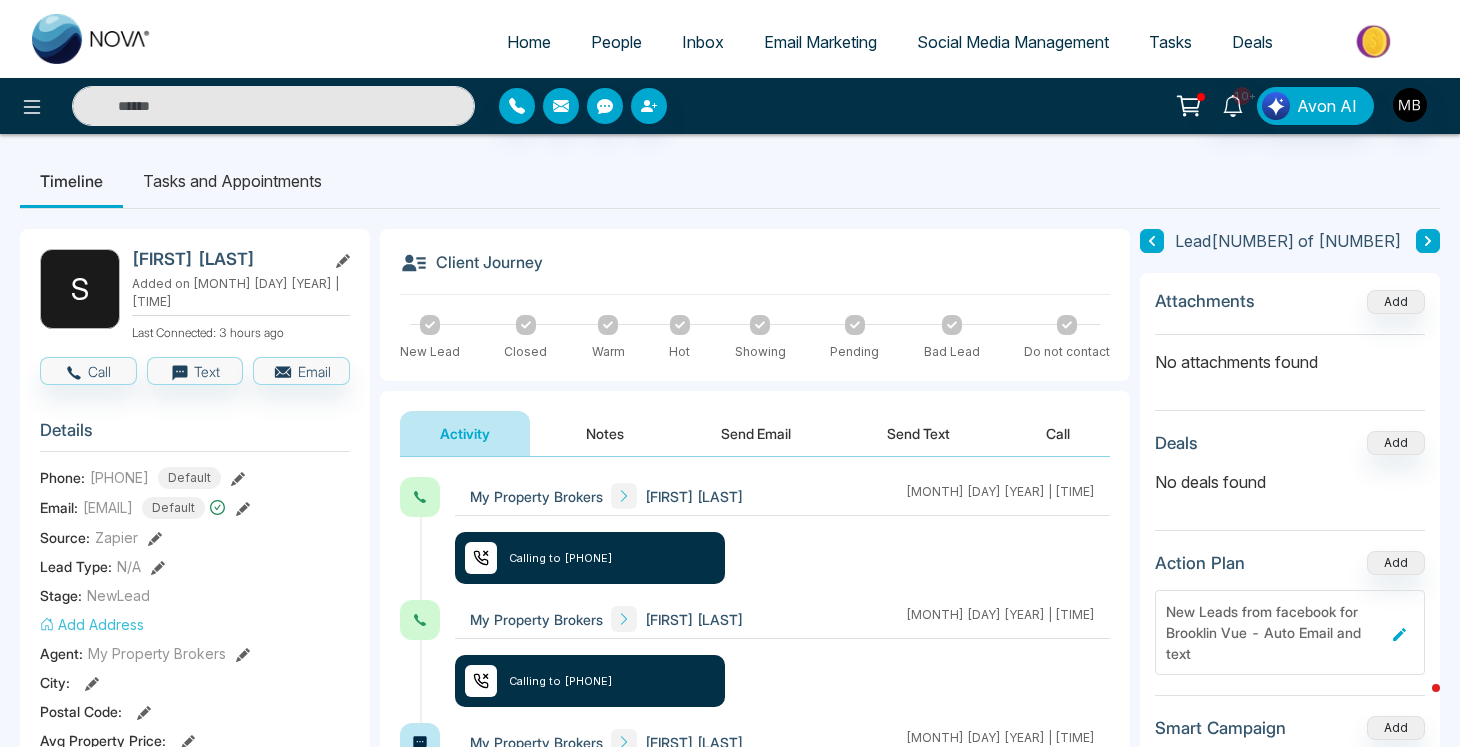 click at bounding box center [273, 106] 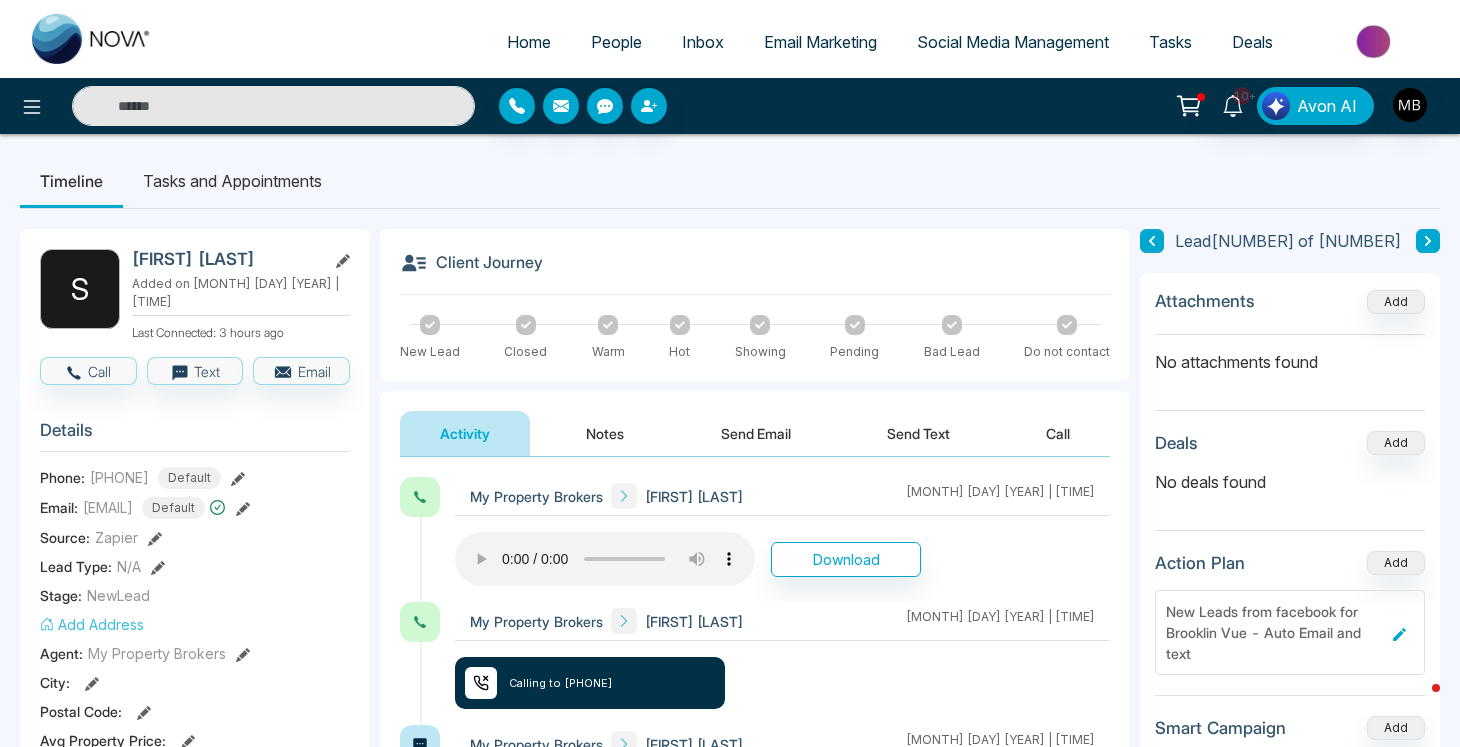 paste on "**********" 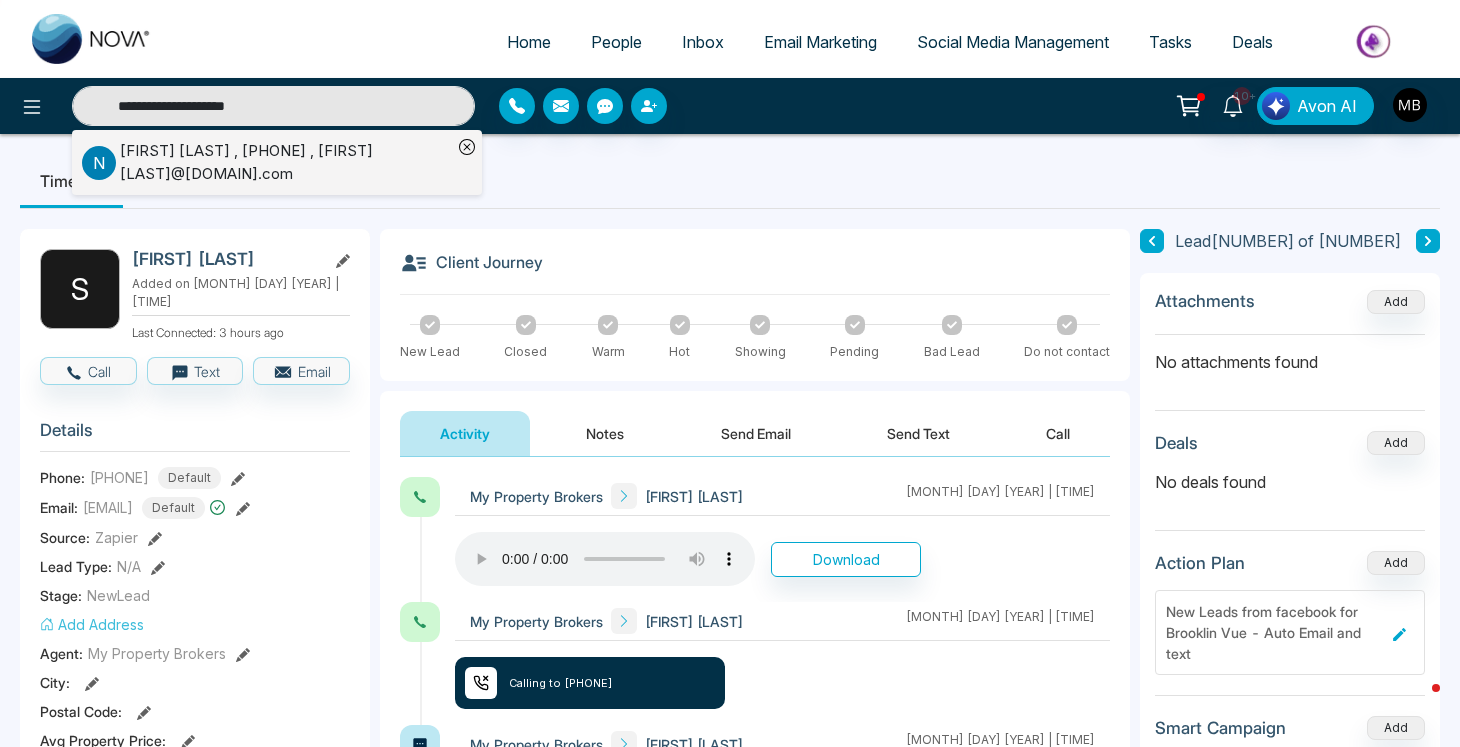 type on "**********" 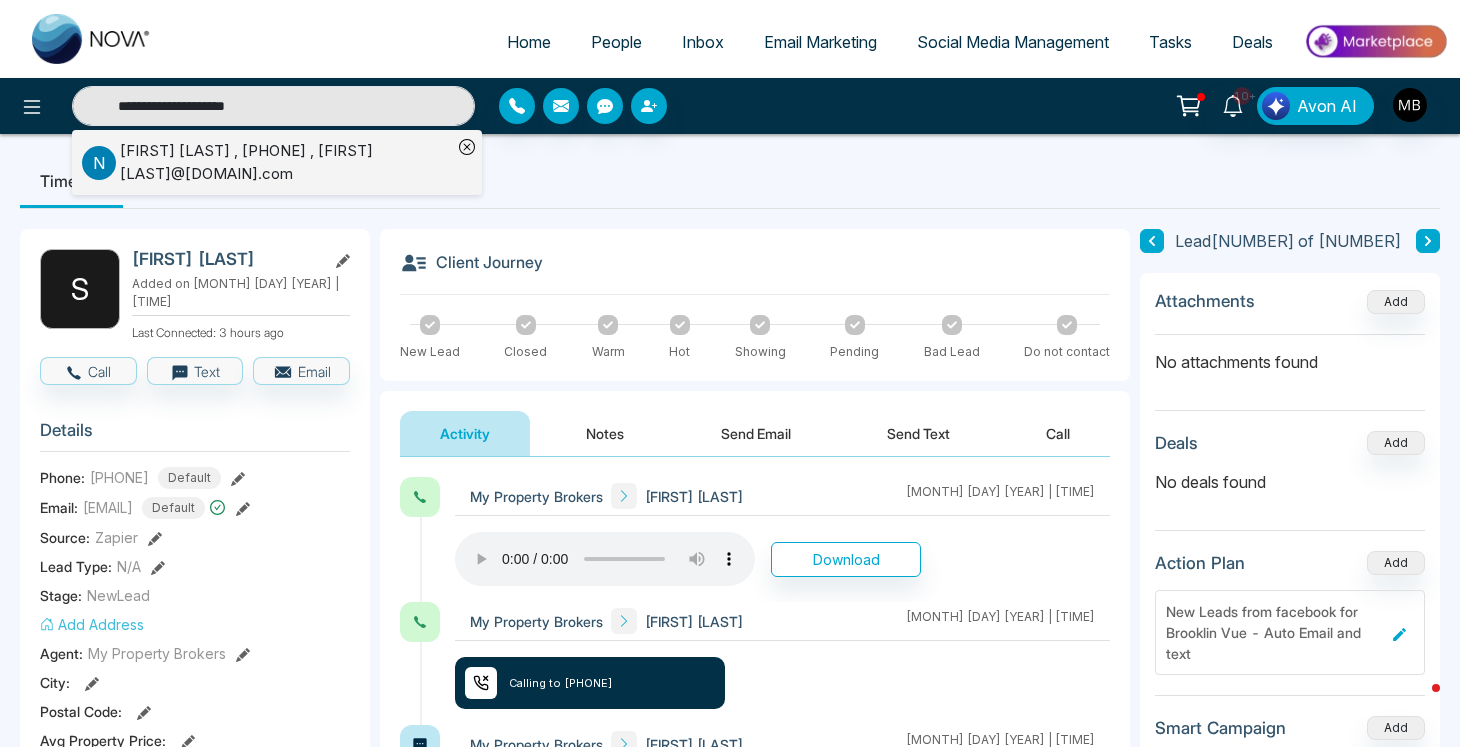 click on "[FIRST] [LAST]     , [PHONE]   , [EMAIL]" at bounding box center (286, 162) 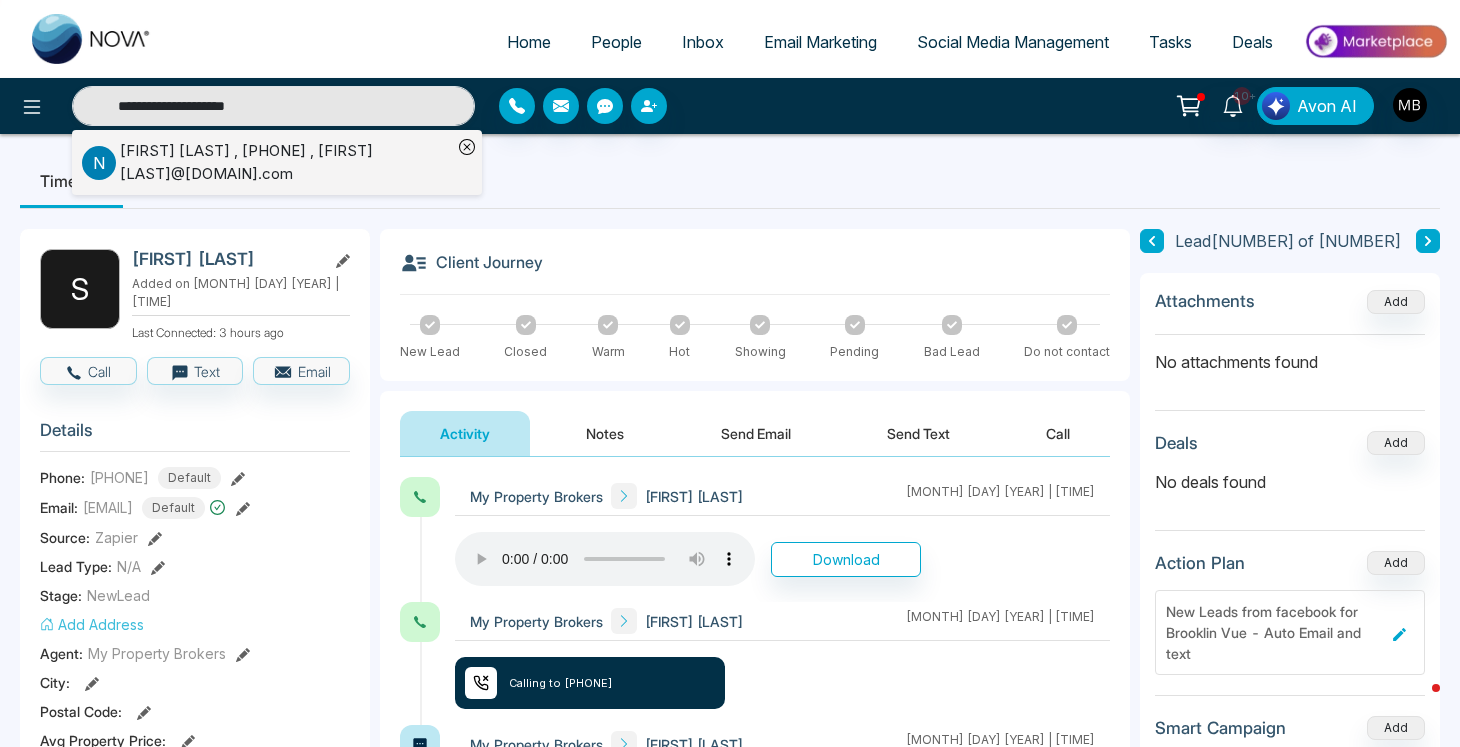 type 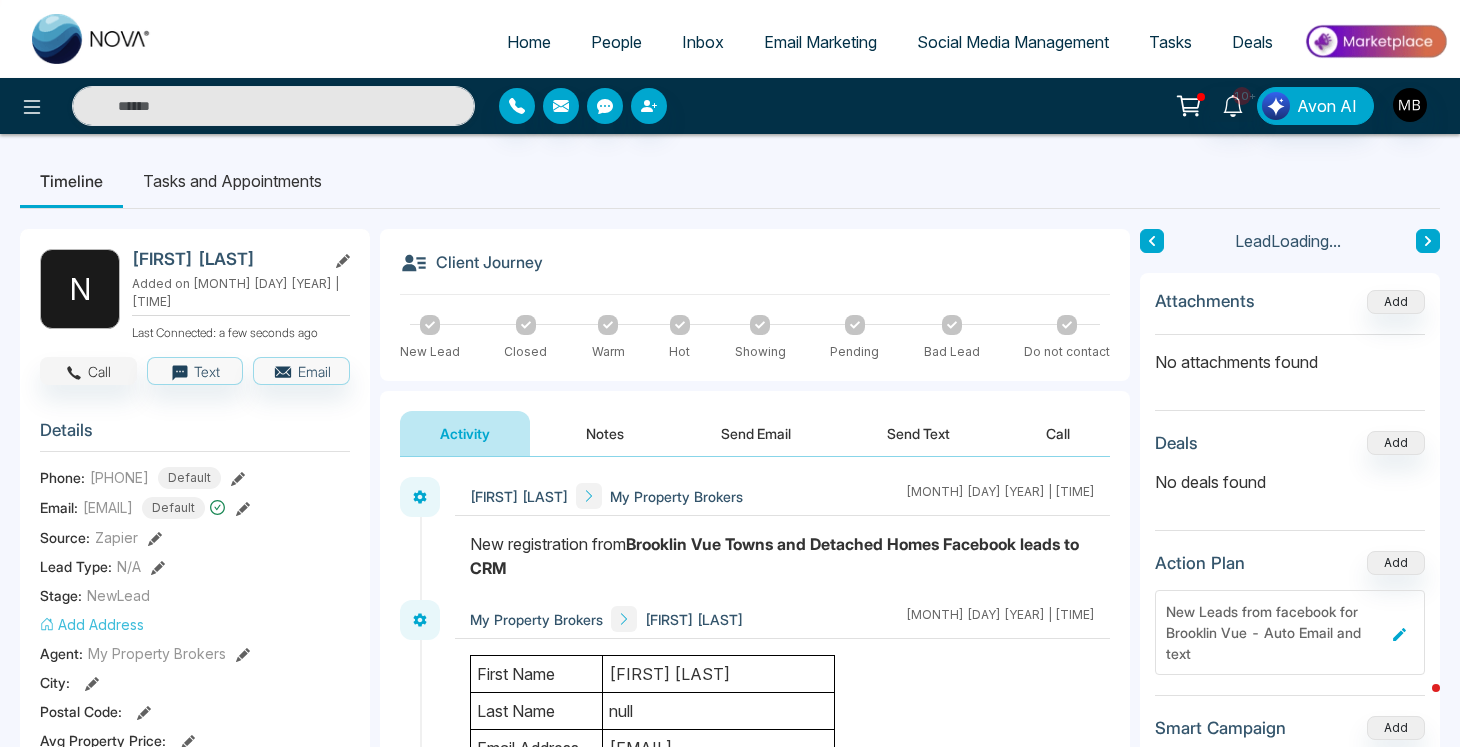 click on "Call" at bounding box center (88, 371) 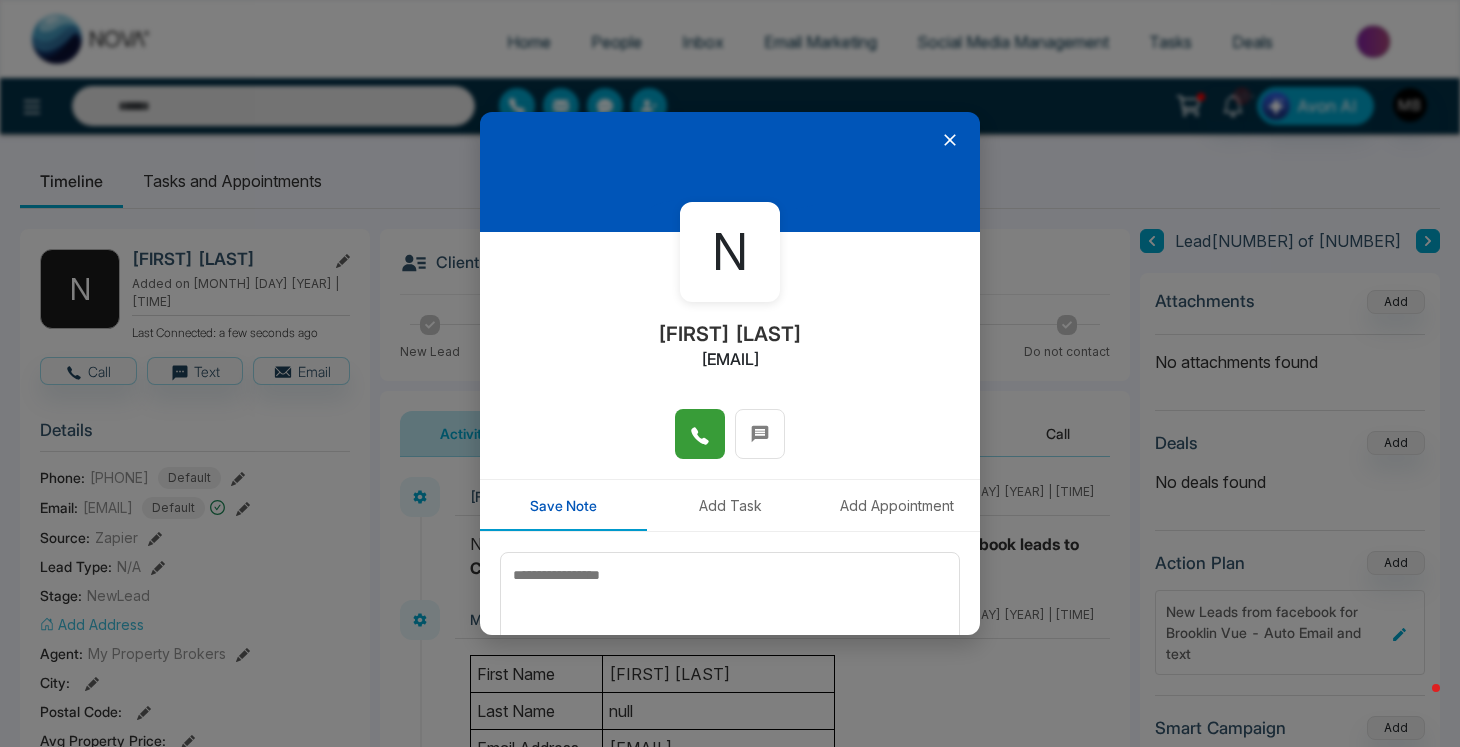 click 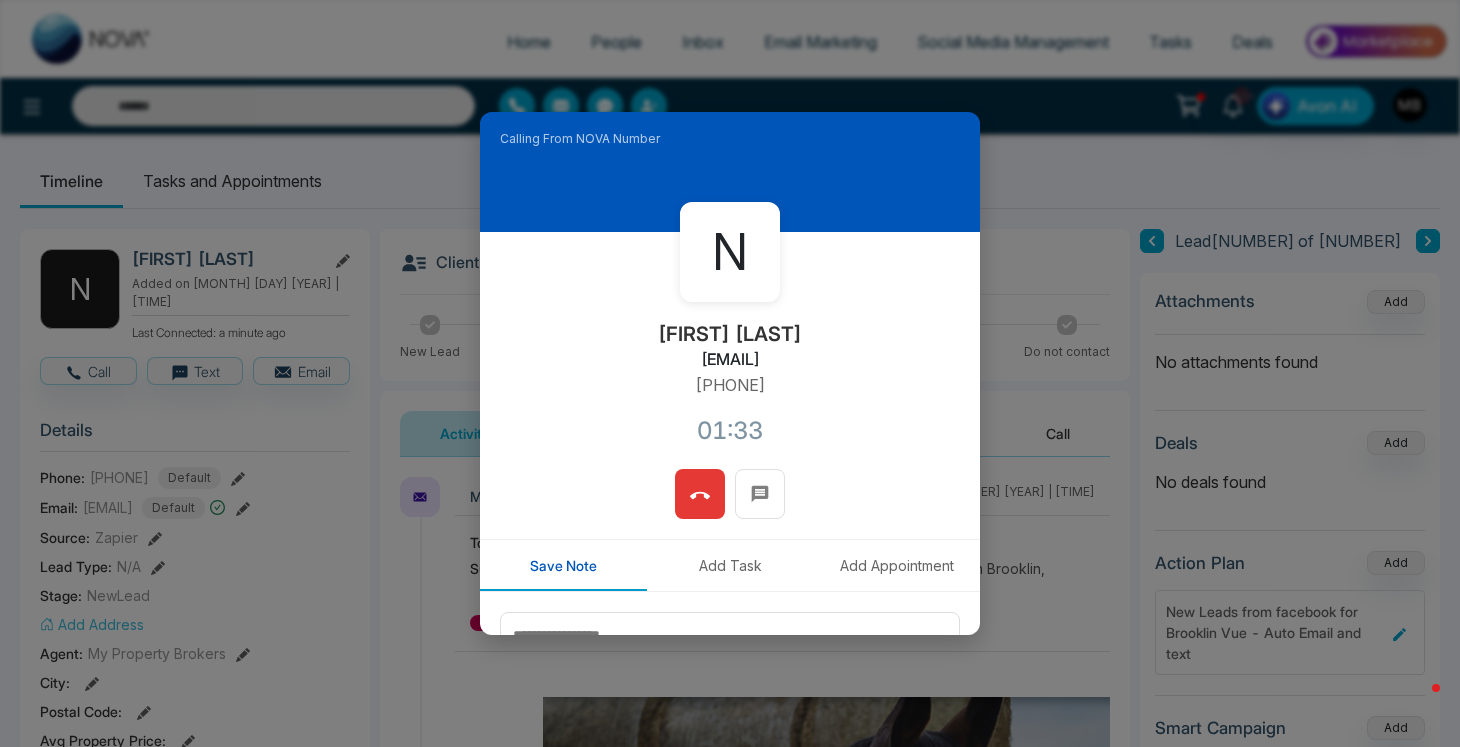 click 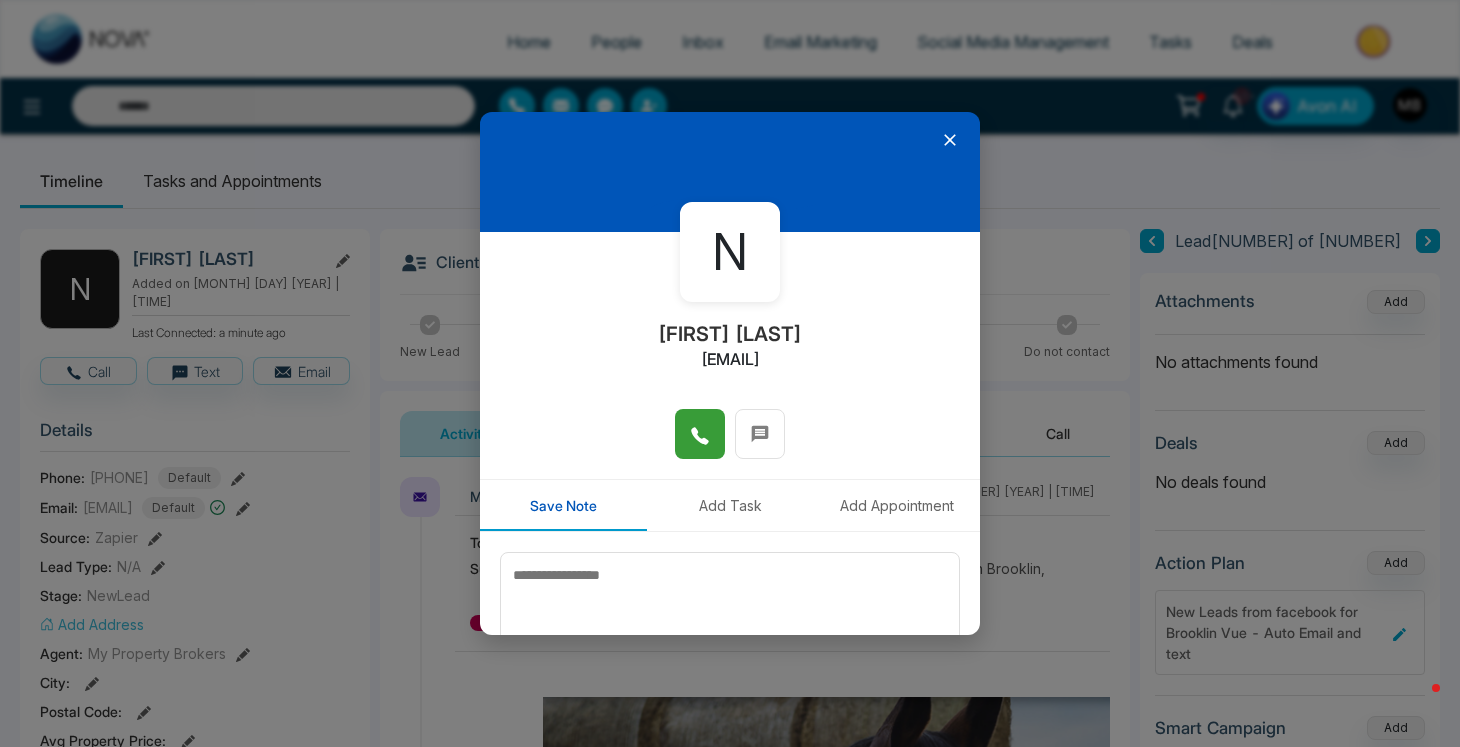 click 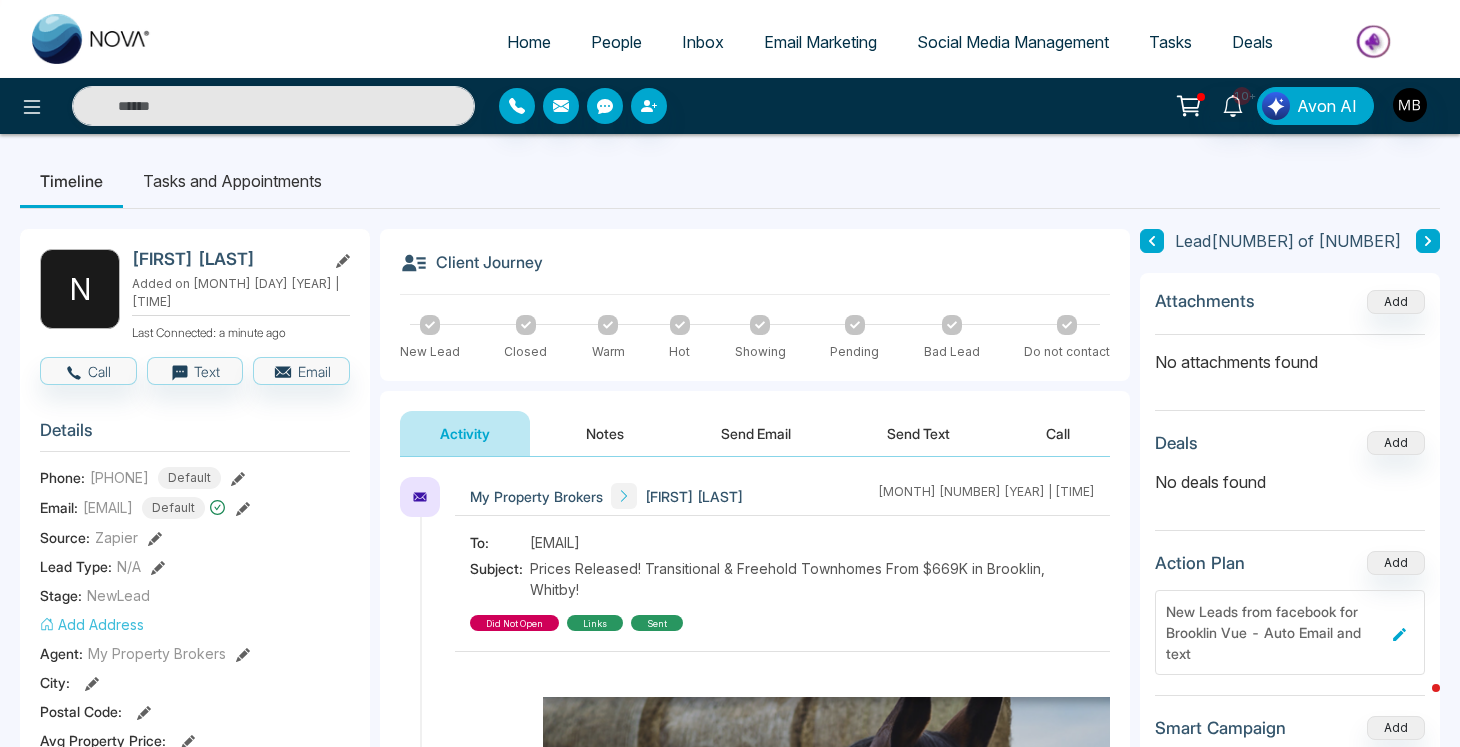 scroll, scrollTop: 0, scrollLeft: 0, axis: both 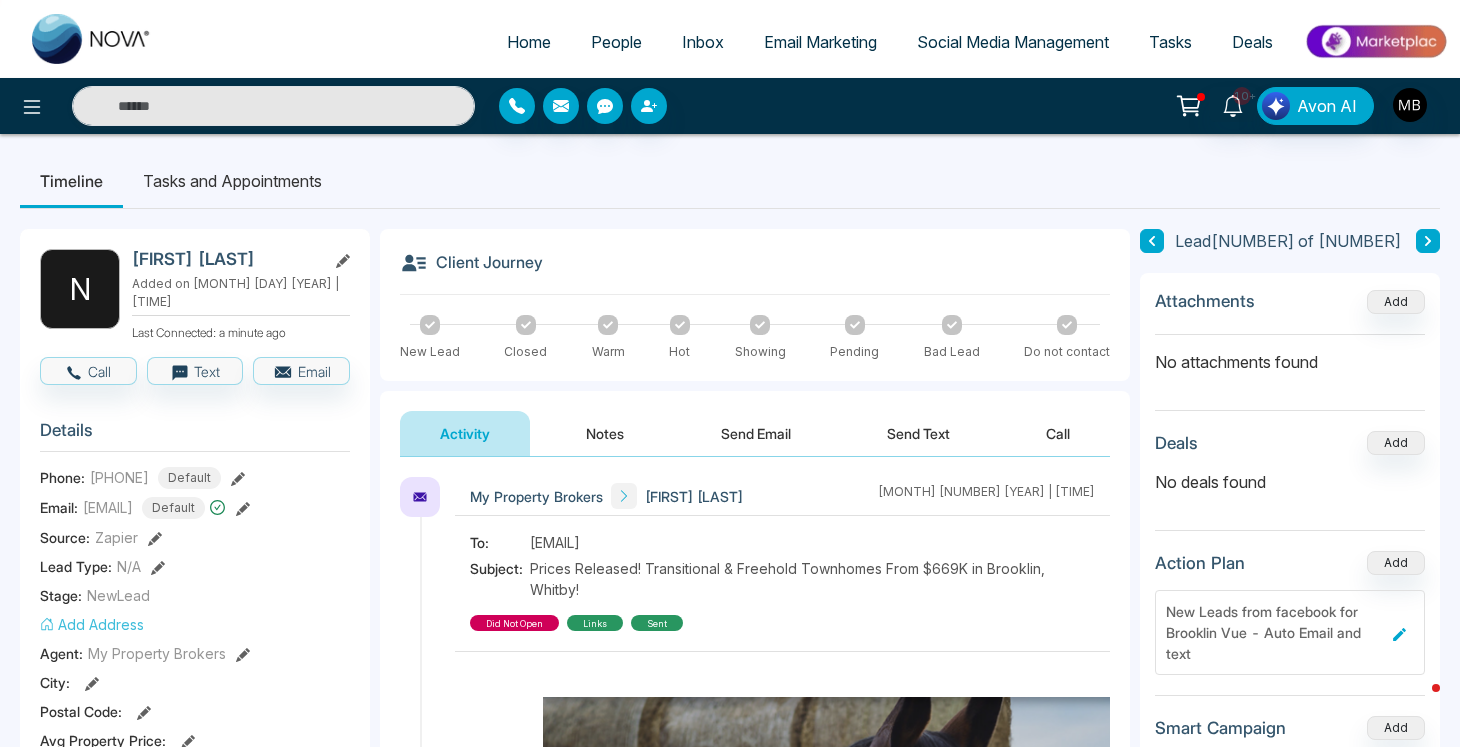 click on "Send Text" at bounding box center [918, 433] 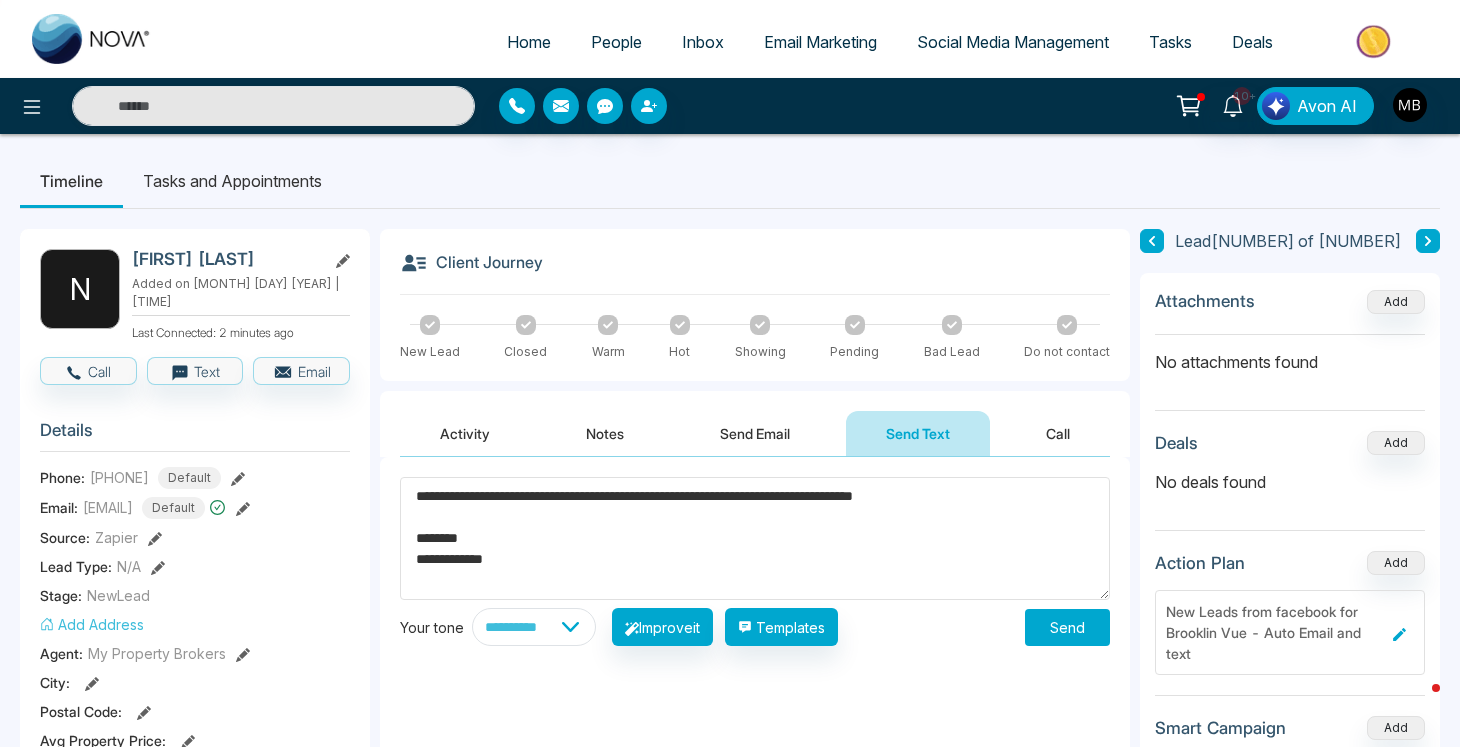 type on "**********" 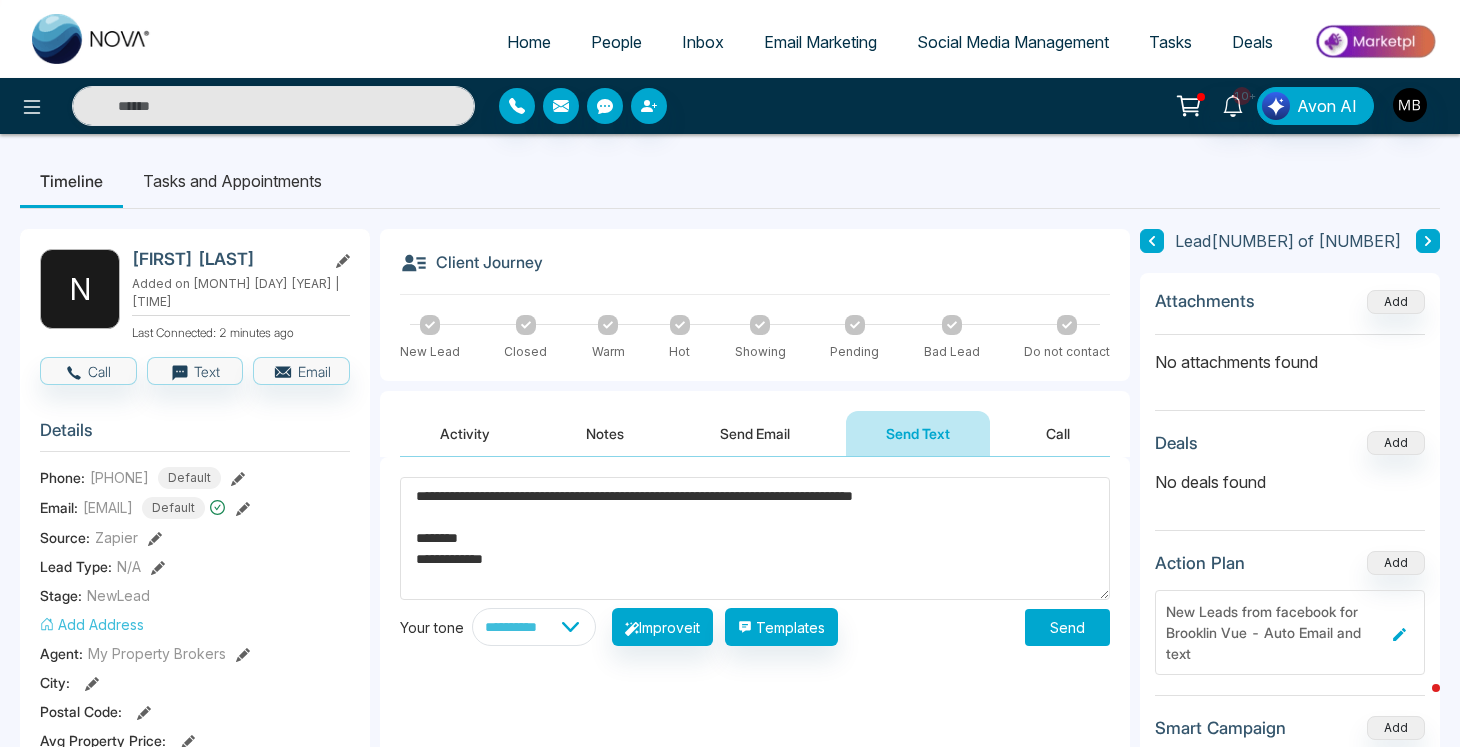 click on "Send" at bounding box center [1067, 627] 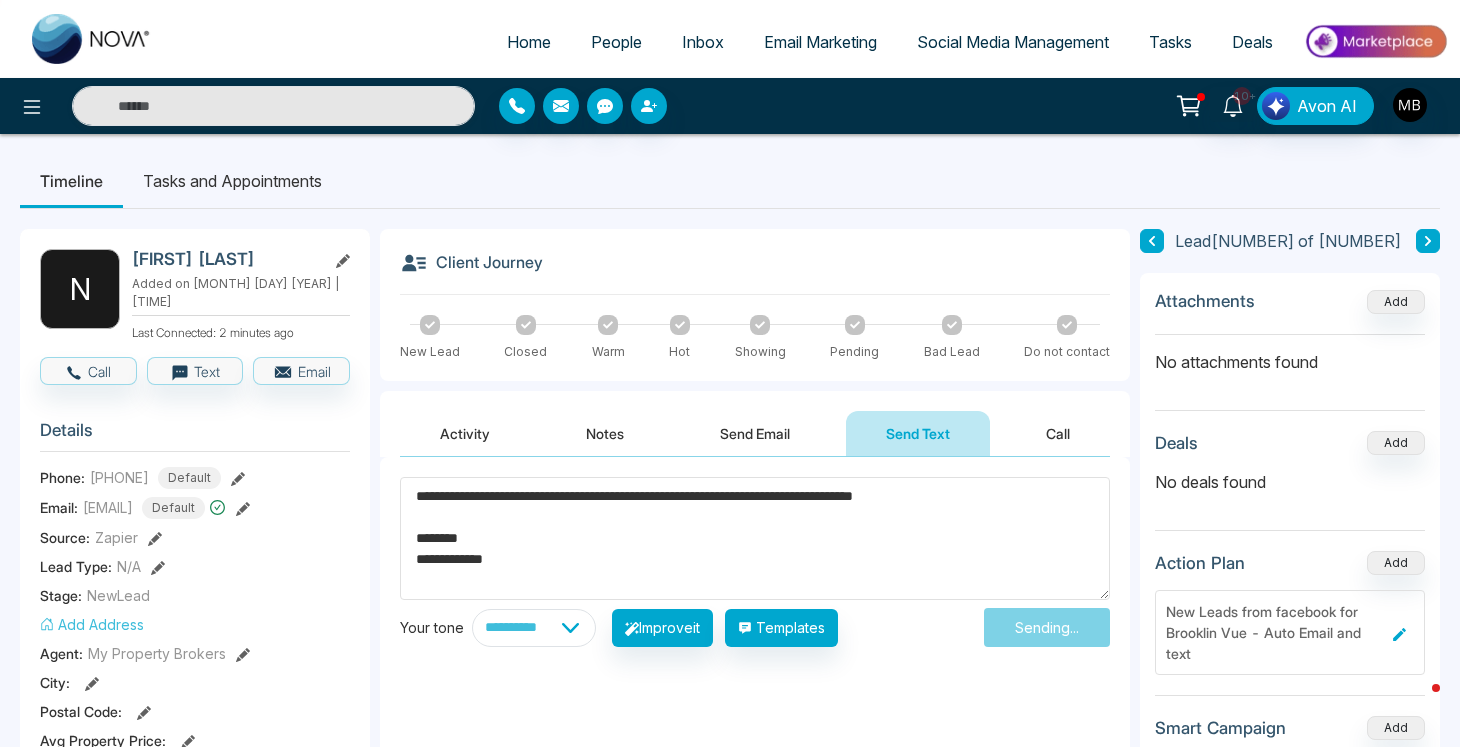 type 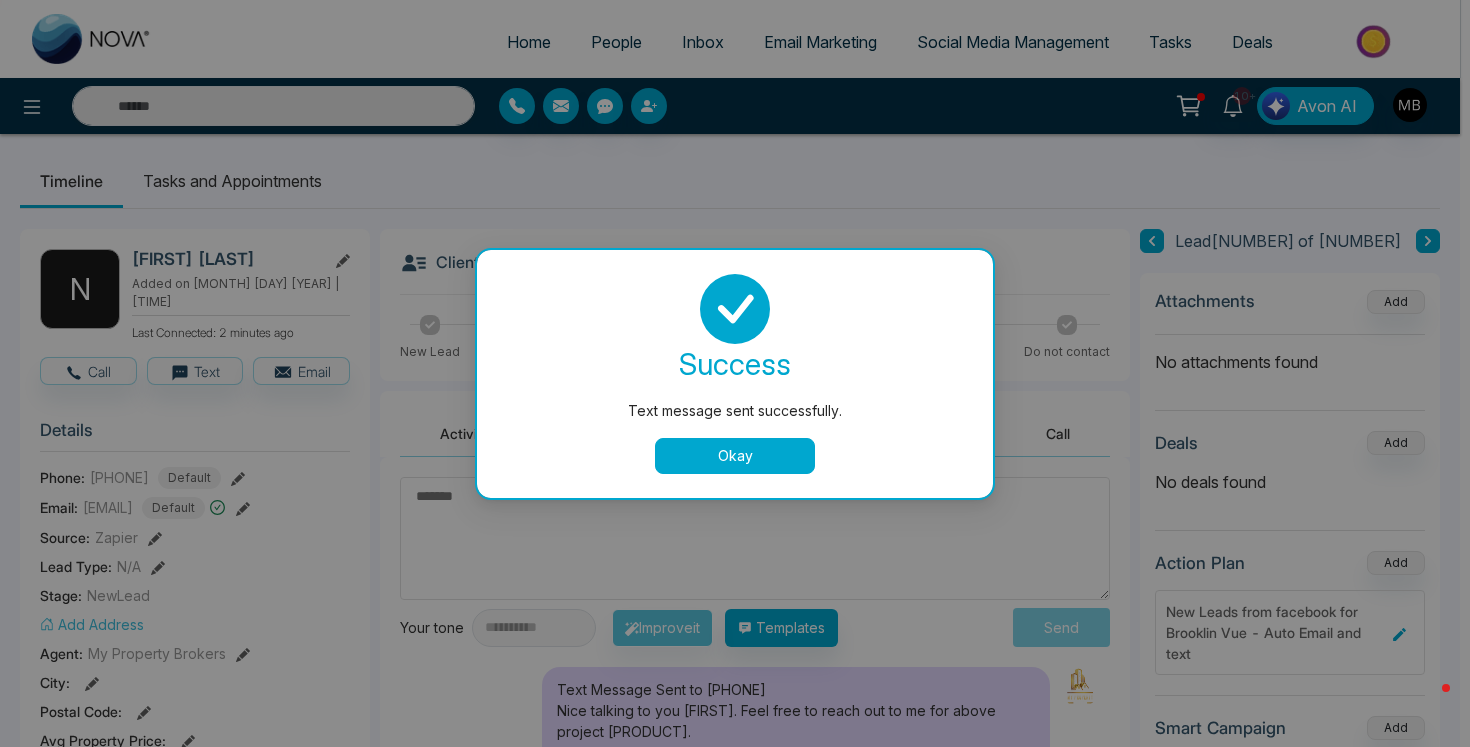 click on "Okay" at bounding box center [735, 456] 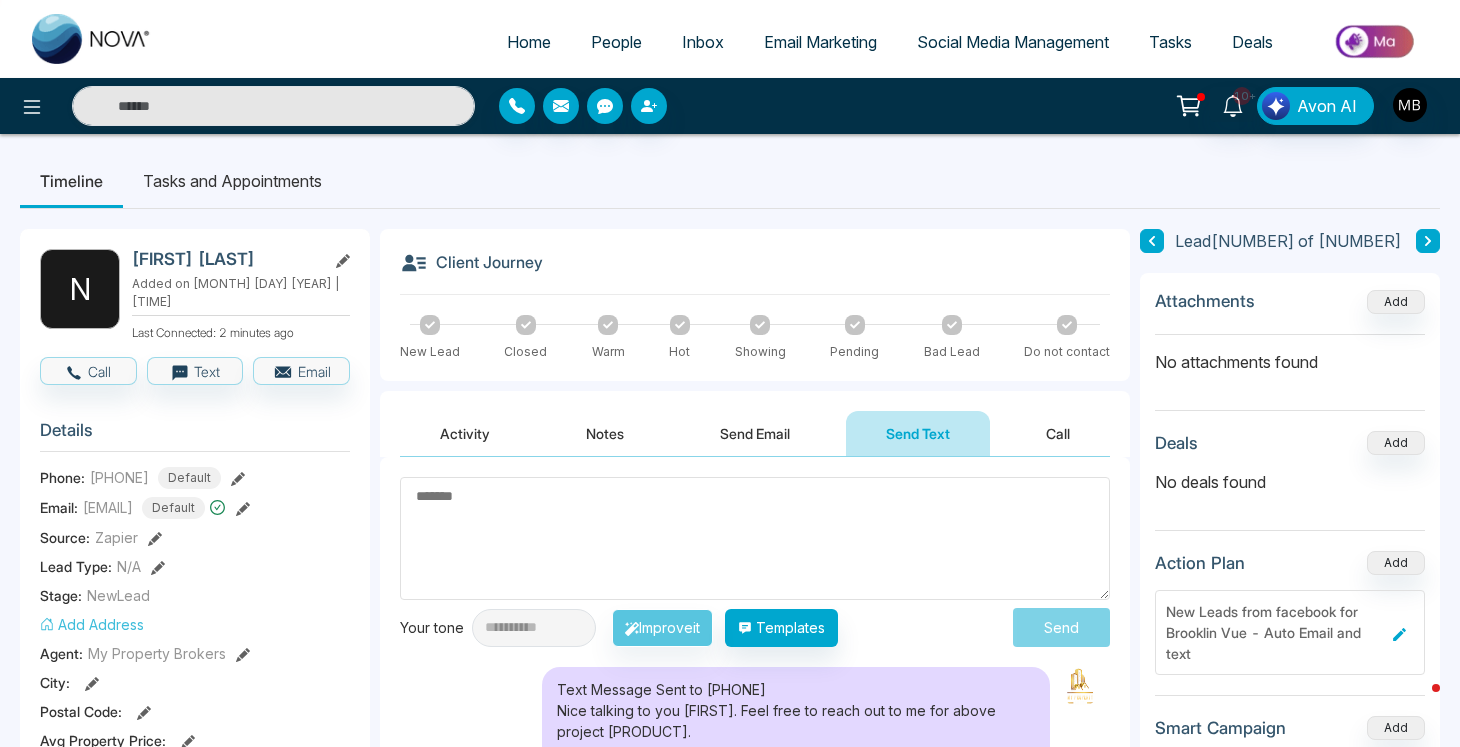 click on "Activity" at bounding box center [465, 433] 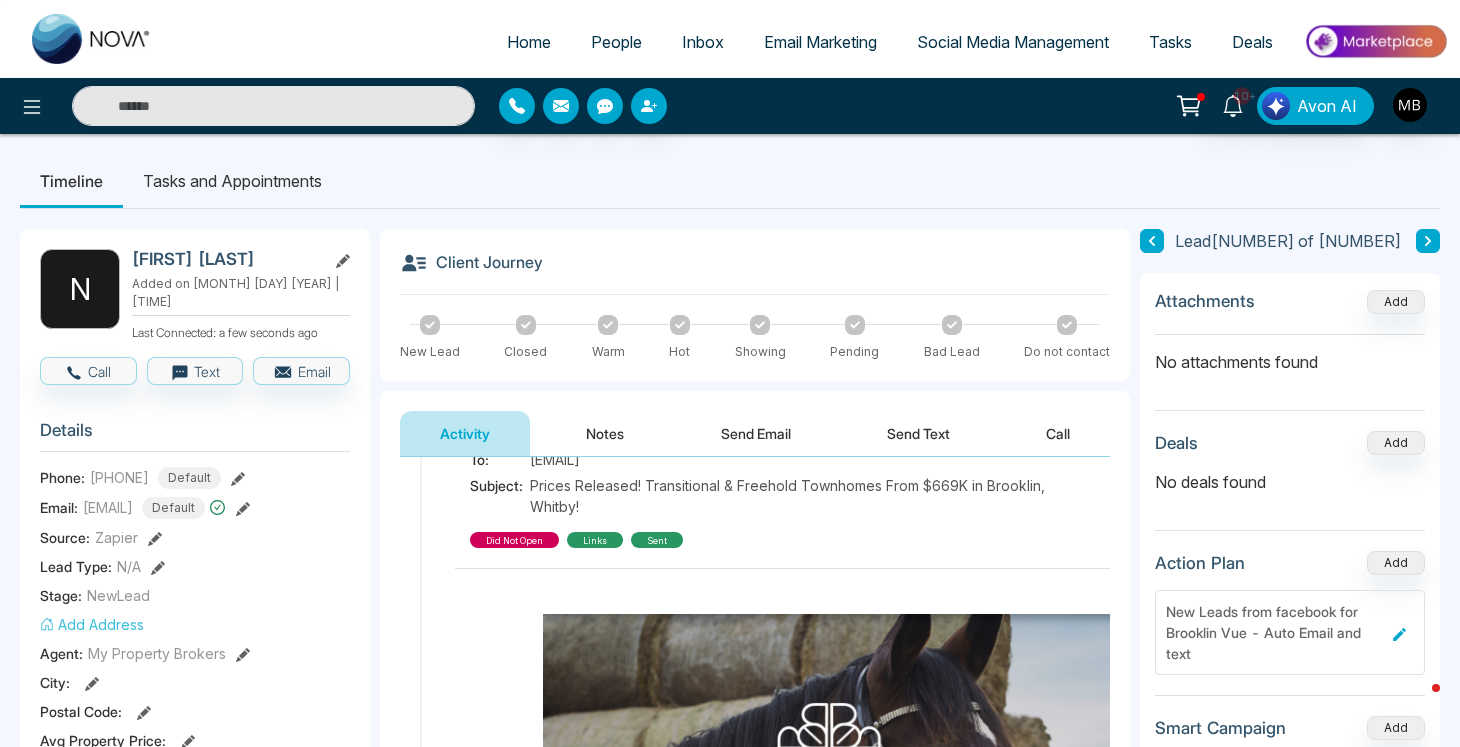 scroll, scrollTop: 398, scrollLeft: 0, axis: vertical 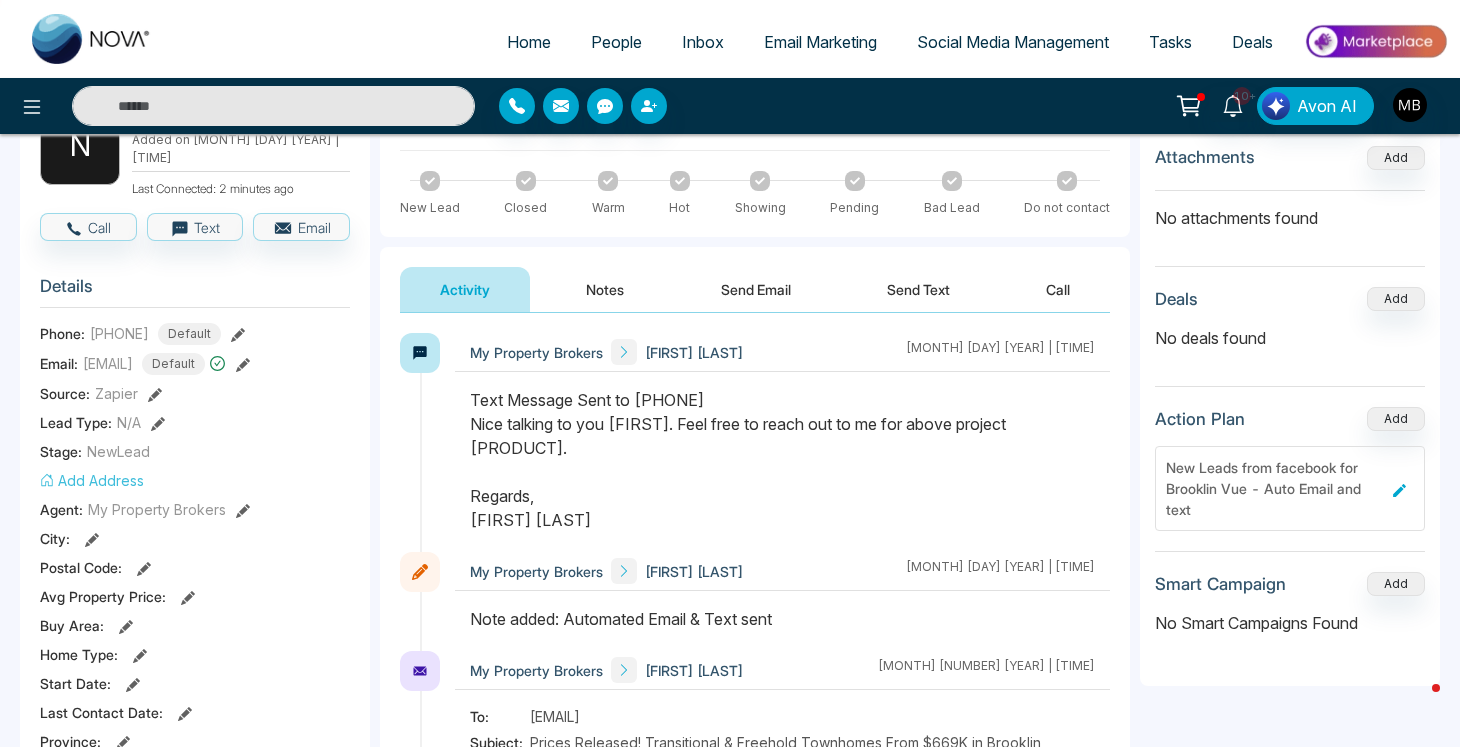 click at bounding box center (273, 106) 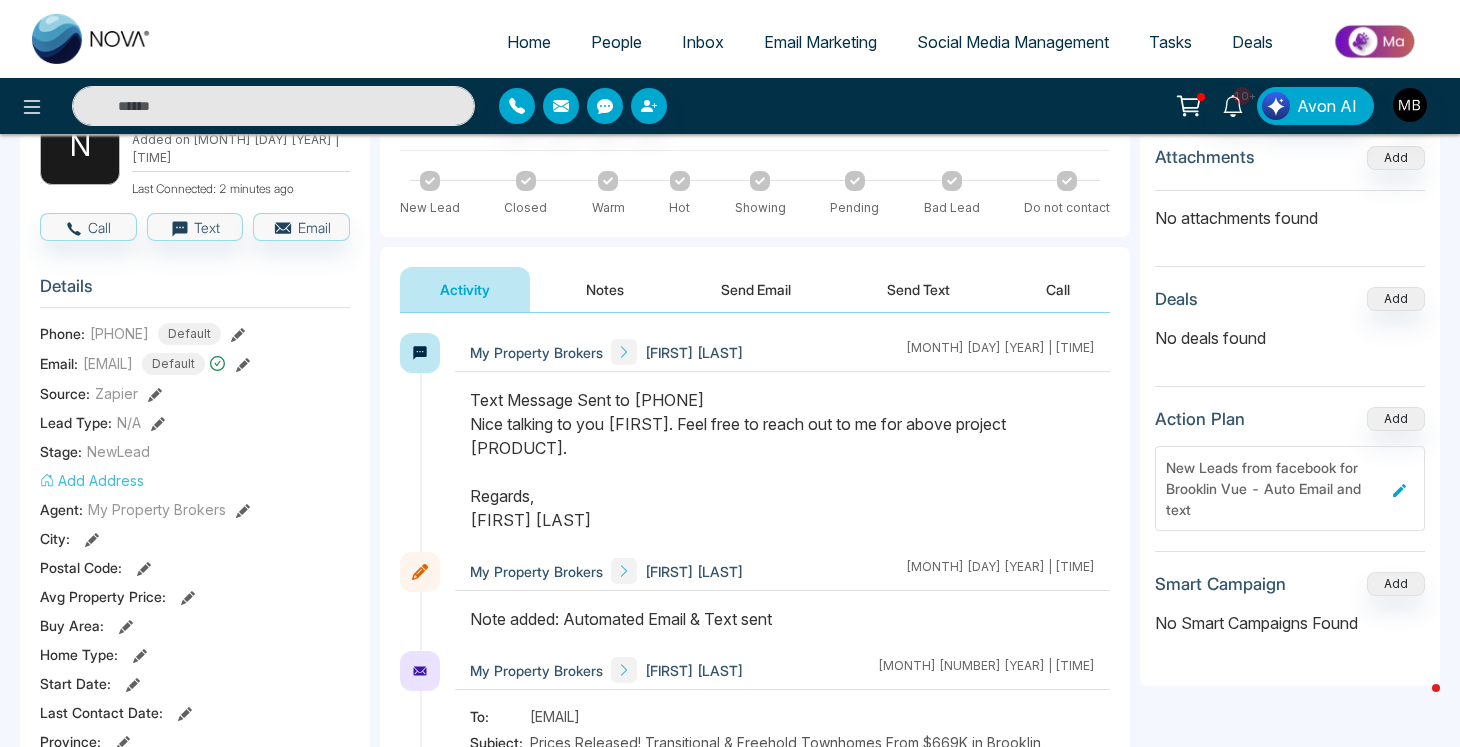 paste on "**********" 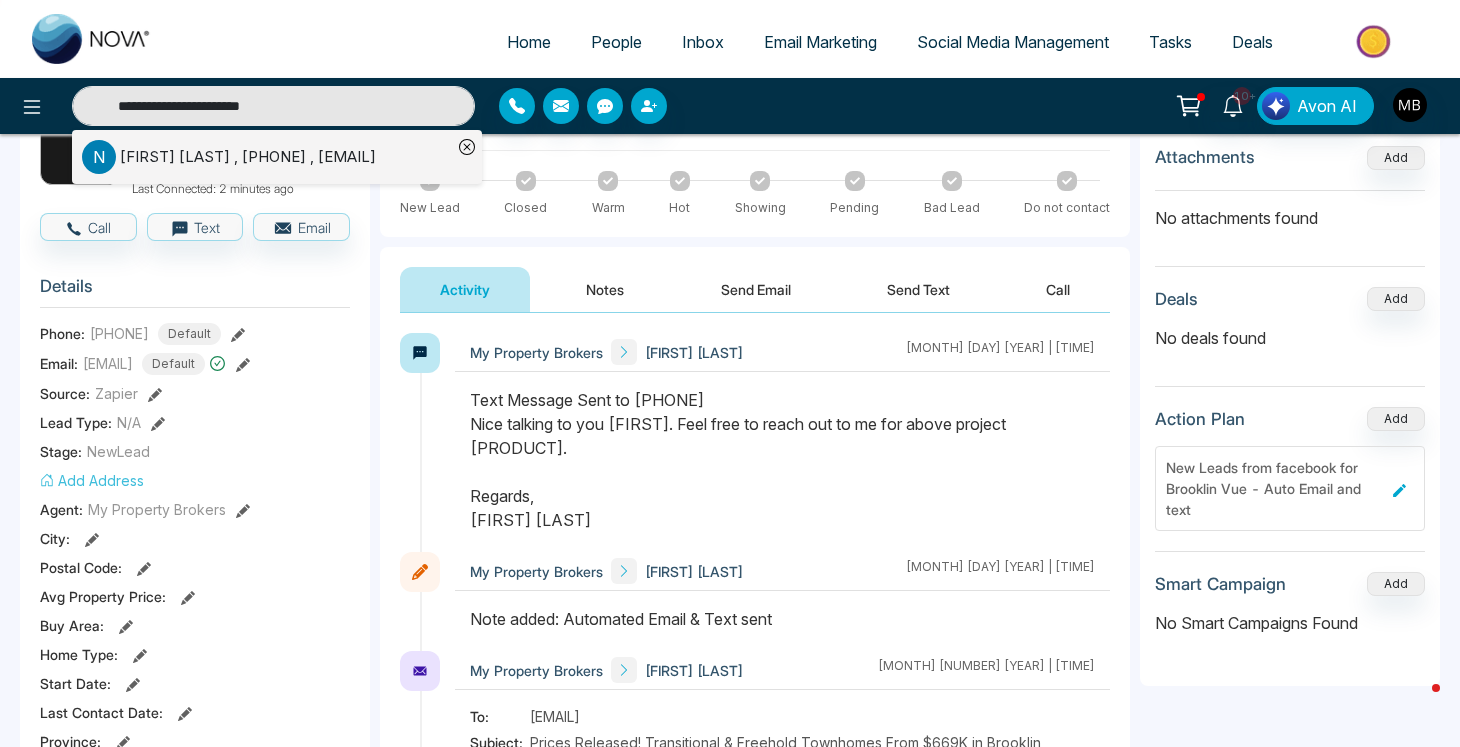 type on "**********" 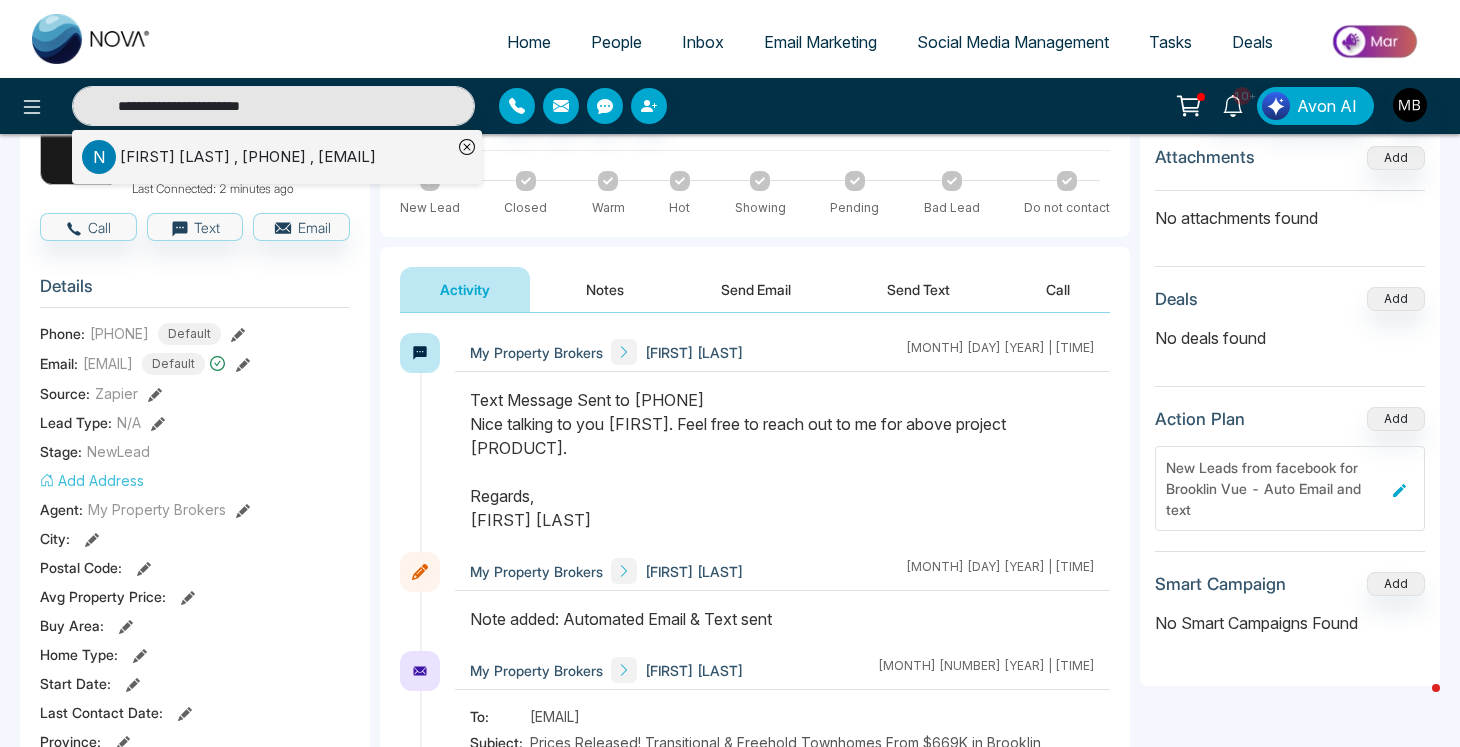 click on "[FIRST] [LAST]     , [PHONE]   , [EMAIL]" at bounding box center (248, 157) 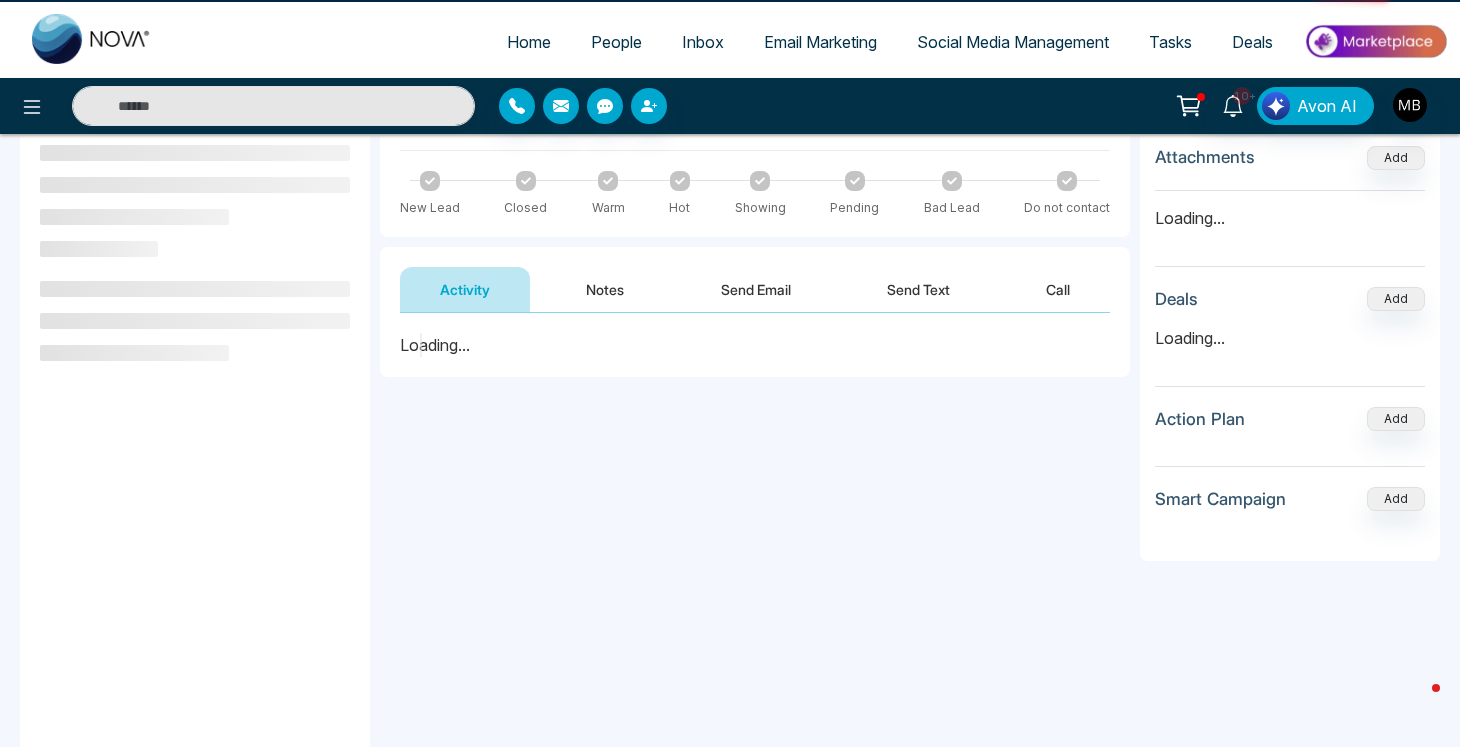 scroll, scrollTop: 0, scrollLeft: 0, axis: both 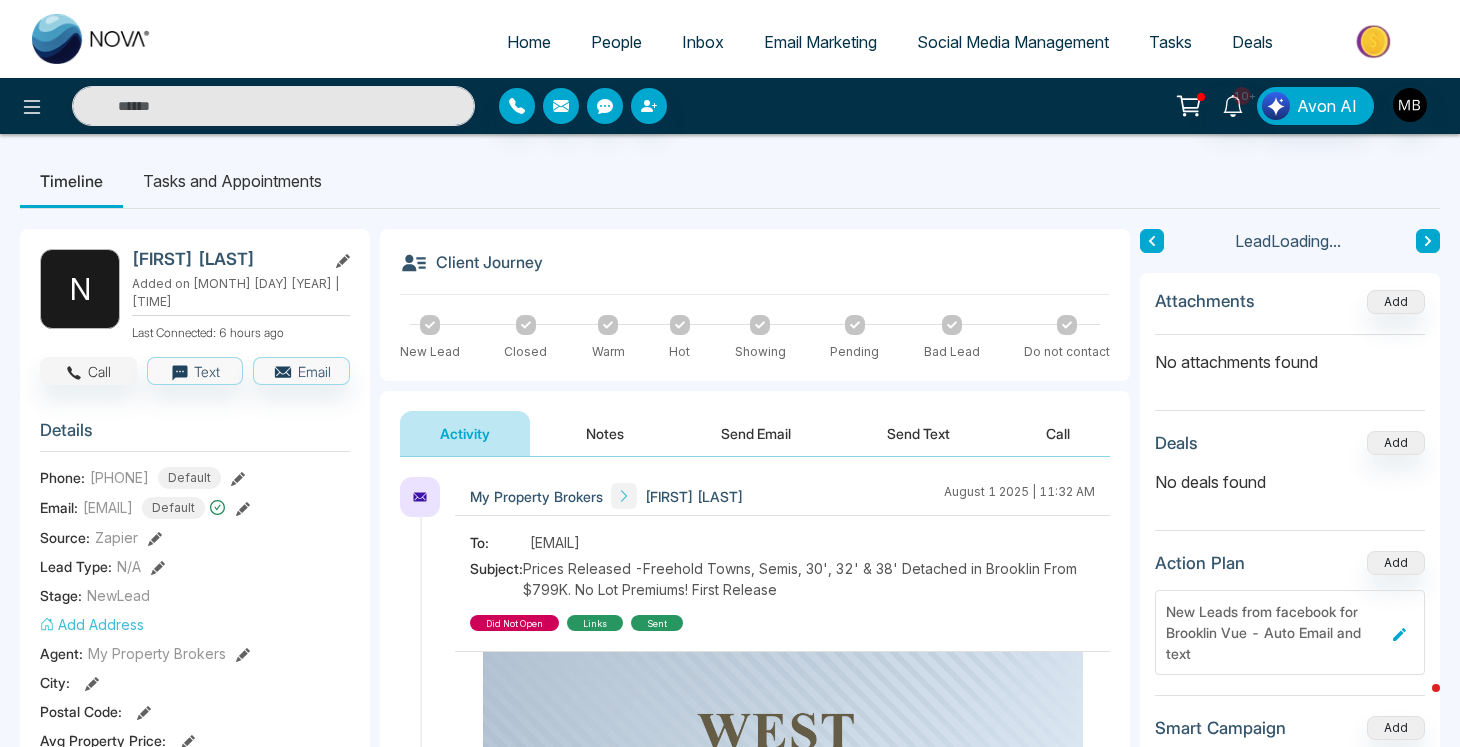 click on "Call" at bounding box center (88, 371) 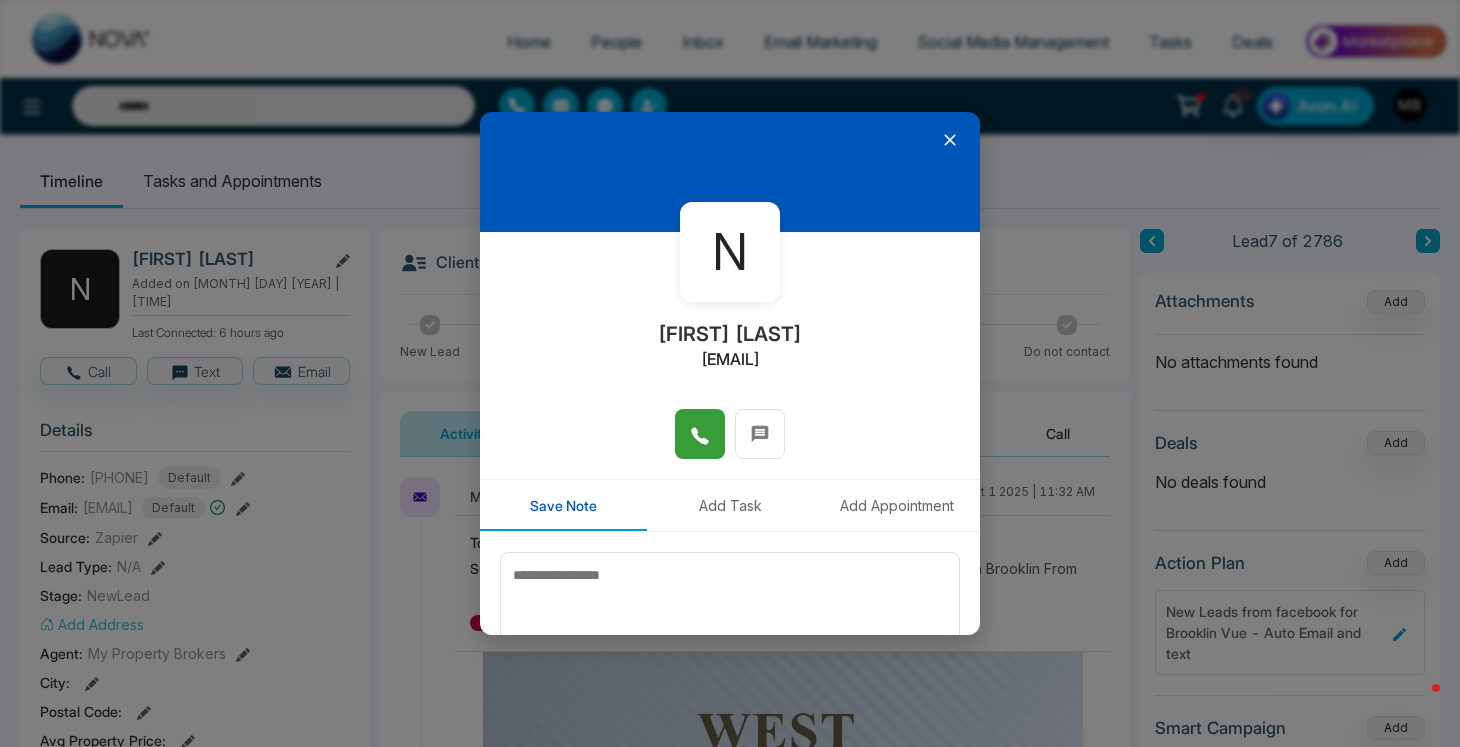 click at bounding box center (700, 434) 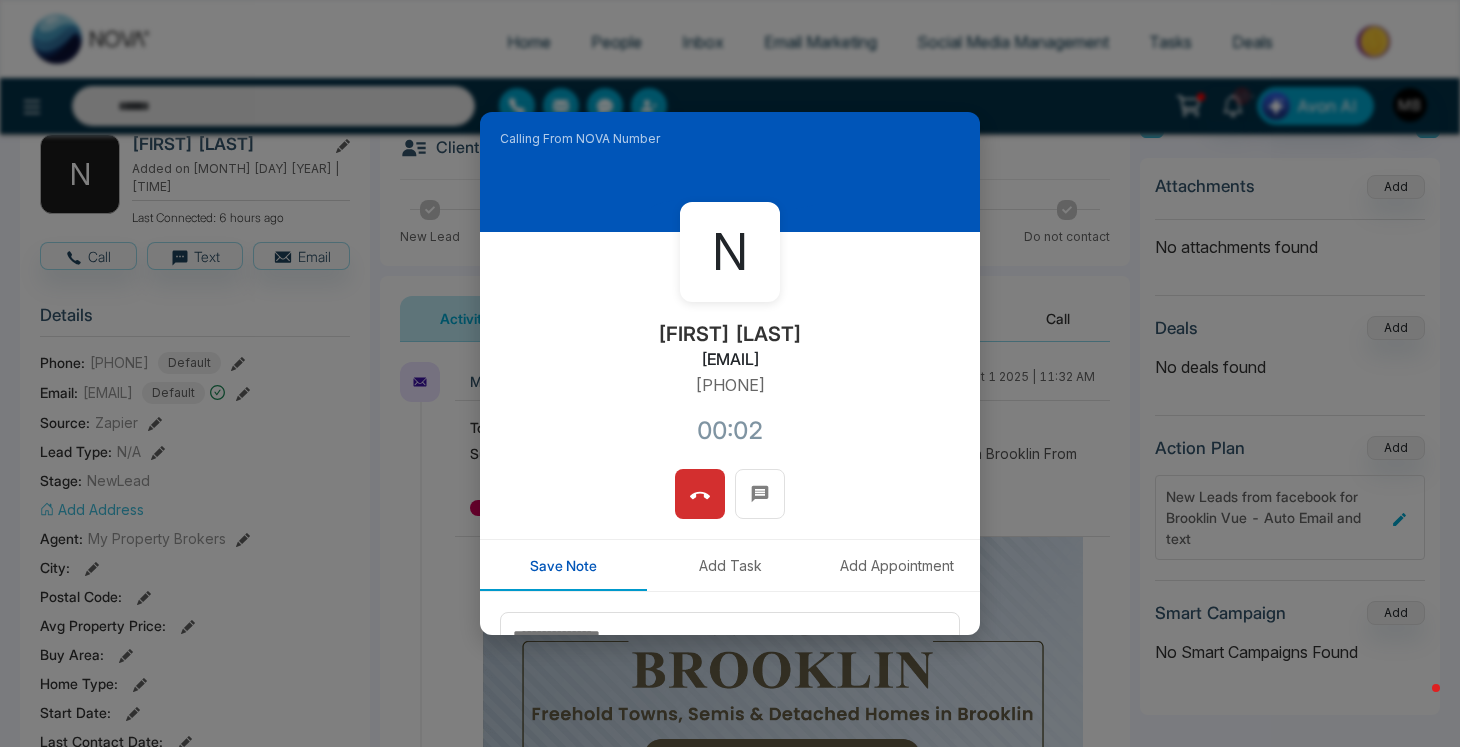 scroll, scrollTop: 111, scrollLeft: 0, axis: vertical 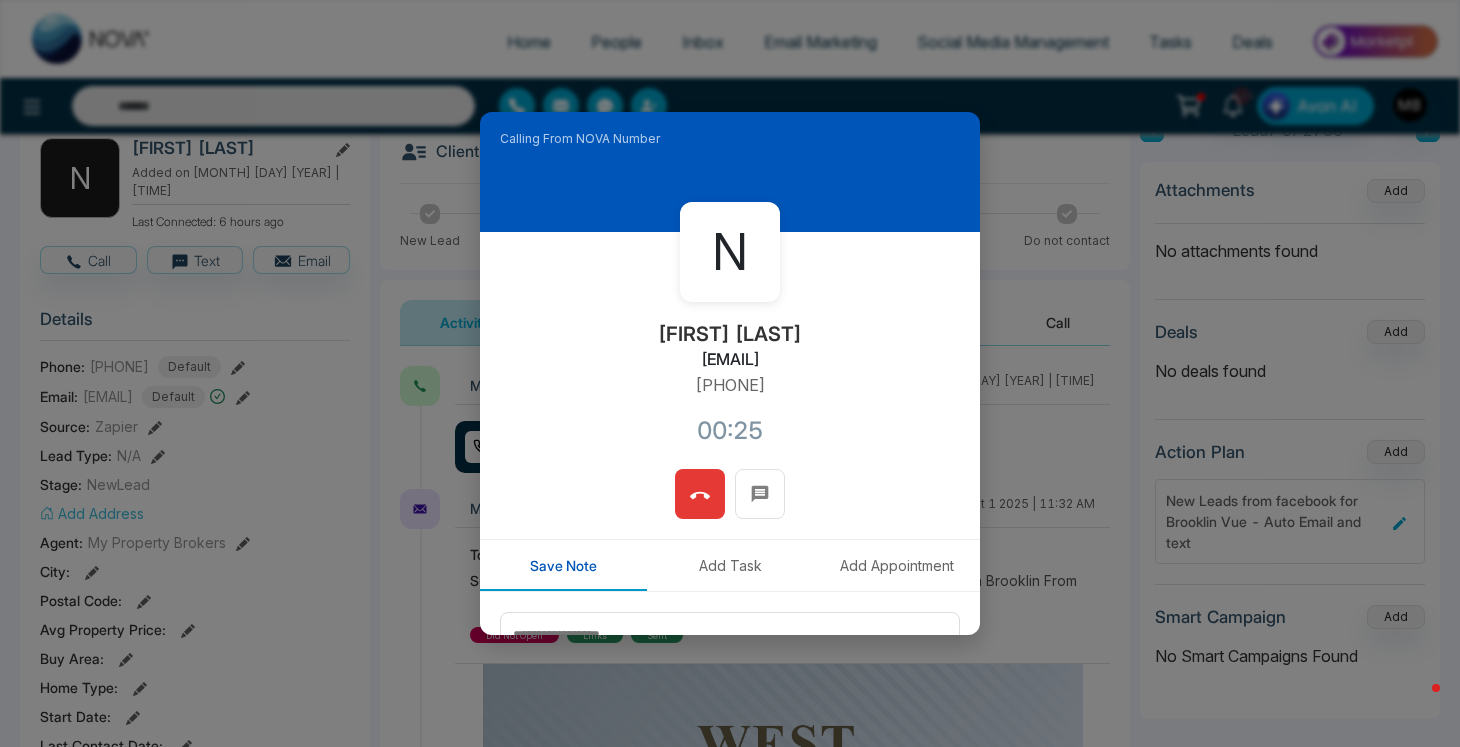 click 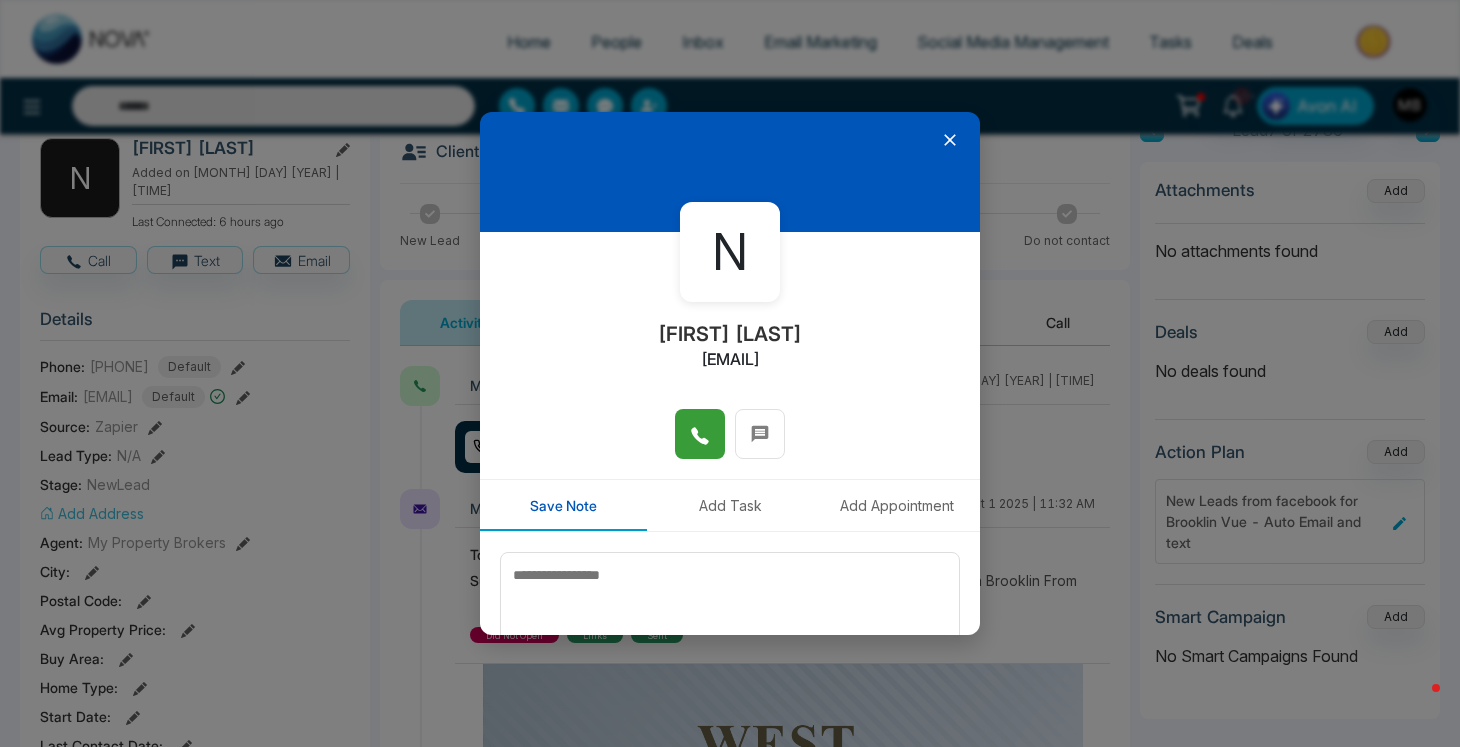 click 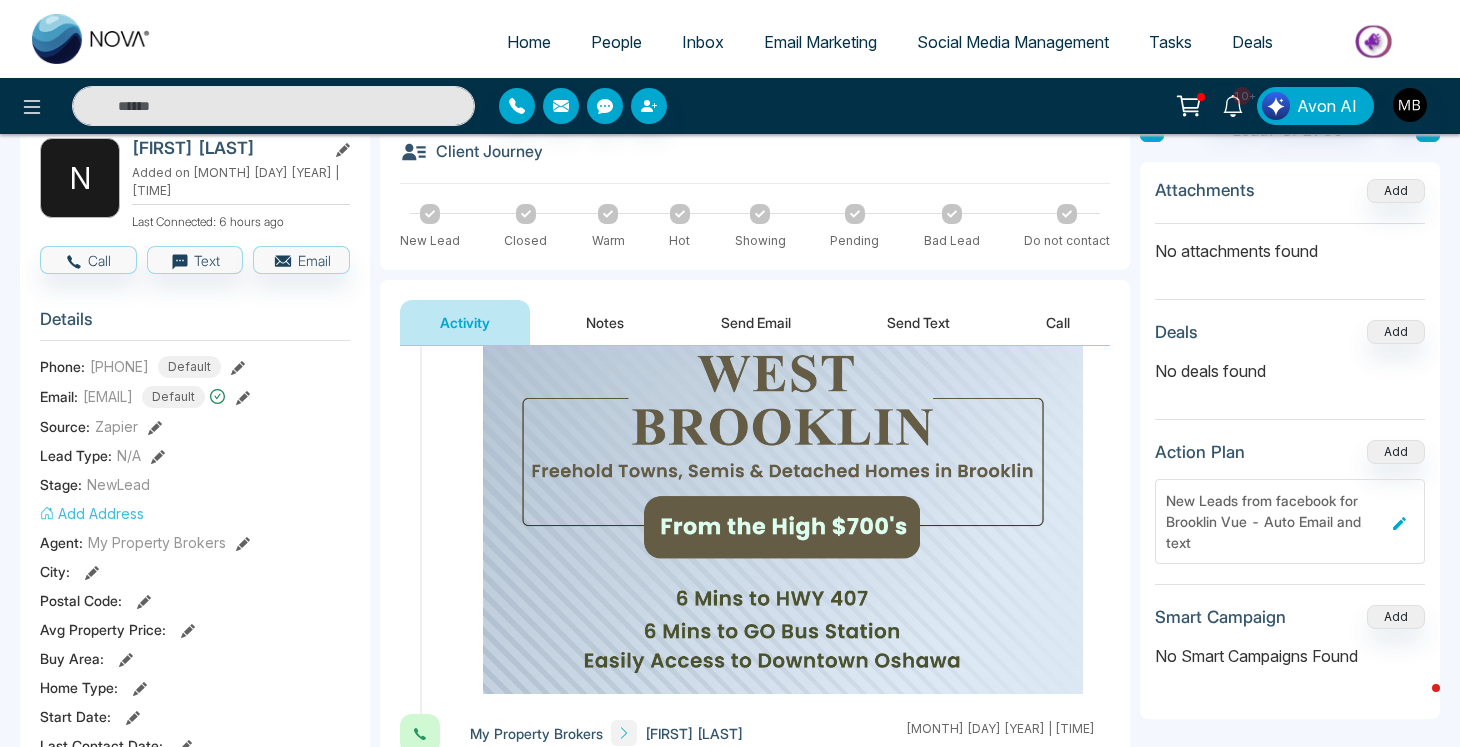 scroll, scrollTop: 368, scrollLeft: 0, axis: vertical 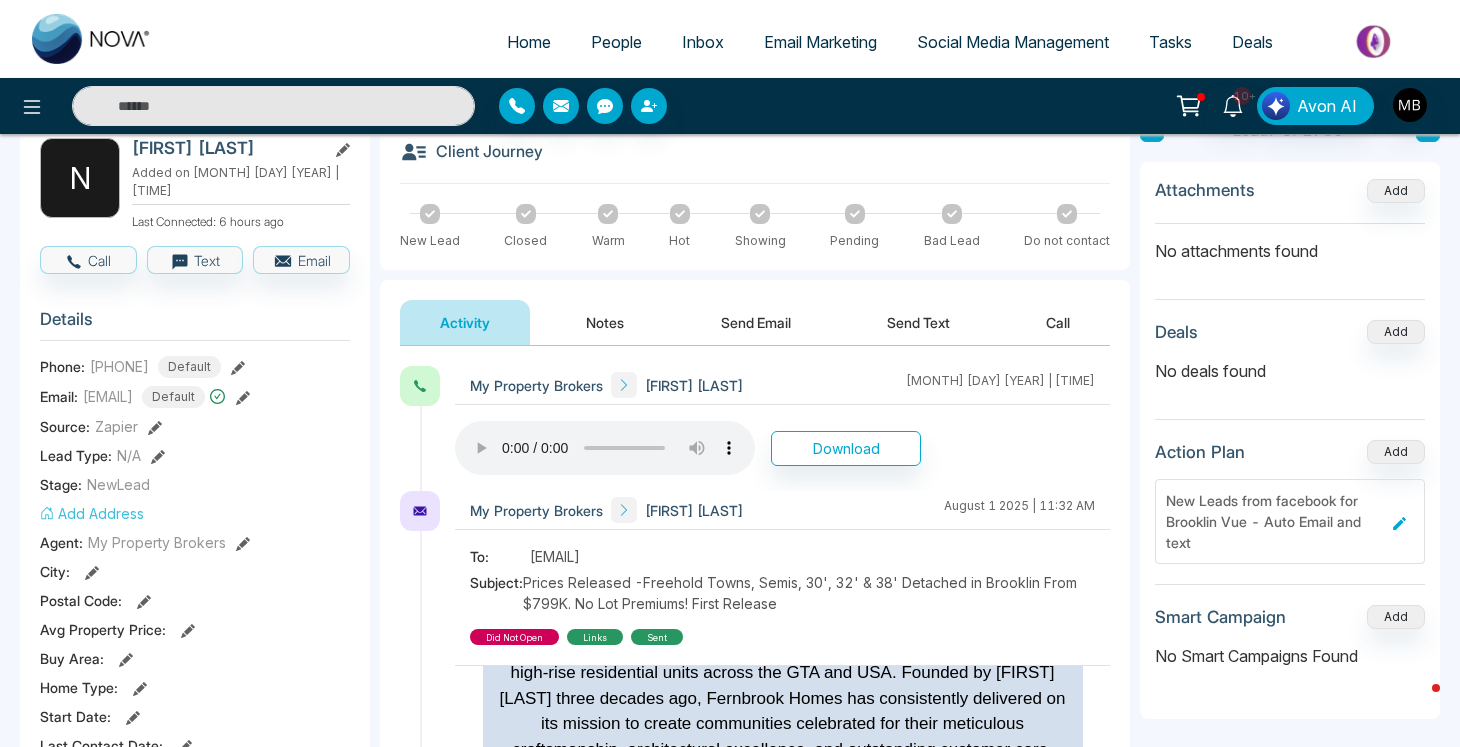 click 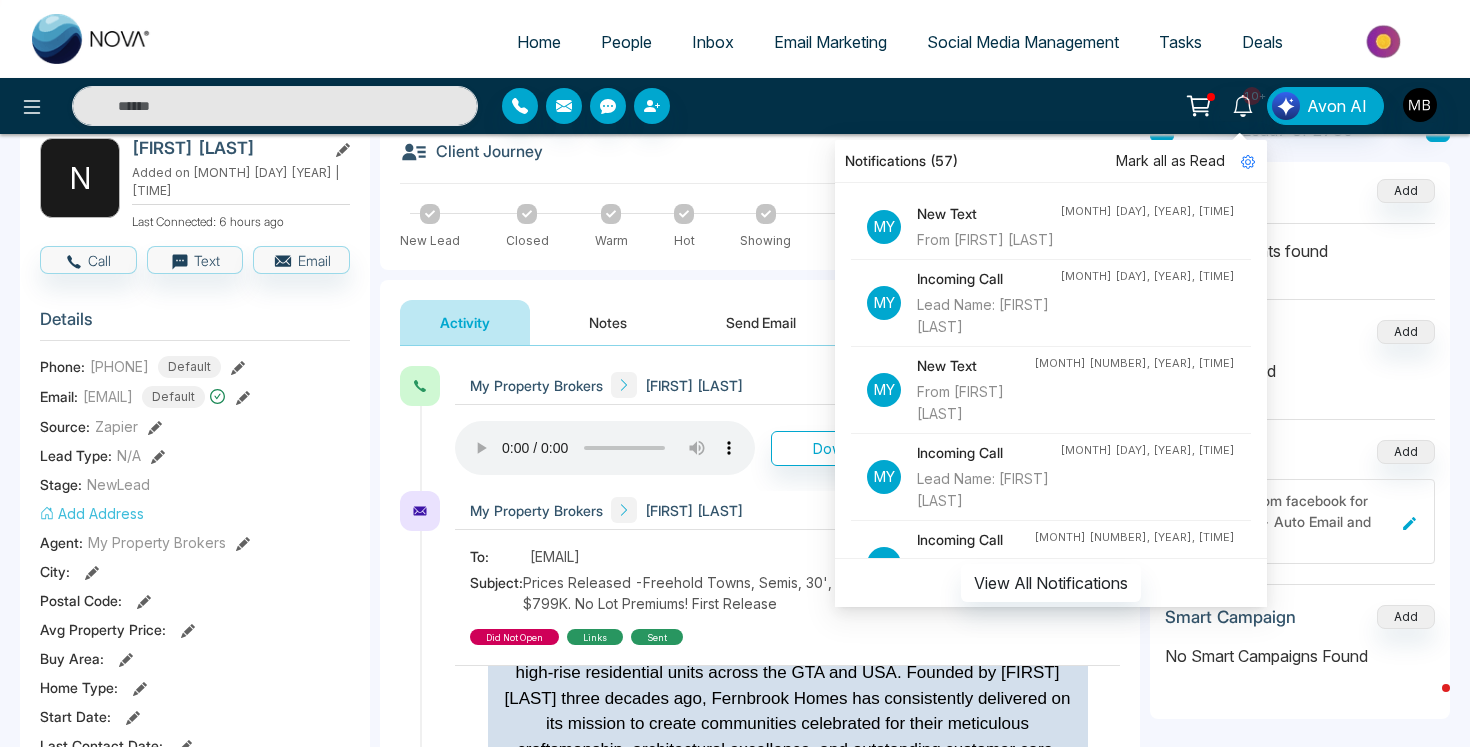 click on "From [FIRST] [LAST]" at bounding box center (988, 240) 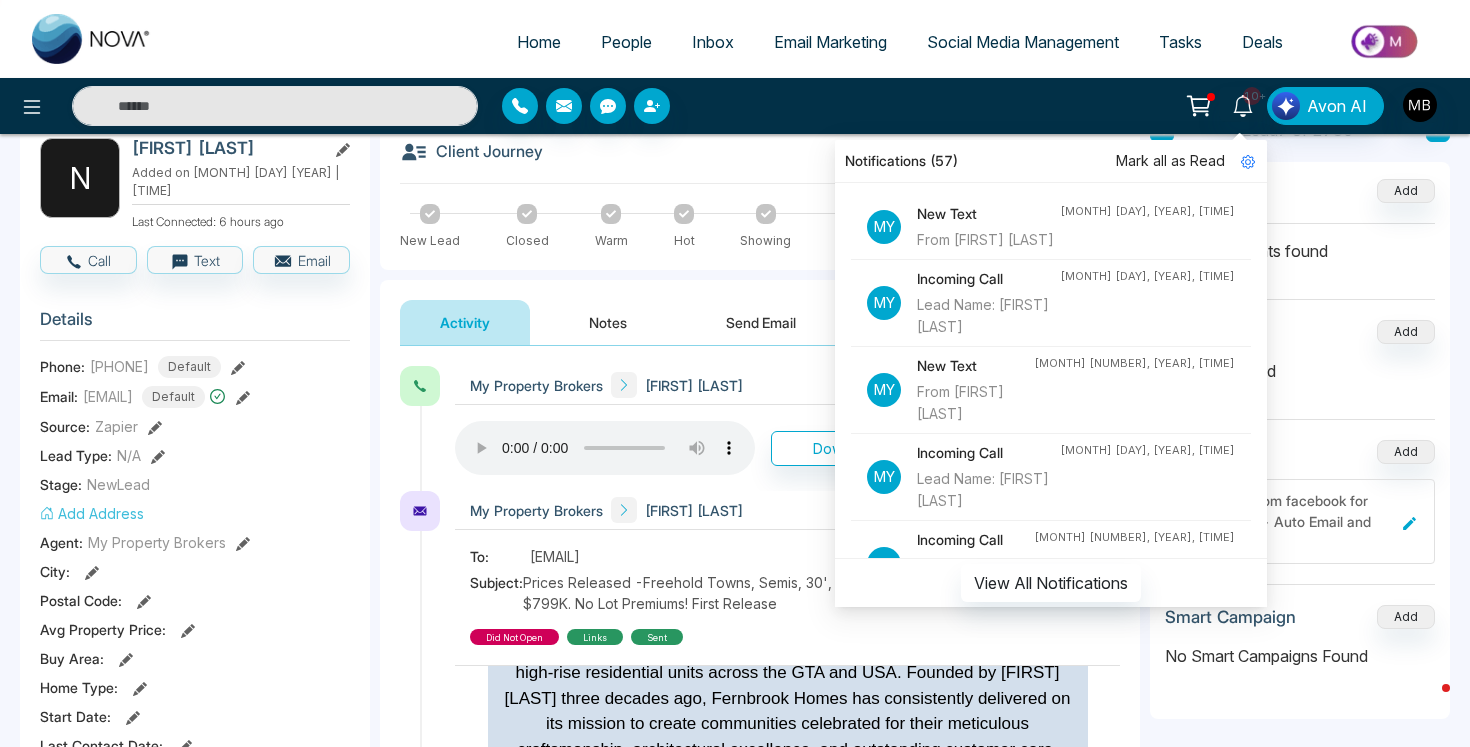 scroll, scrollTop: 0, scrollLeft: 0, axis: both 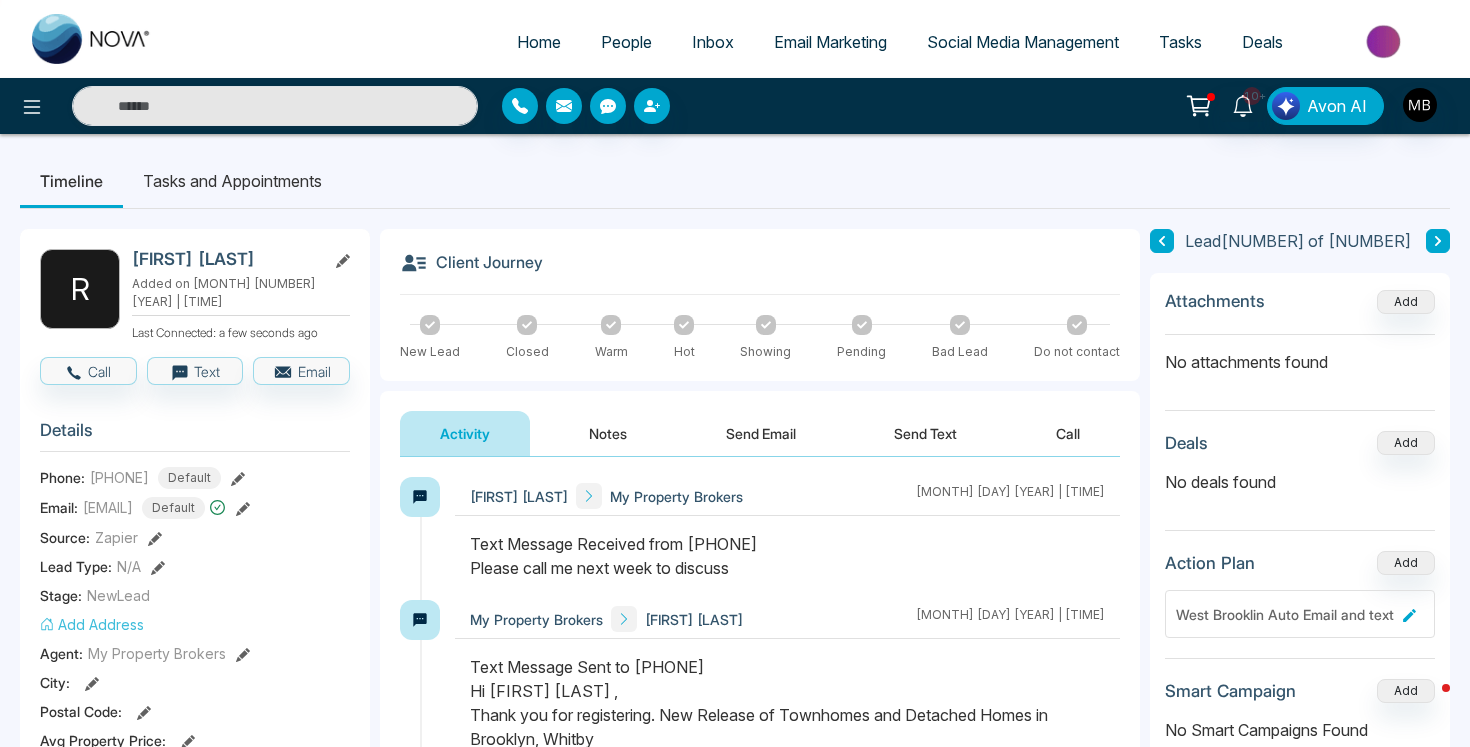 click on "Text Message Received from [PHONE]  Please call me next week to discuss" at bounding box center [787, 556] 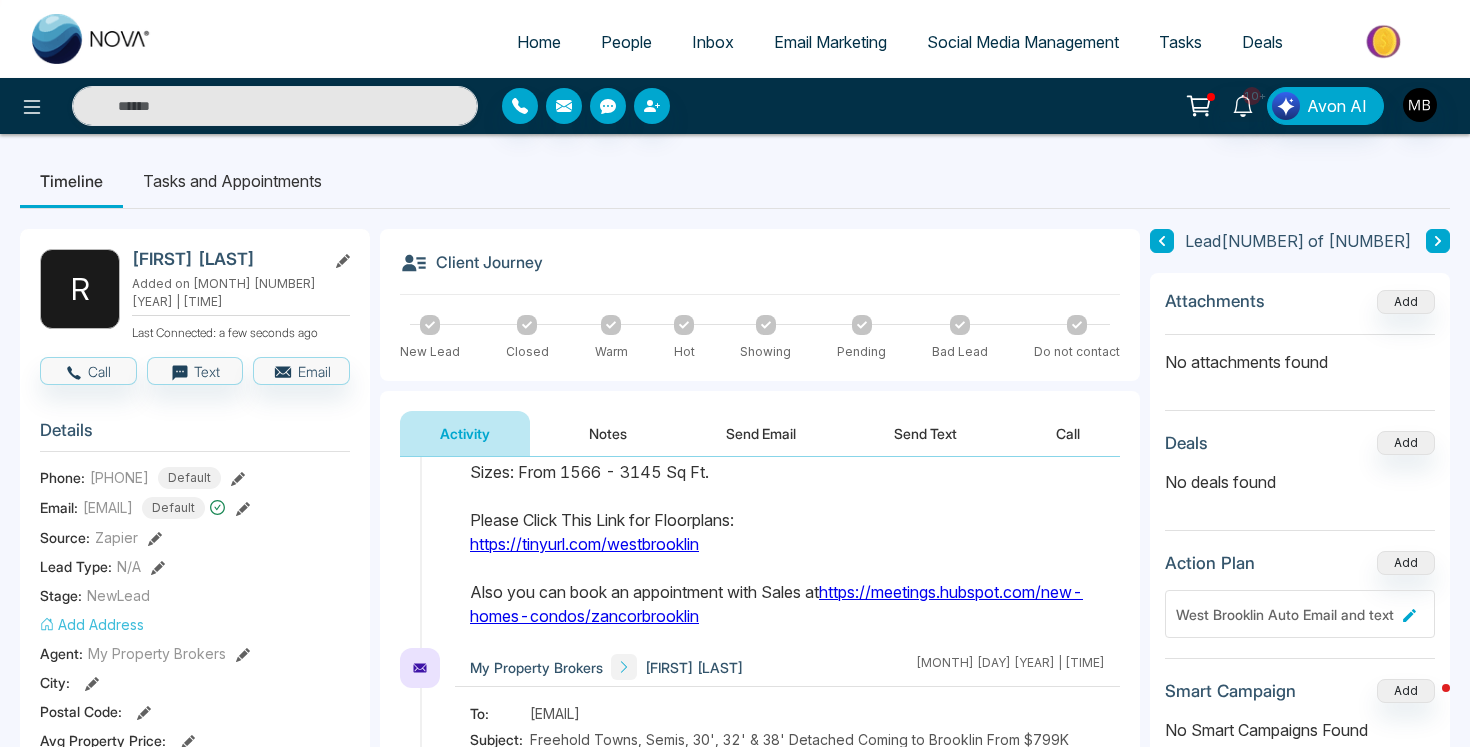 scroll, scrollTop: 531, scrollLeft: 0, axis: vertical 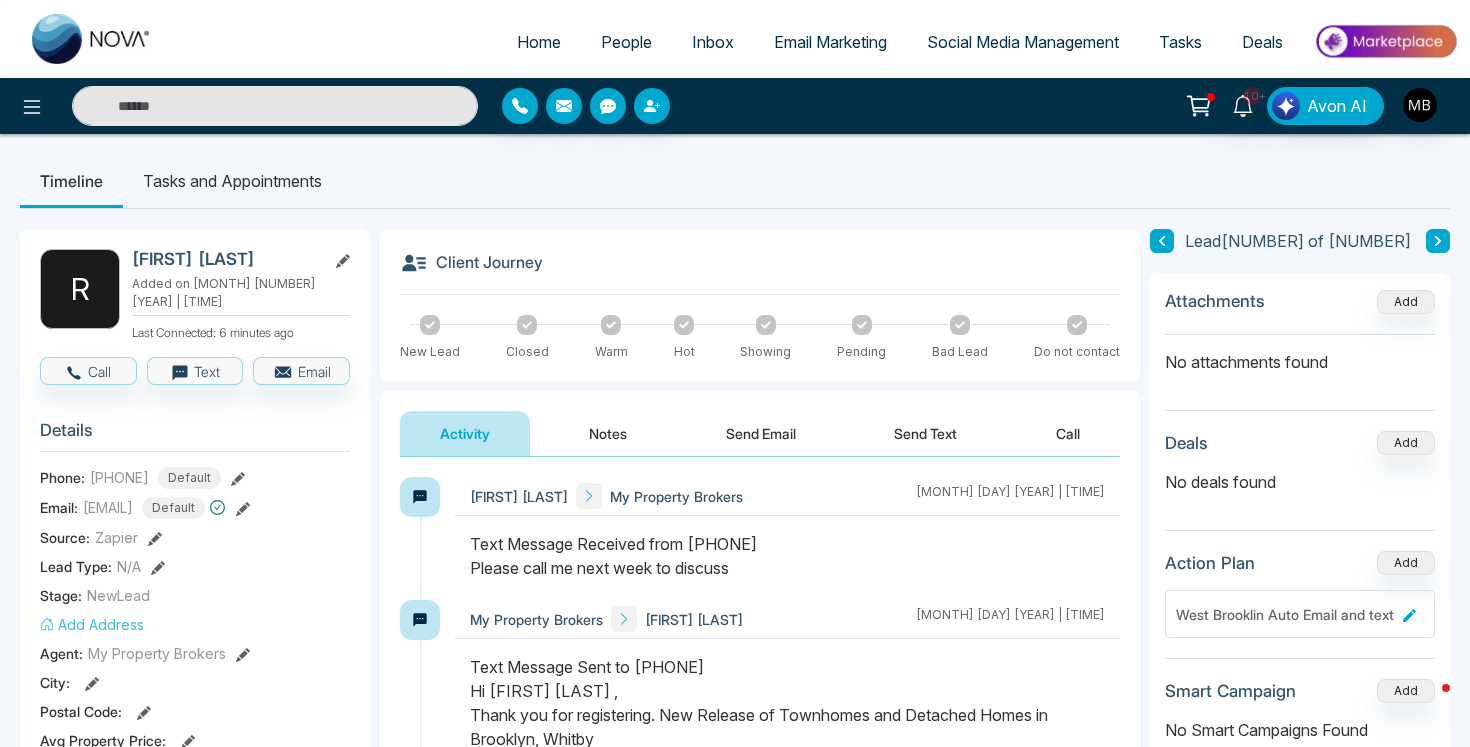 click at bounding box center (275, 106) 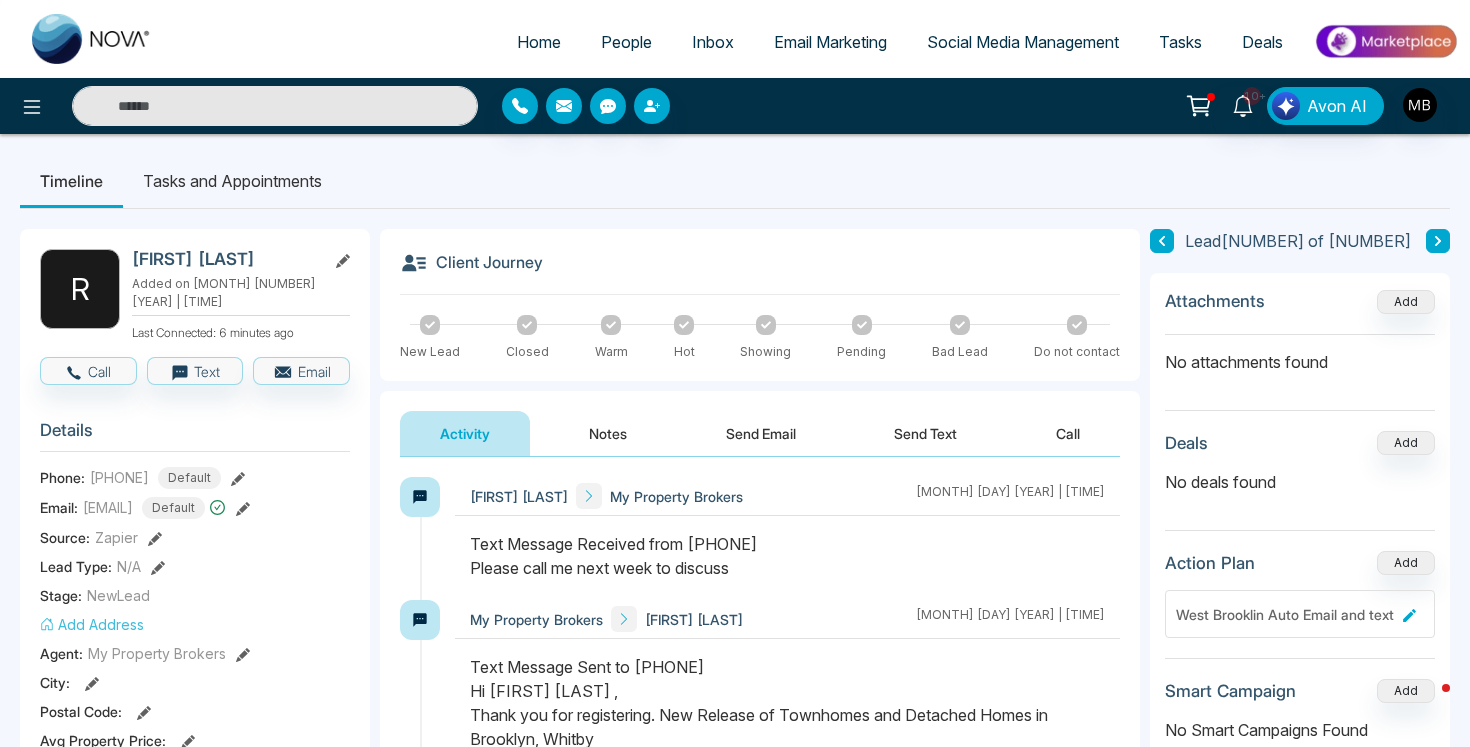 paste on "**********" 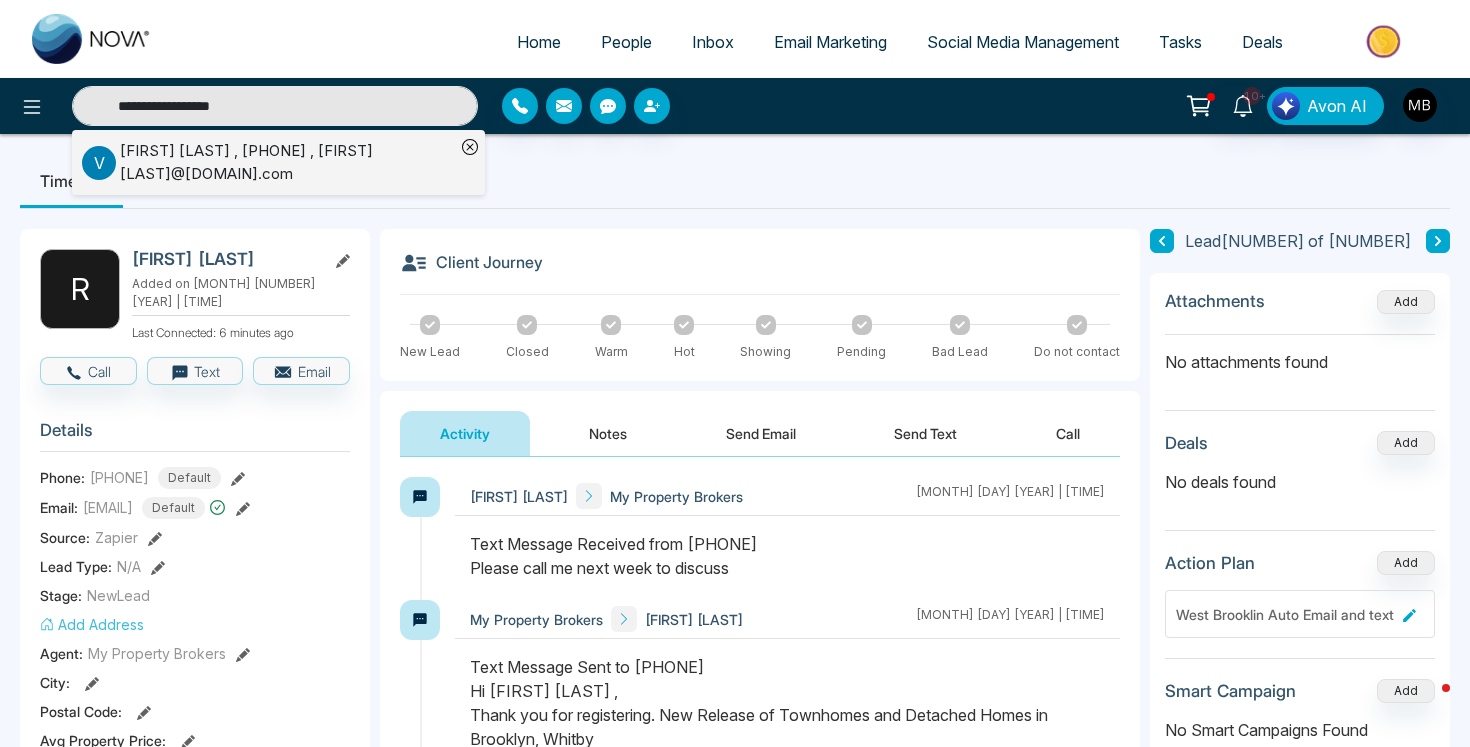type on "**********" 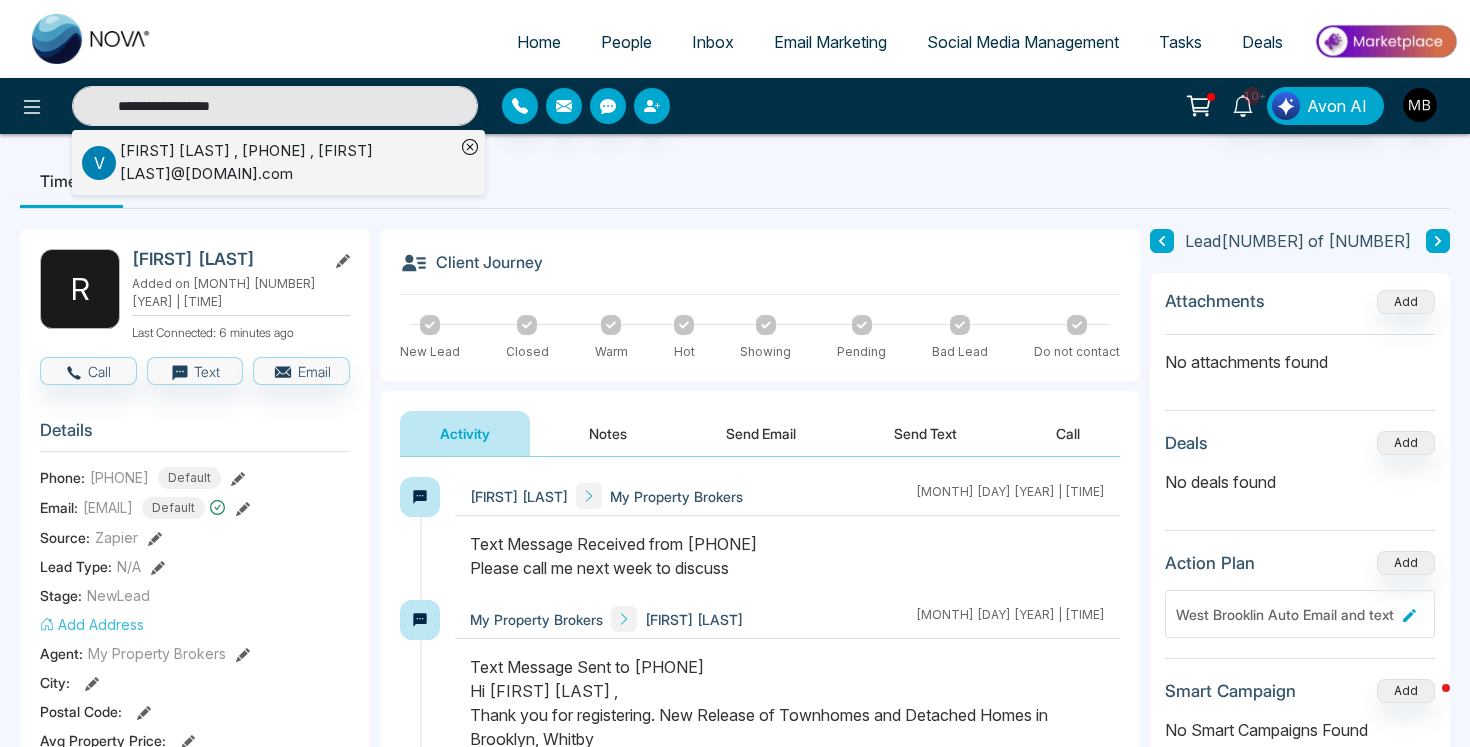 click on "[FIRST] [LAST] , [PHONE] , [EMAIL]" at bounding box center [287, 162] 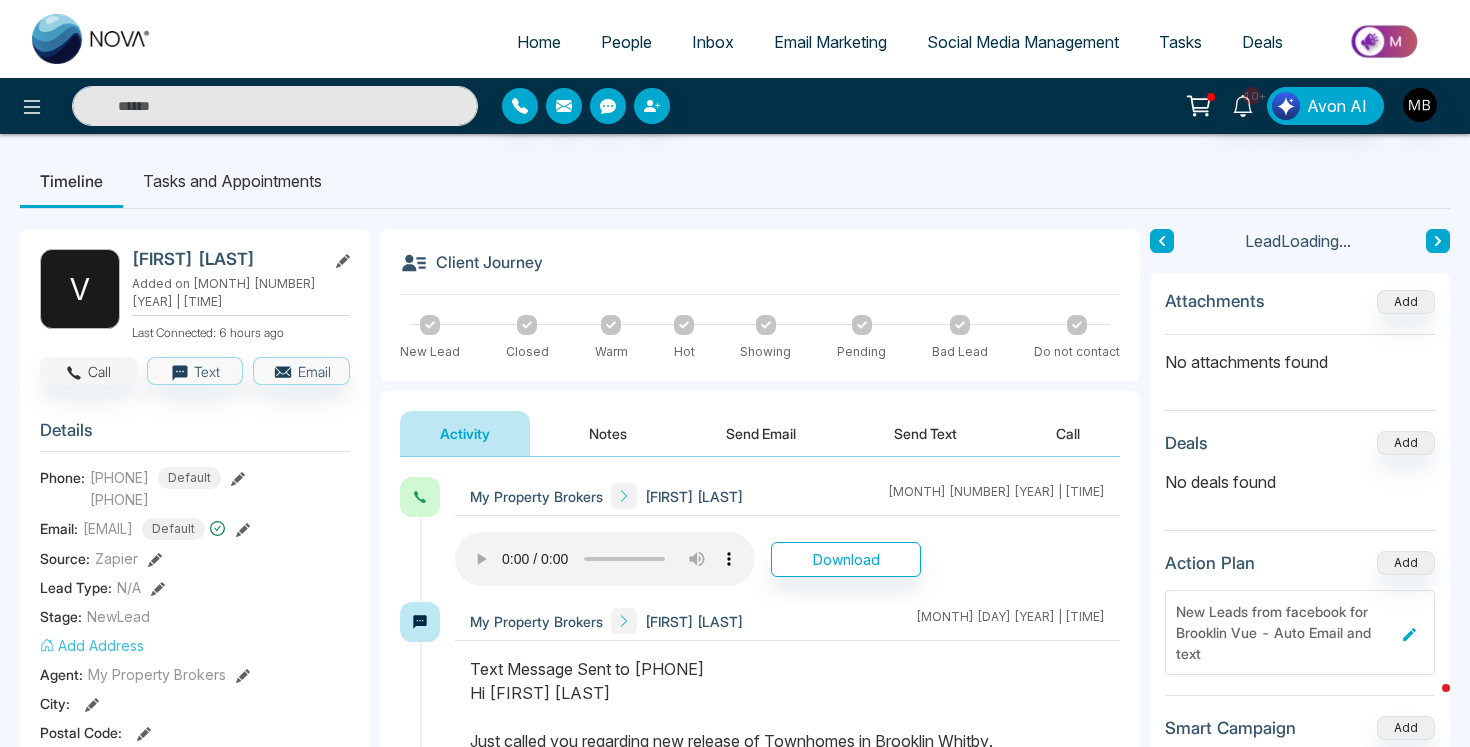 click on "Call" at bounding box center [88, 371] 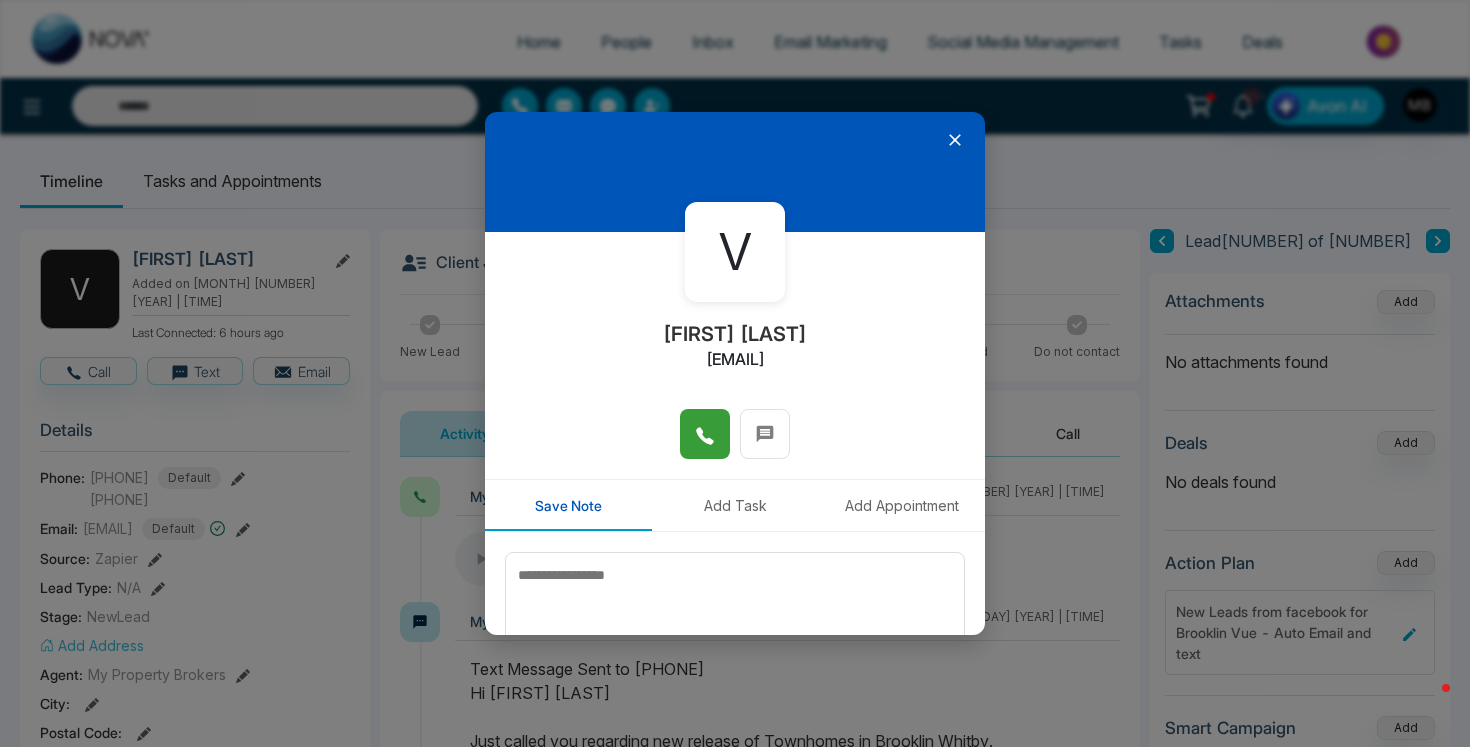 click at bounding box center (705, 434) 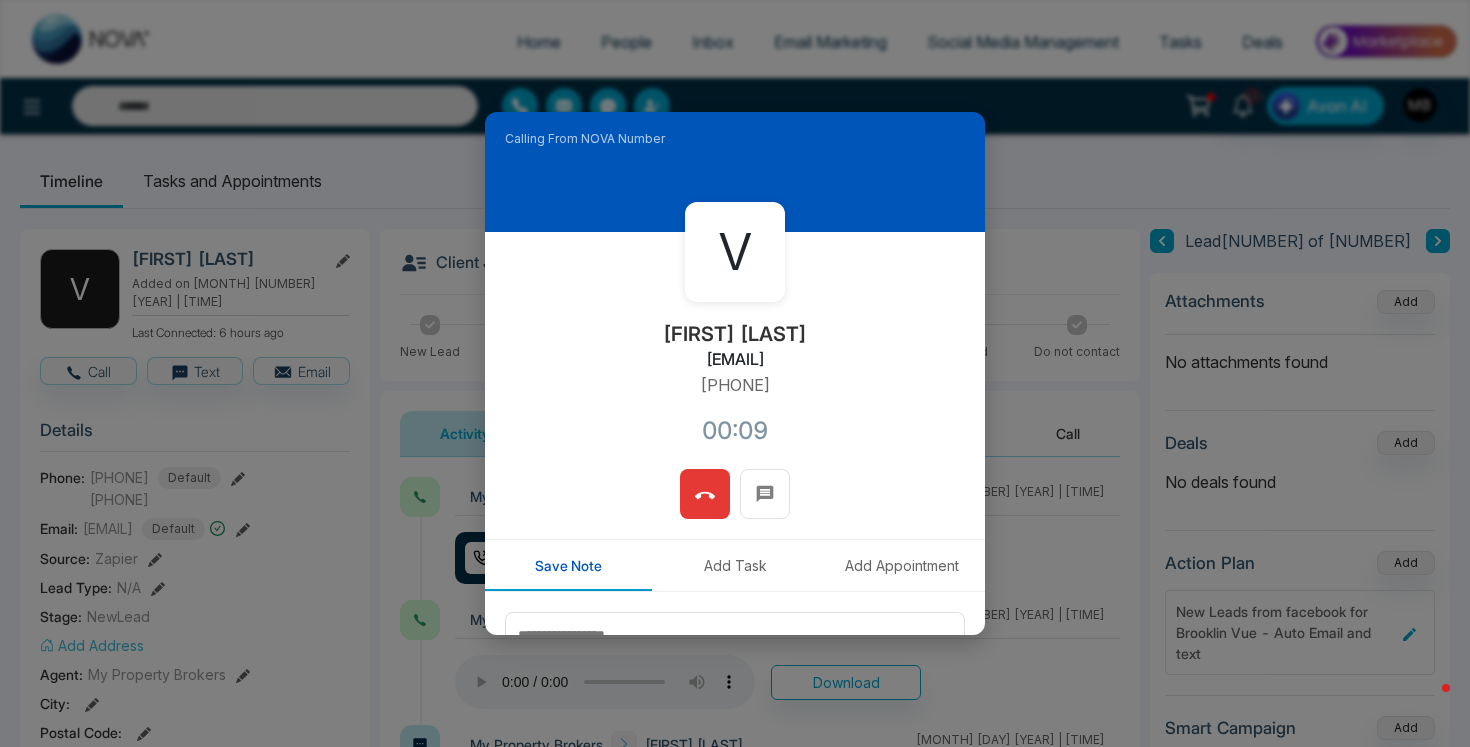 click 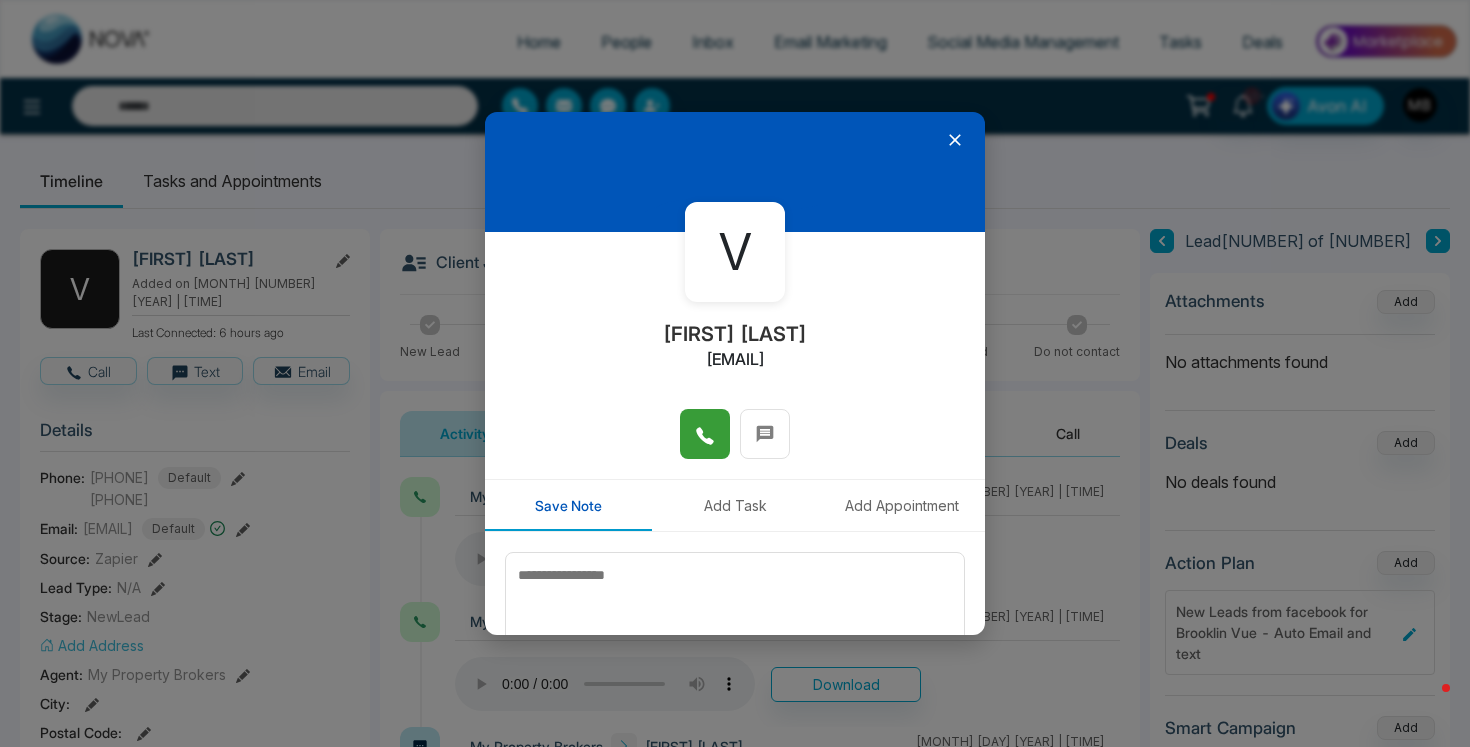 click 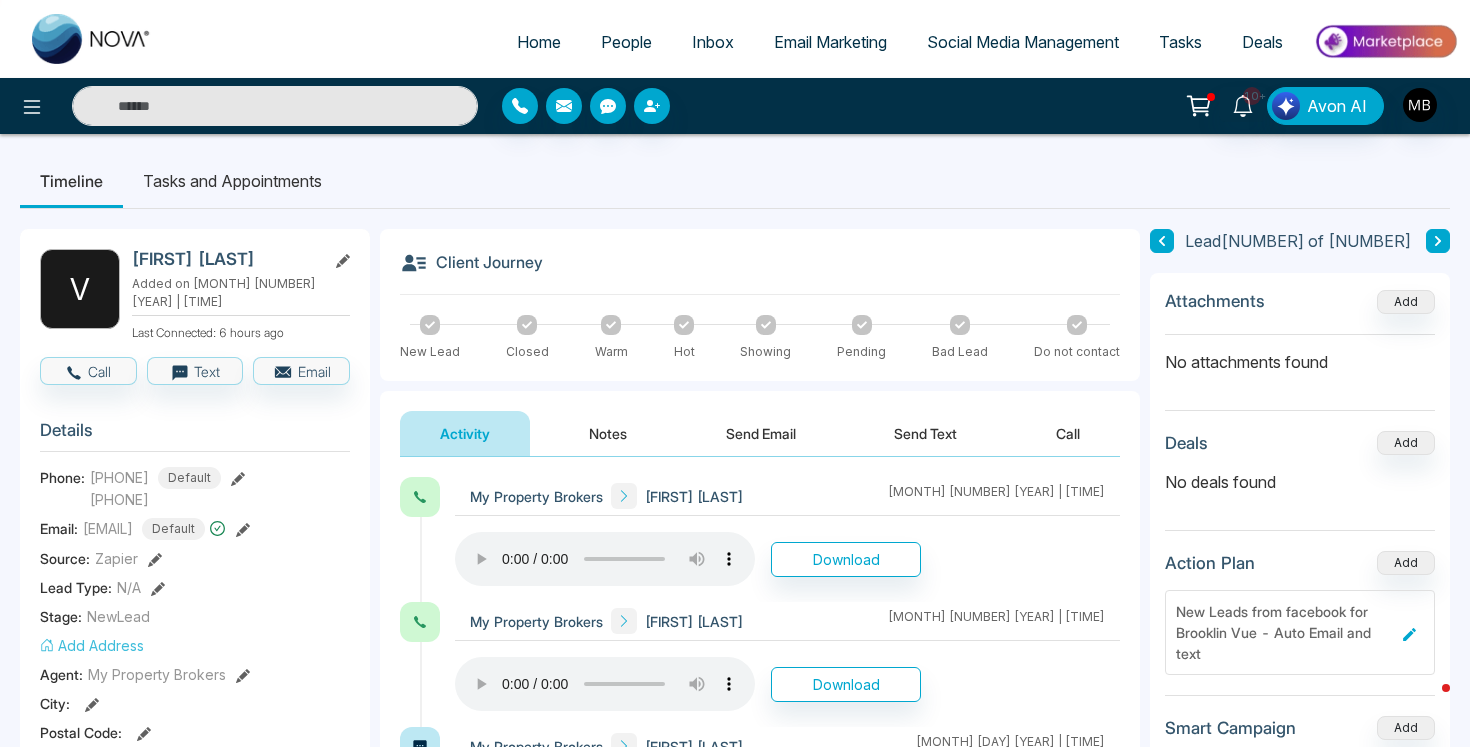 click at bounding box center (275, 106) 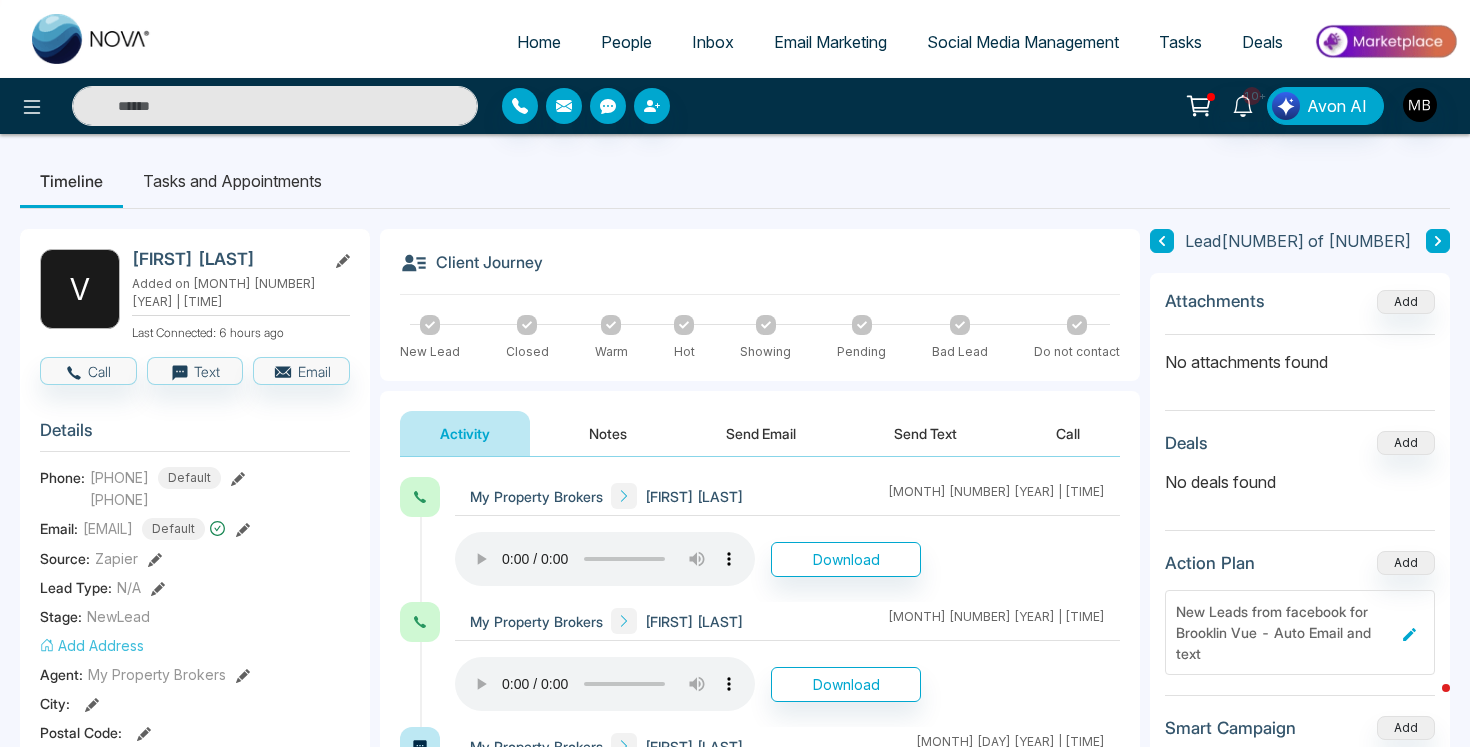 paste on "**********" 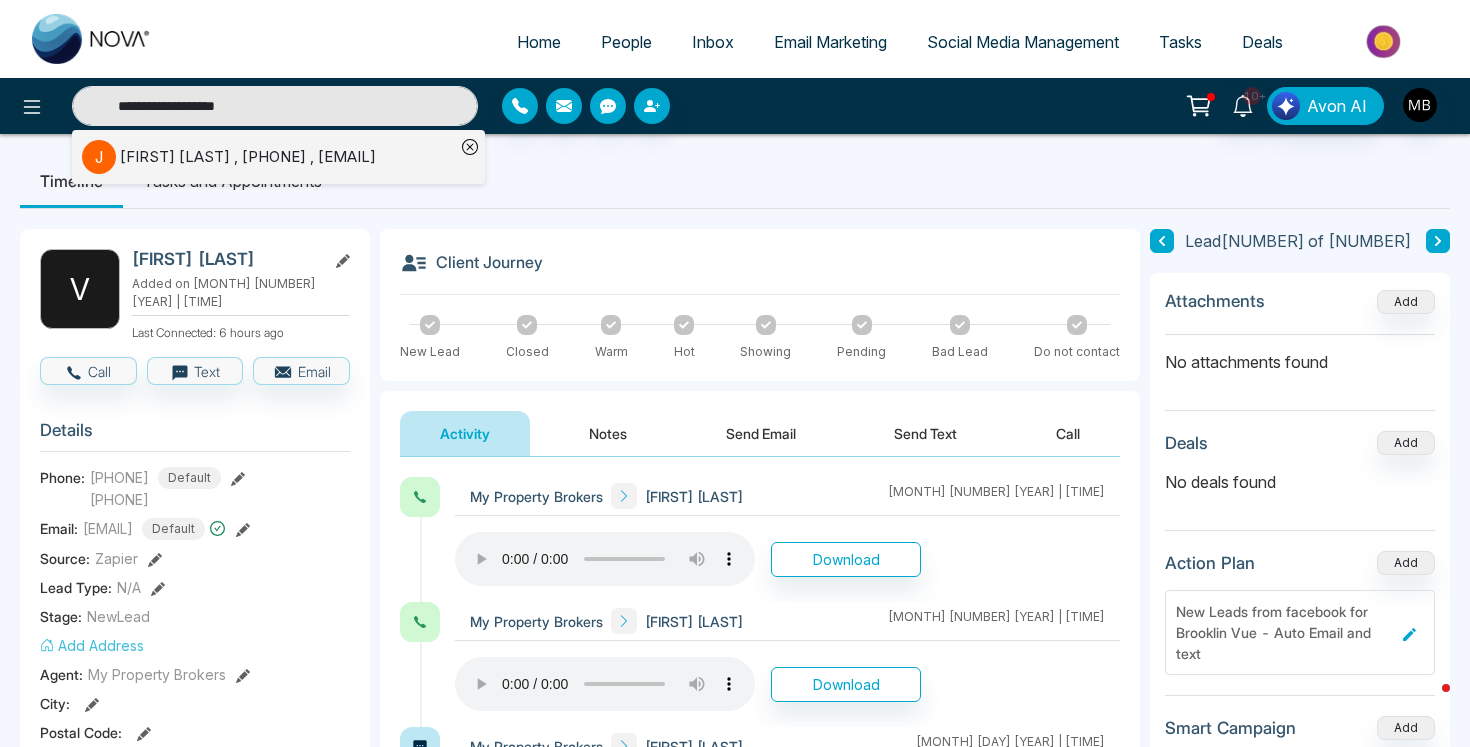 type on "**********" 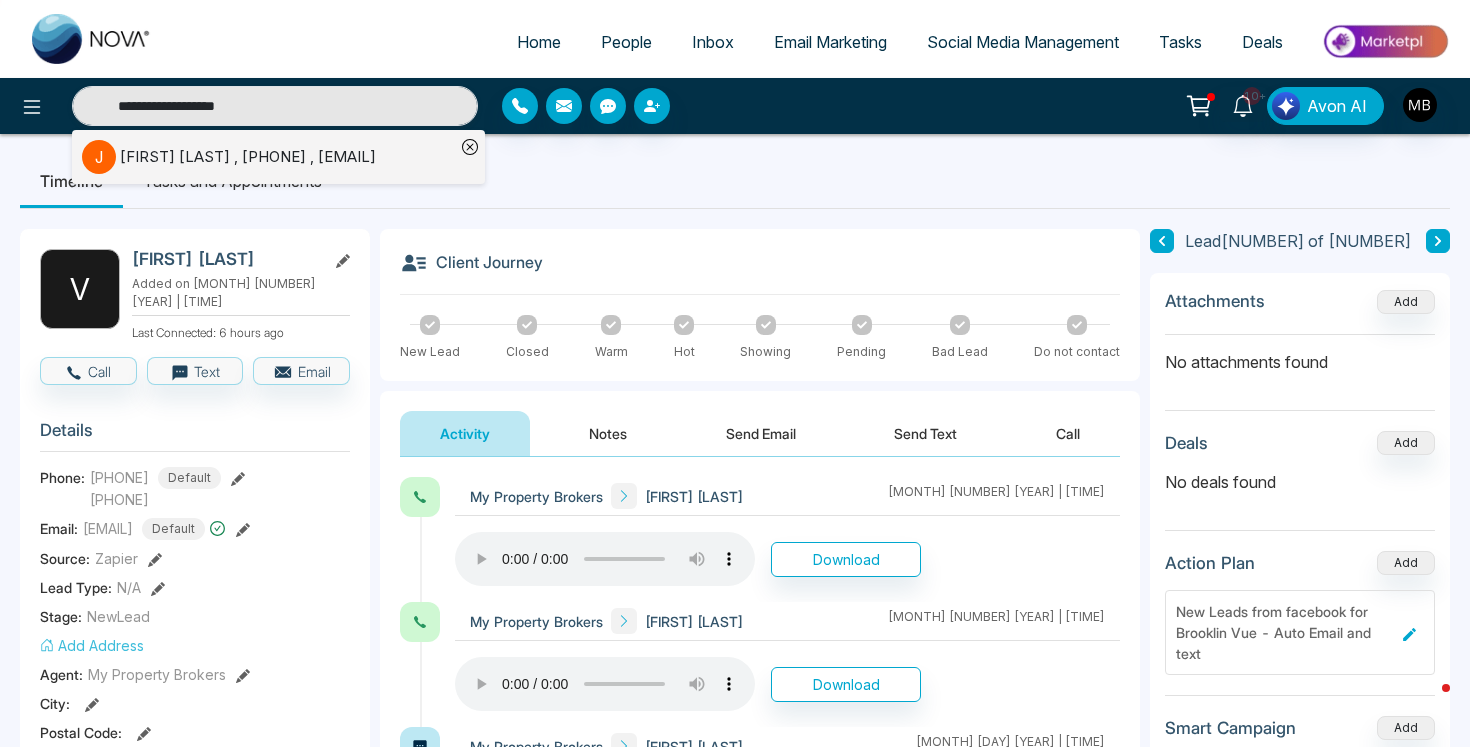 click on "[FIRST] [LAST] , [PHONE] , [EMAIL]" at bounding box center (248, 157) 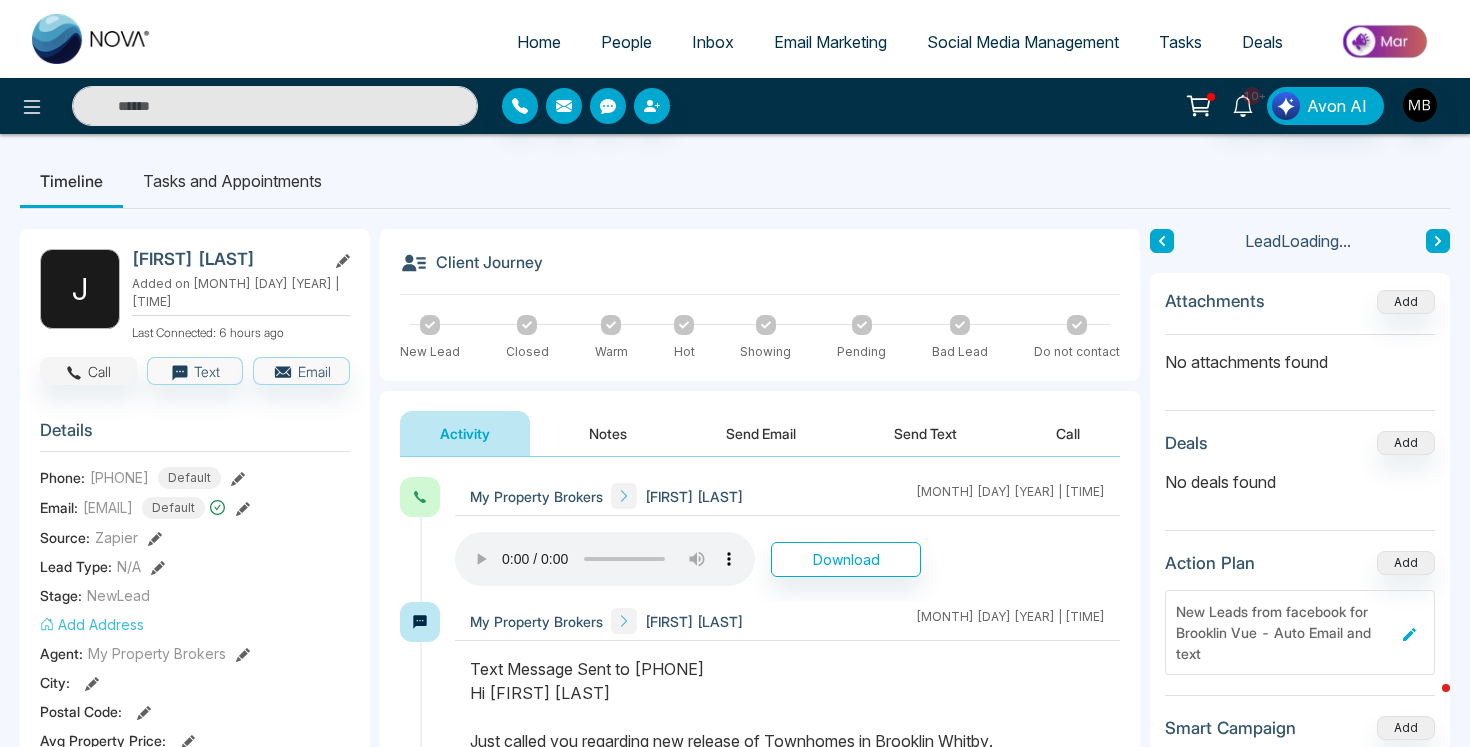click on "Call" at bounding box center (88, 371) 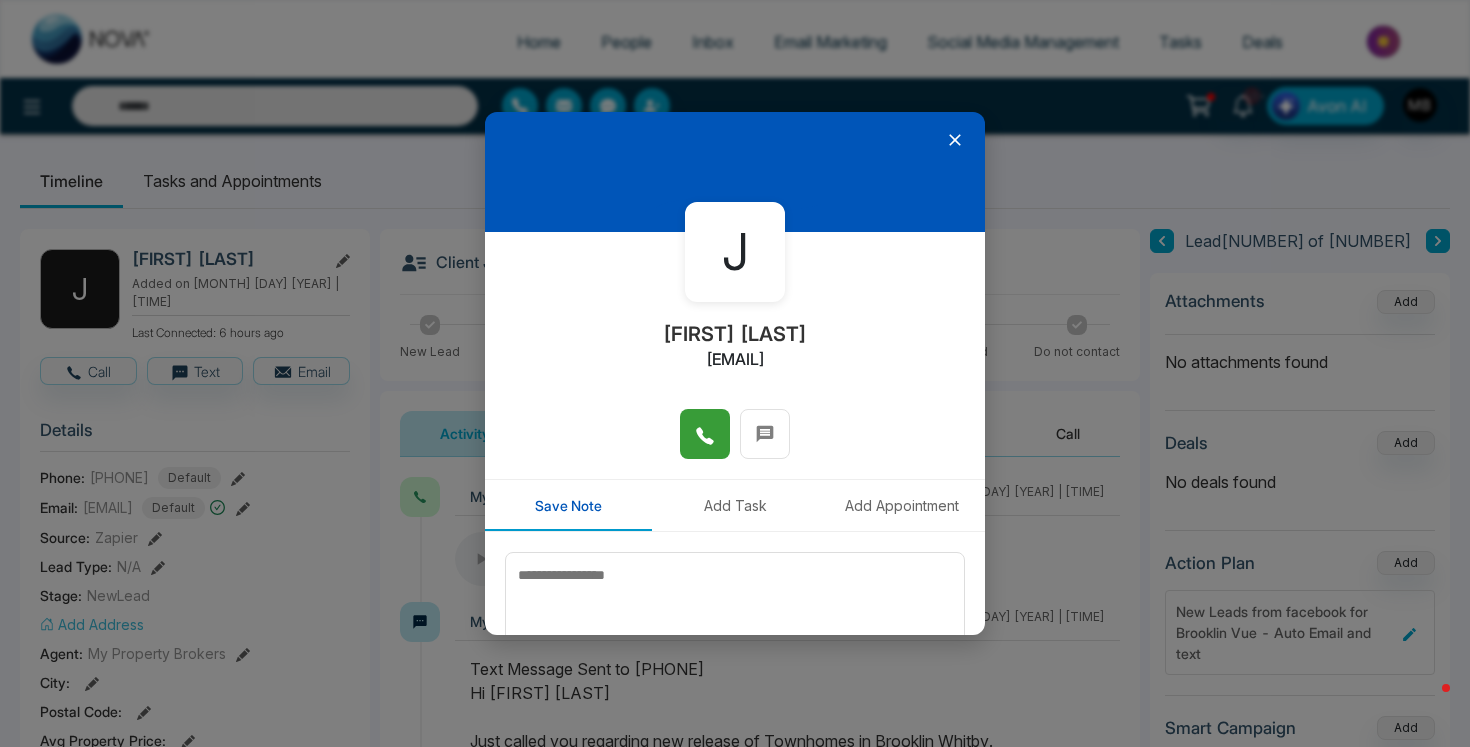 click 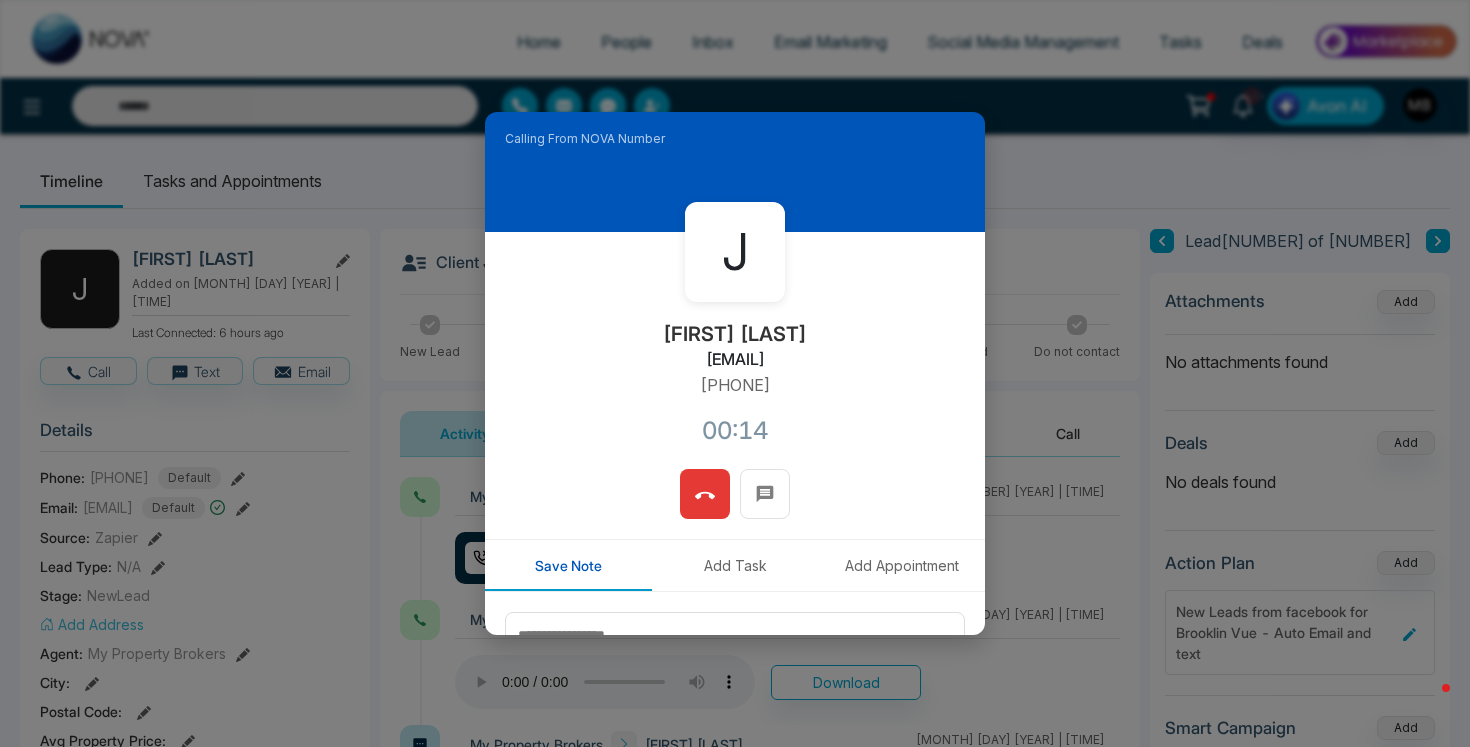 click 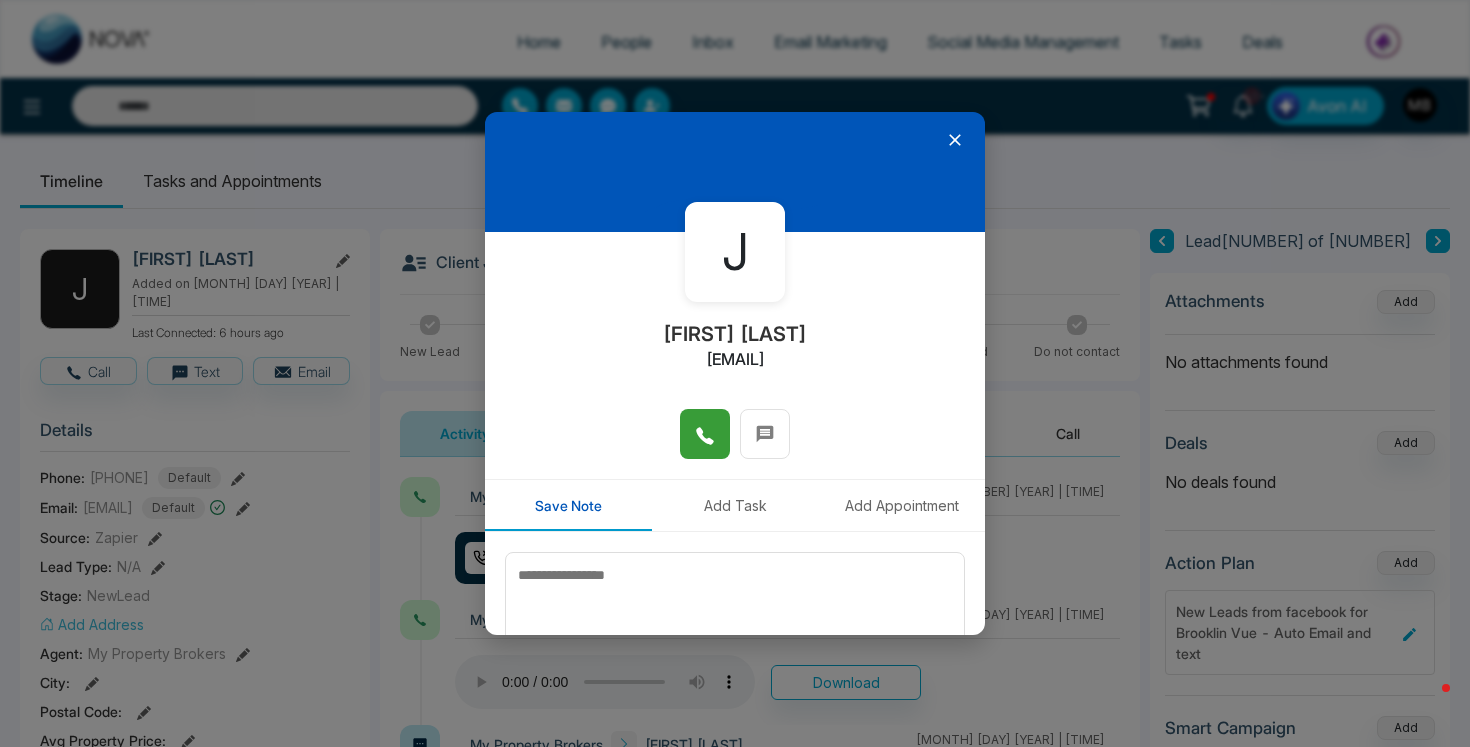 click 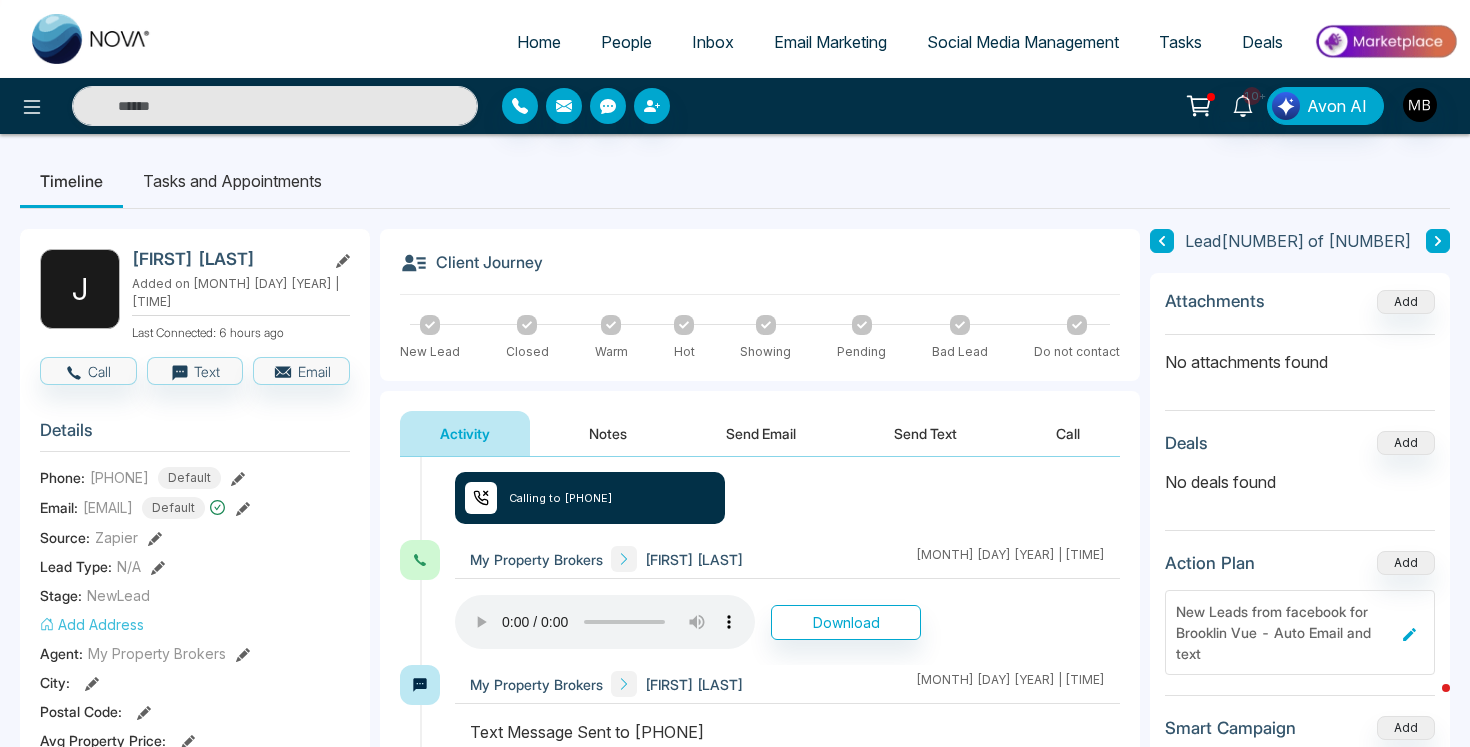 scroll, scrollTop: 23, scrollLeft: 0, axis: vertical 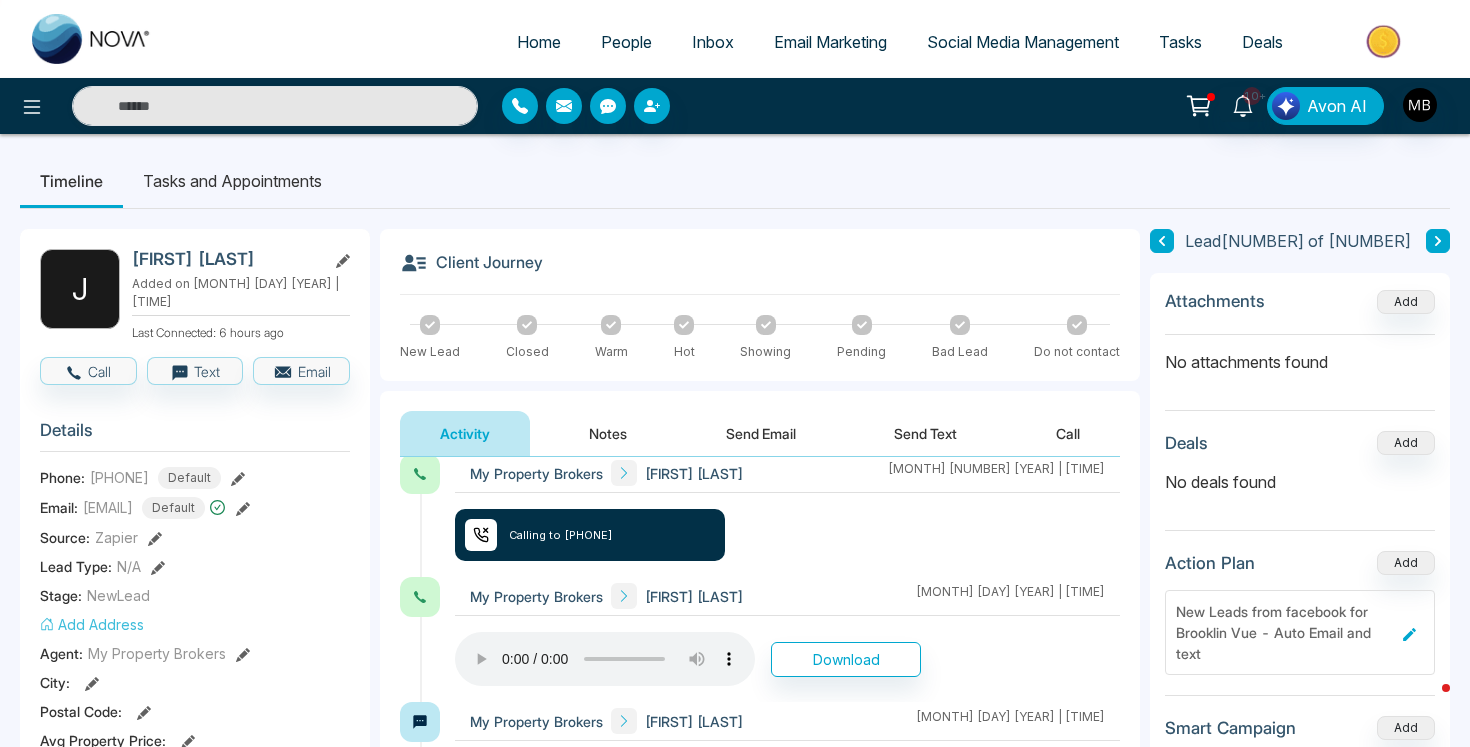 click at bounding box center (605, 659) 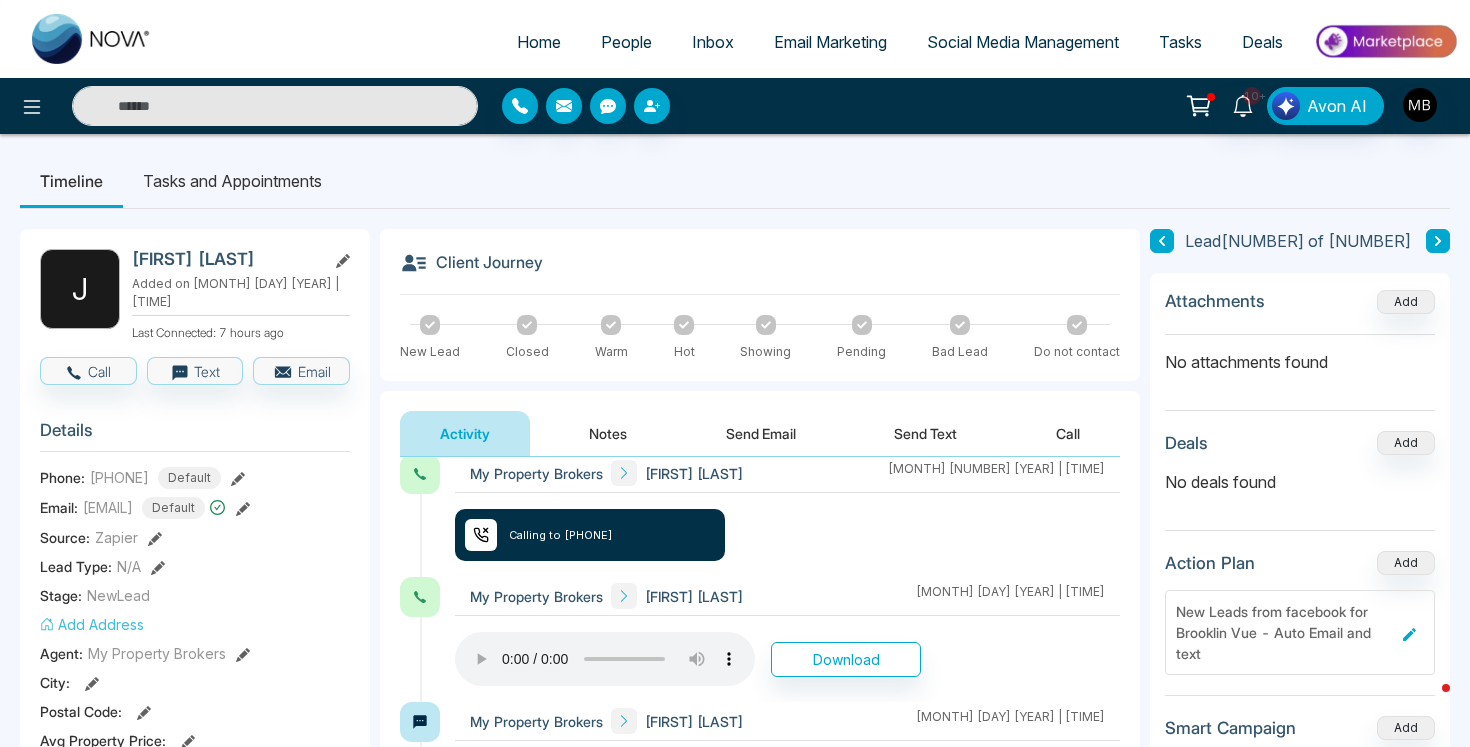 click at bounding box center (275, 106) 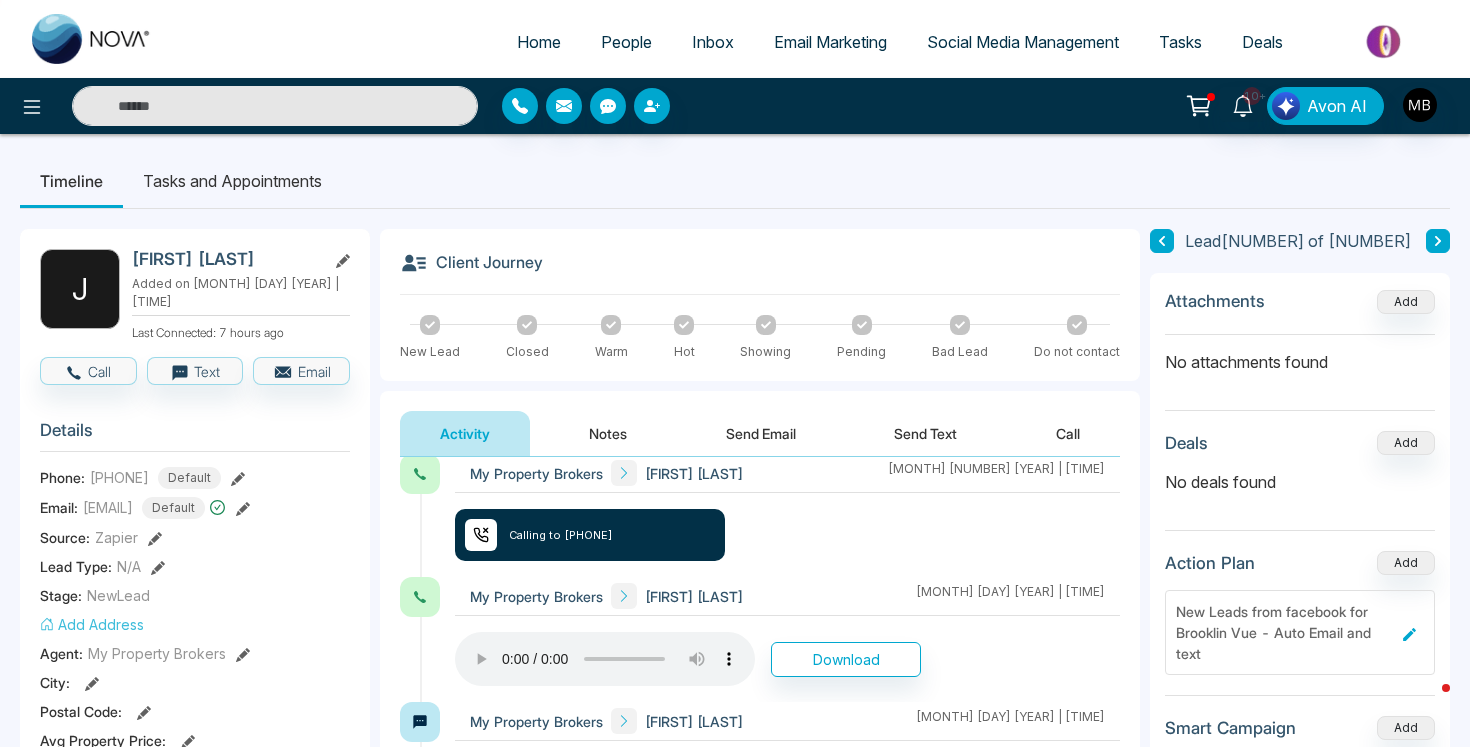paste on "**********" 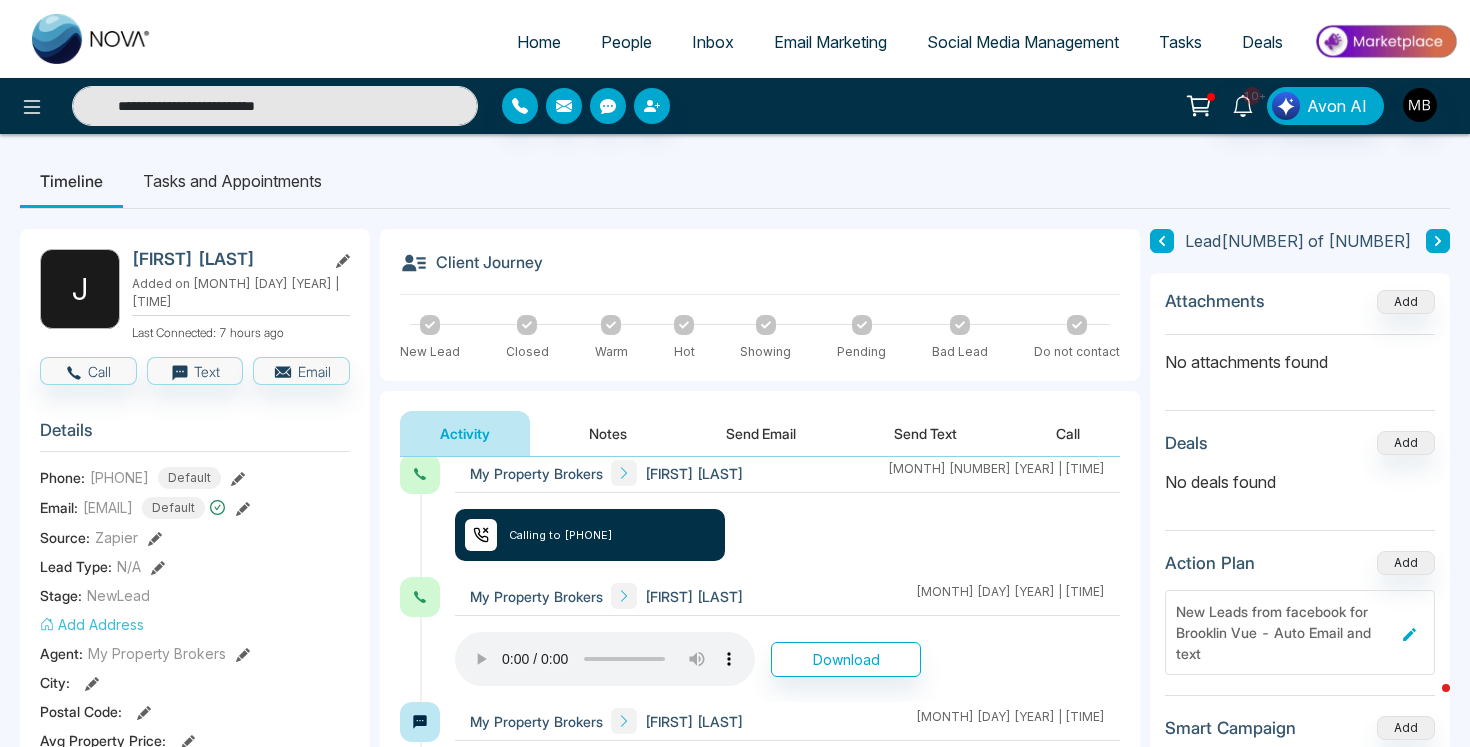 type on "**********" 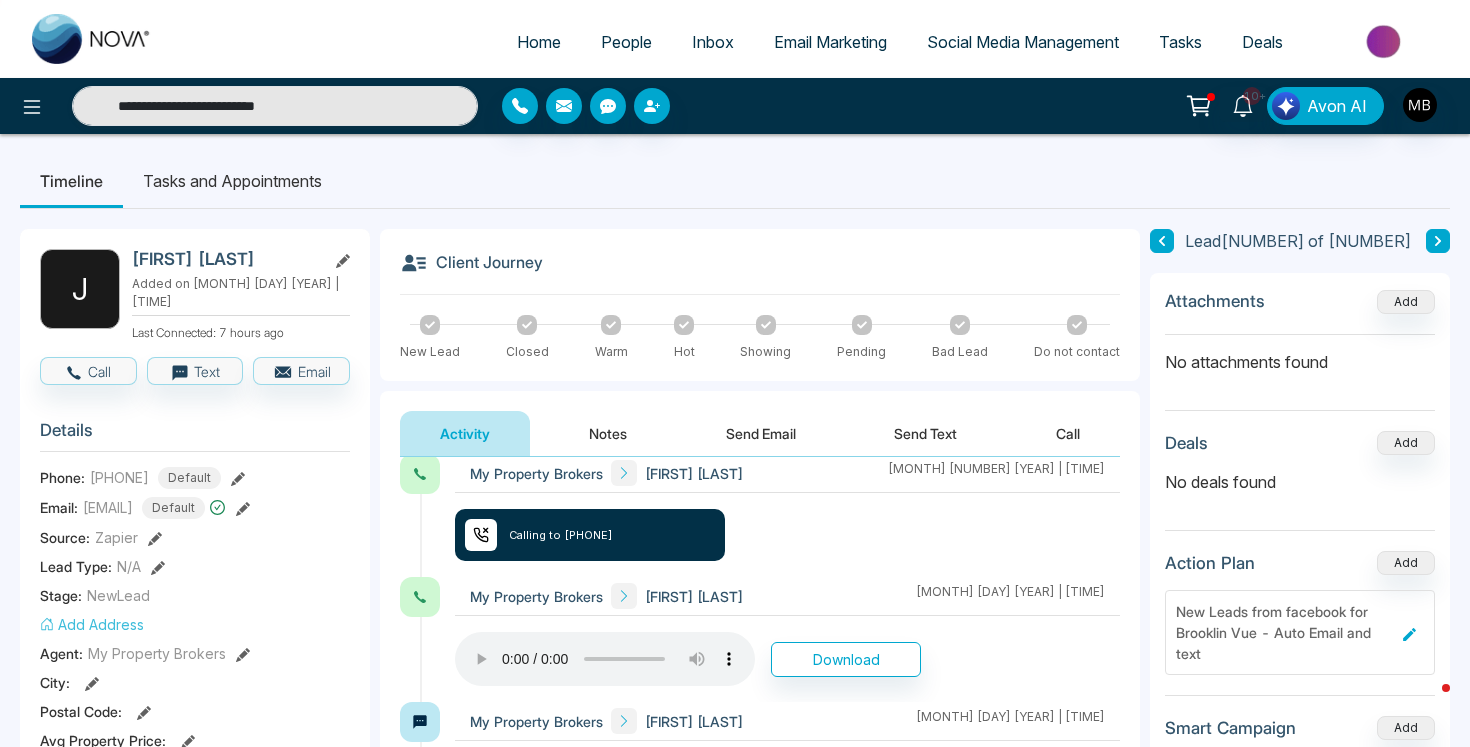 click on "People" at bounding box center [626, 42] 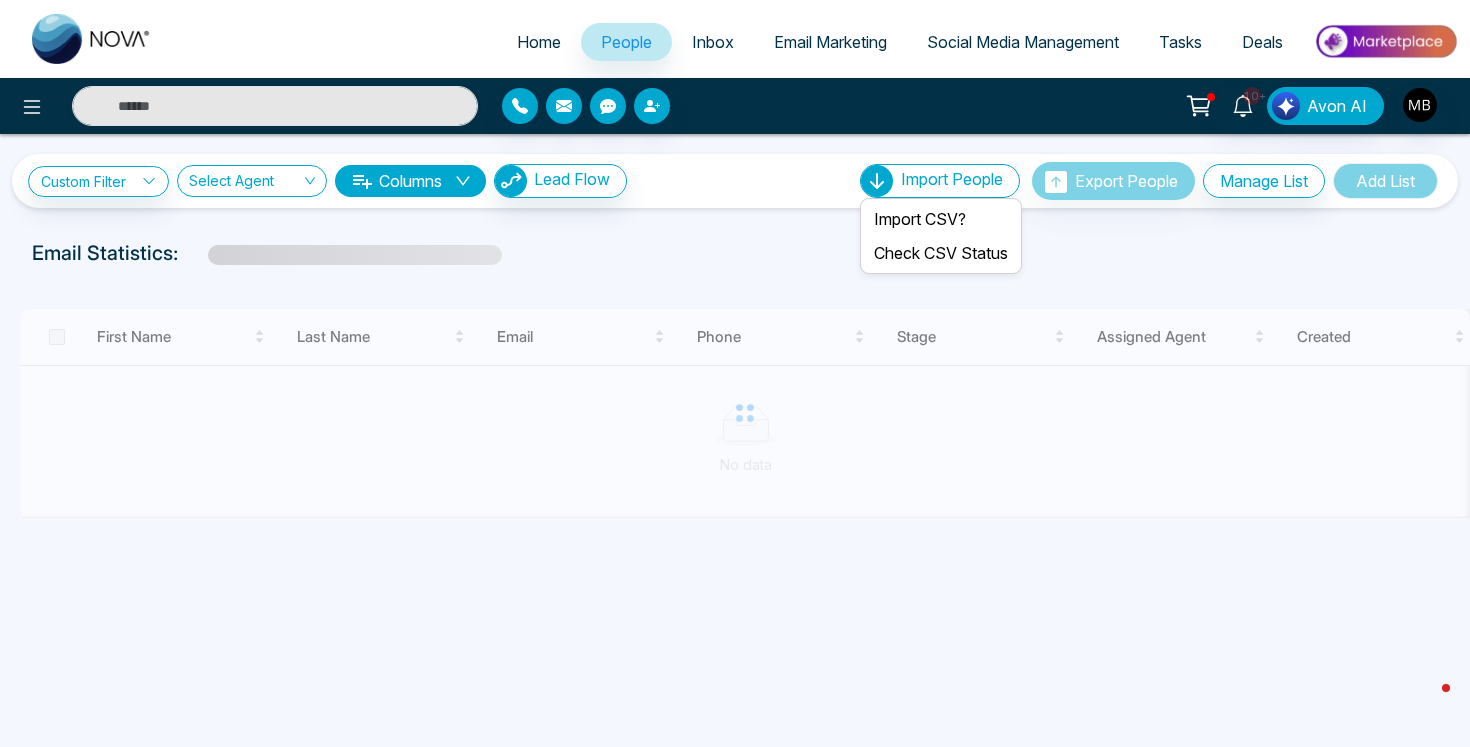 click on "Import People" at bounding box center [952, 179] 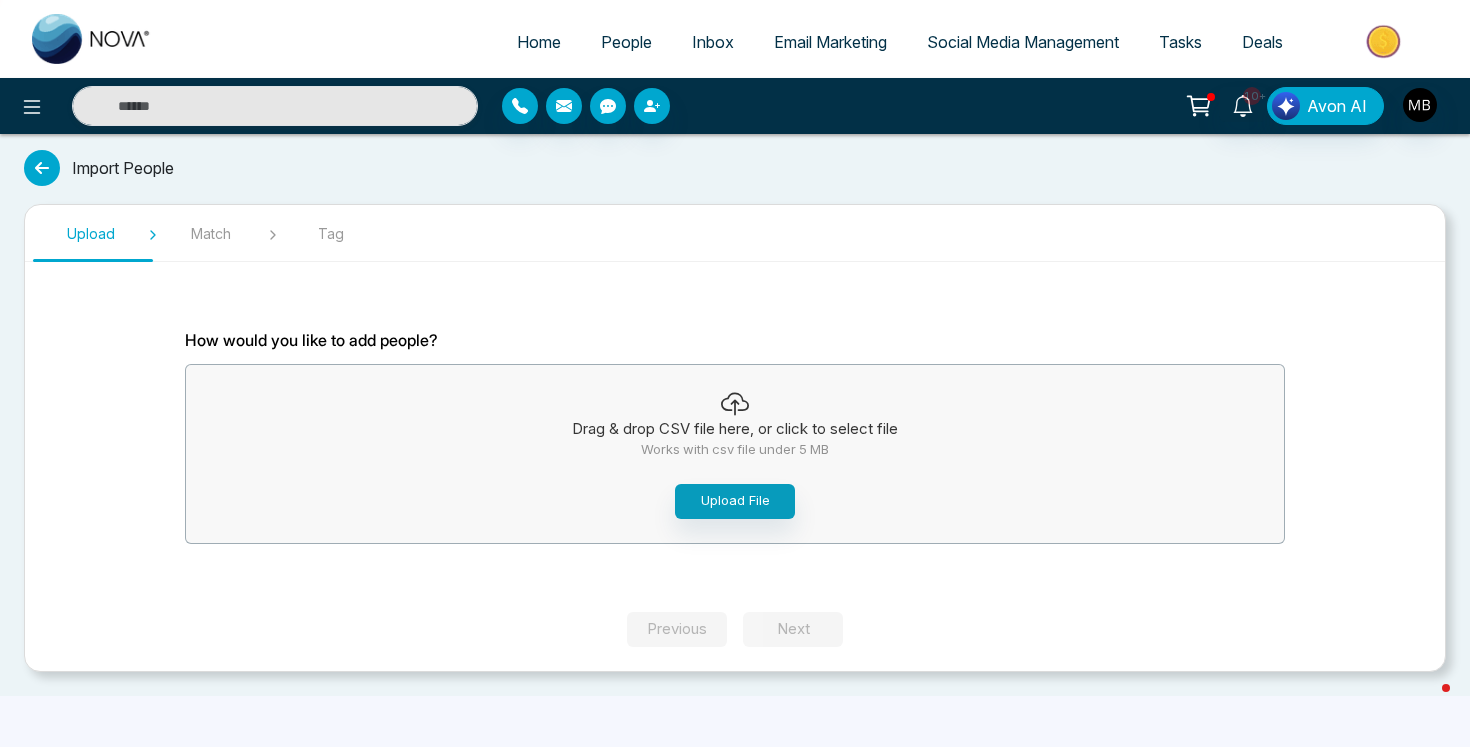 click on "Upload File" at bounding box center (735, 501) 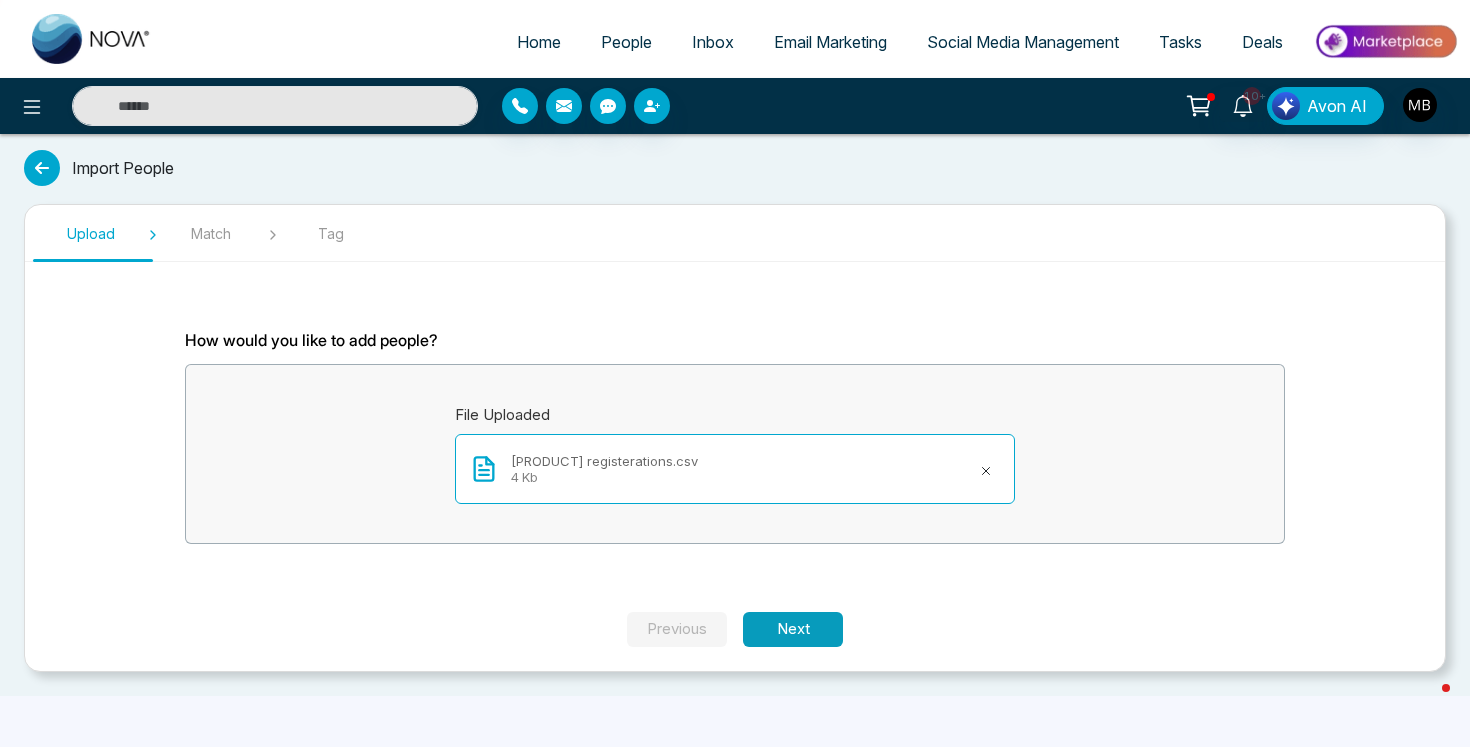click on "Next" at bounding box center [793, 629] 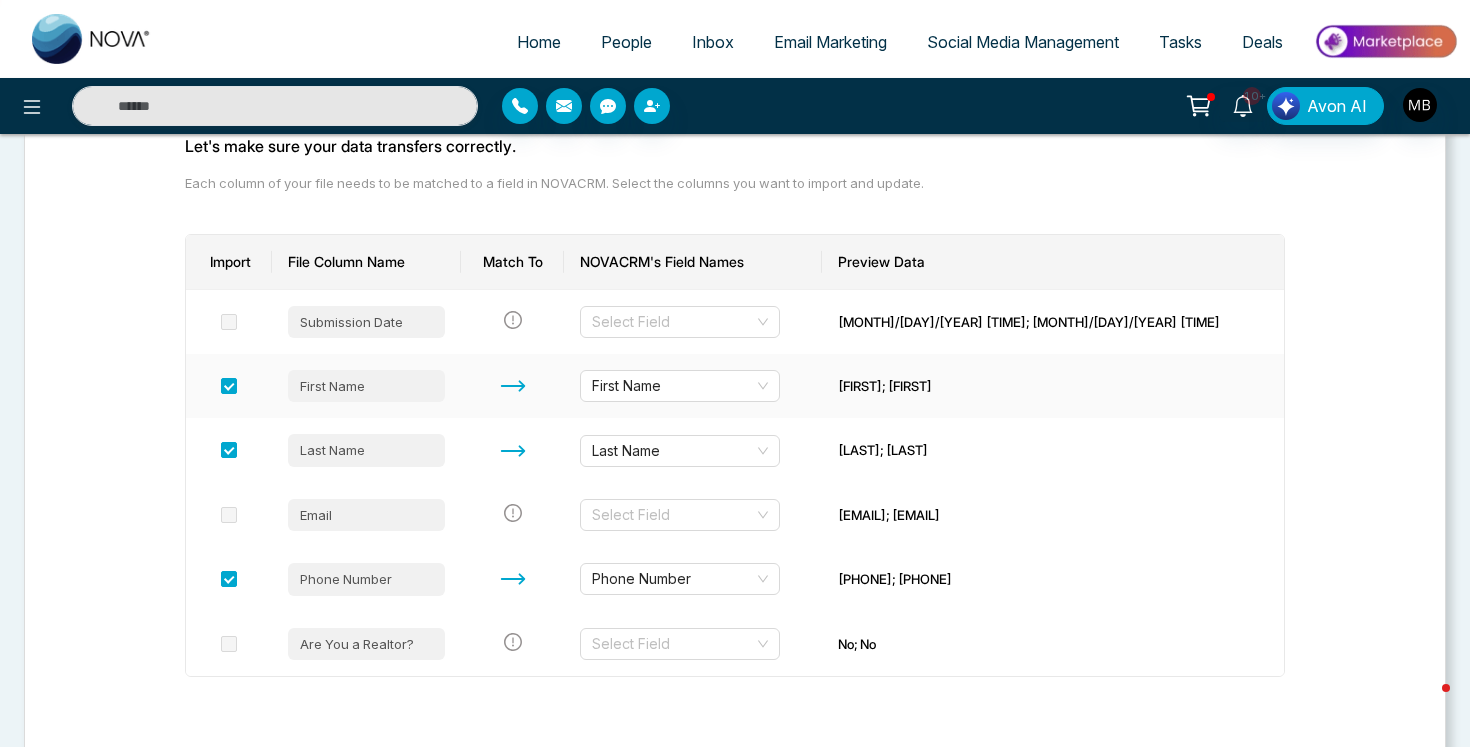 scroll, scrollTop: 201, scrollLeft: 0, axis: vertical 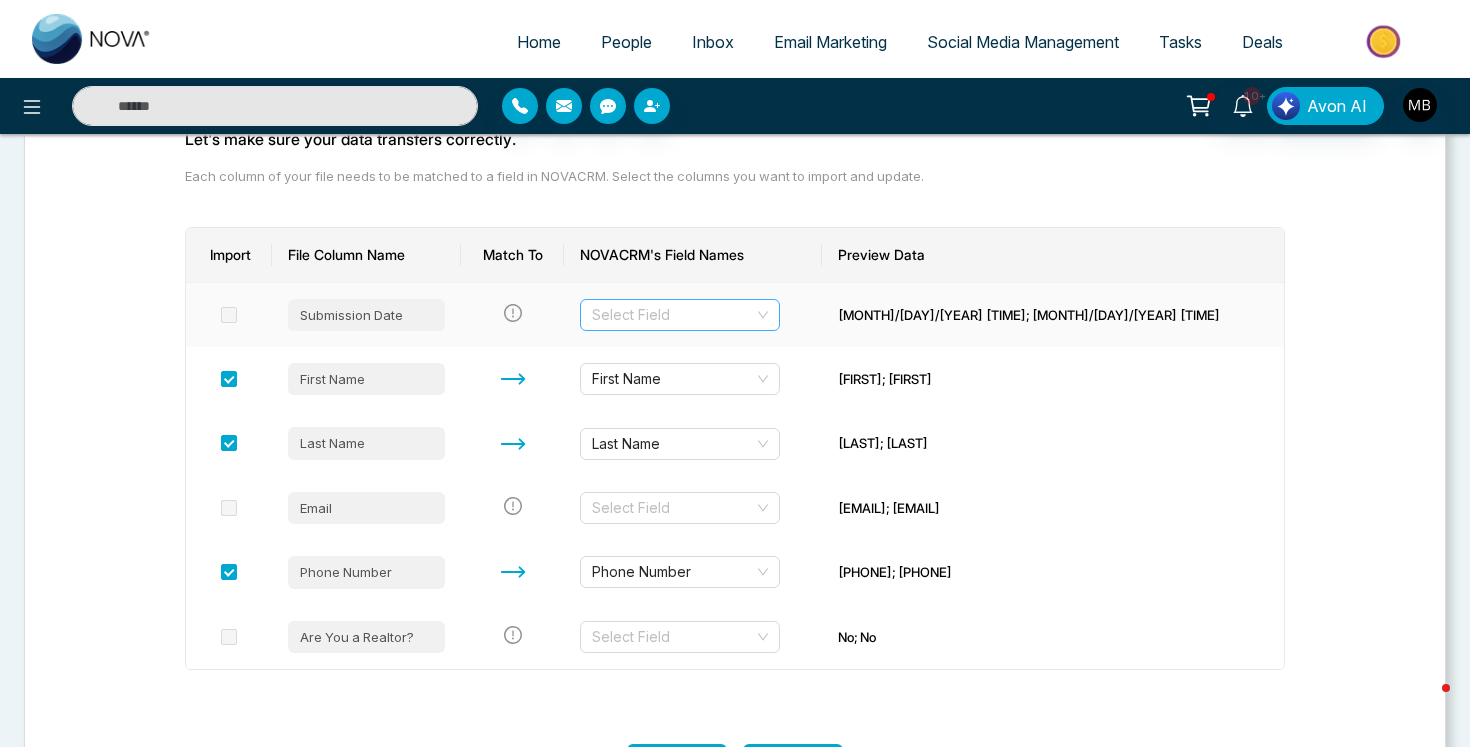 click at bounding box center [673, 315] 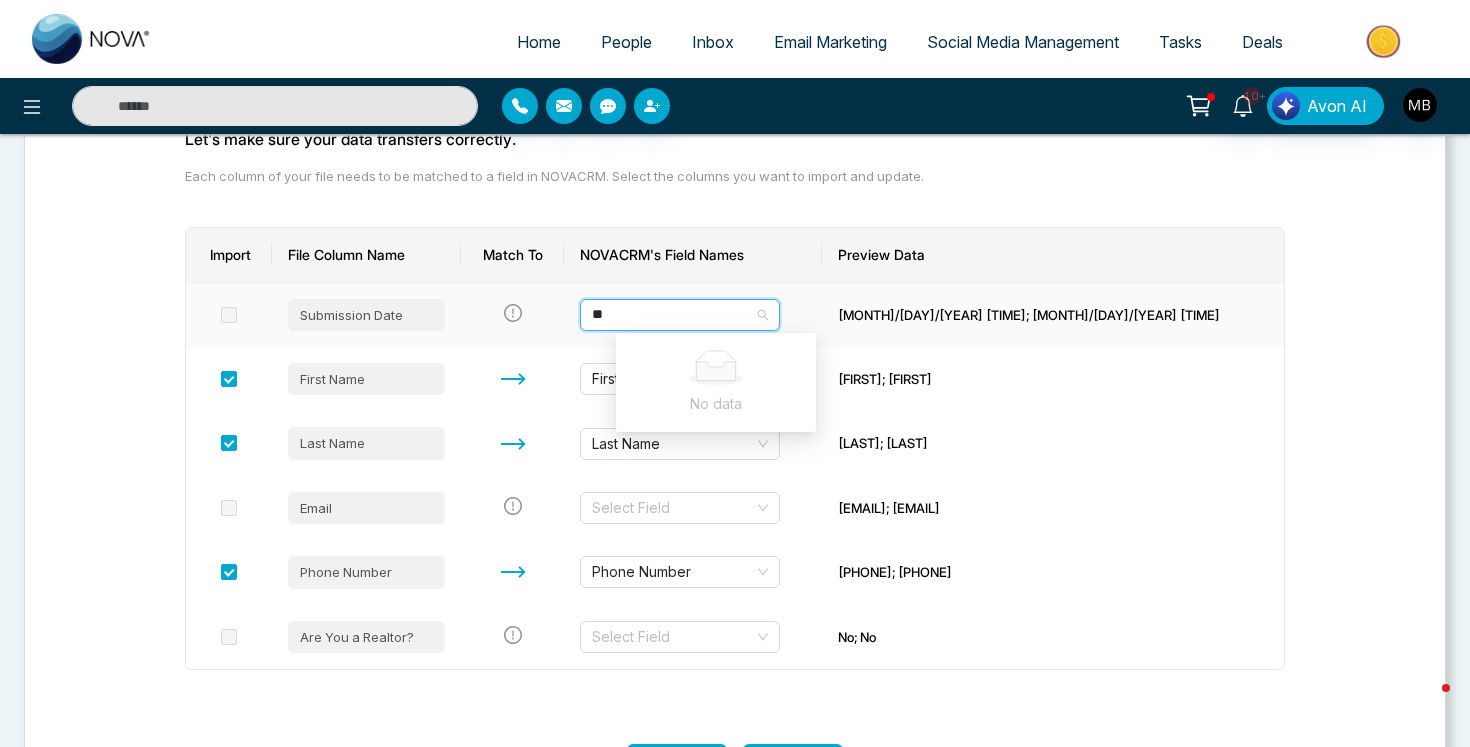 type on "*" 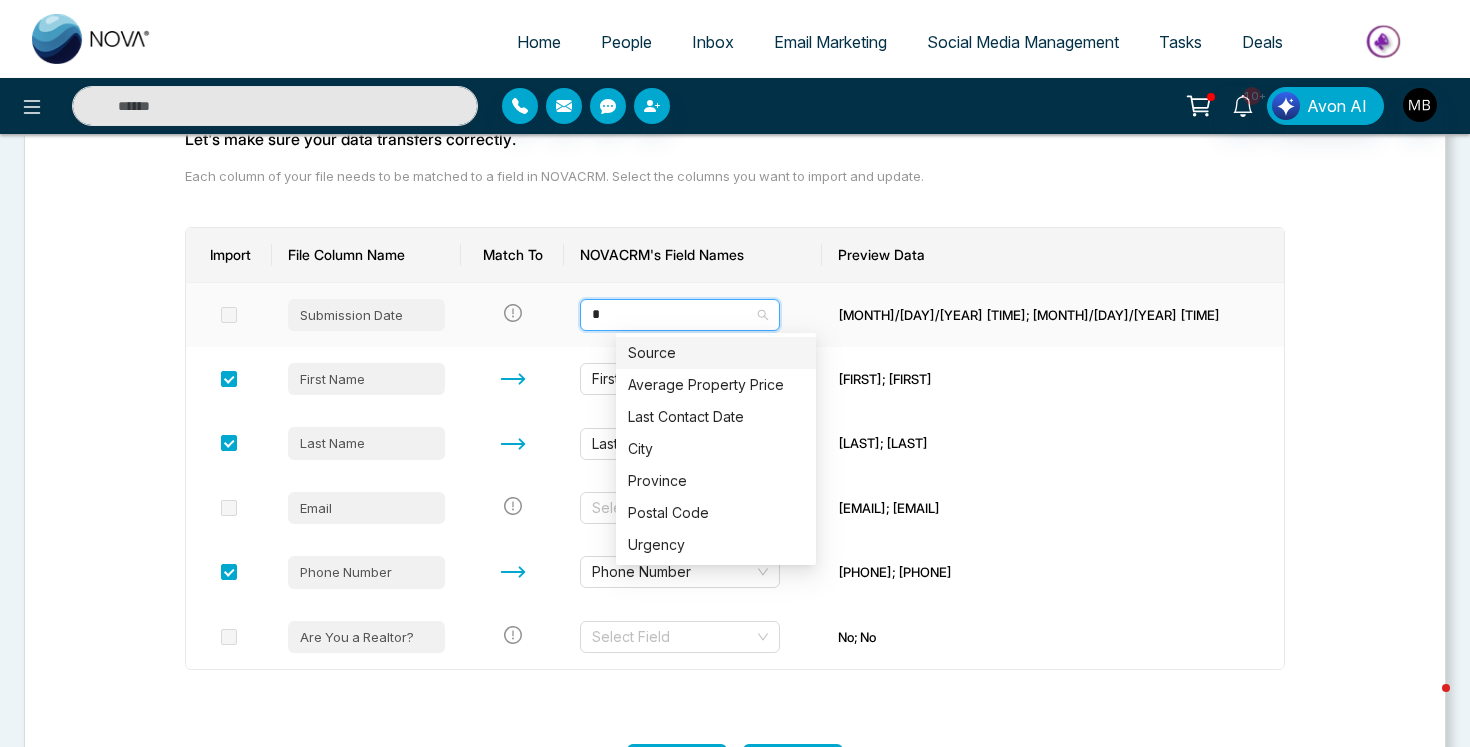 type 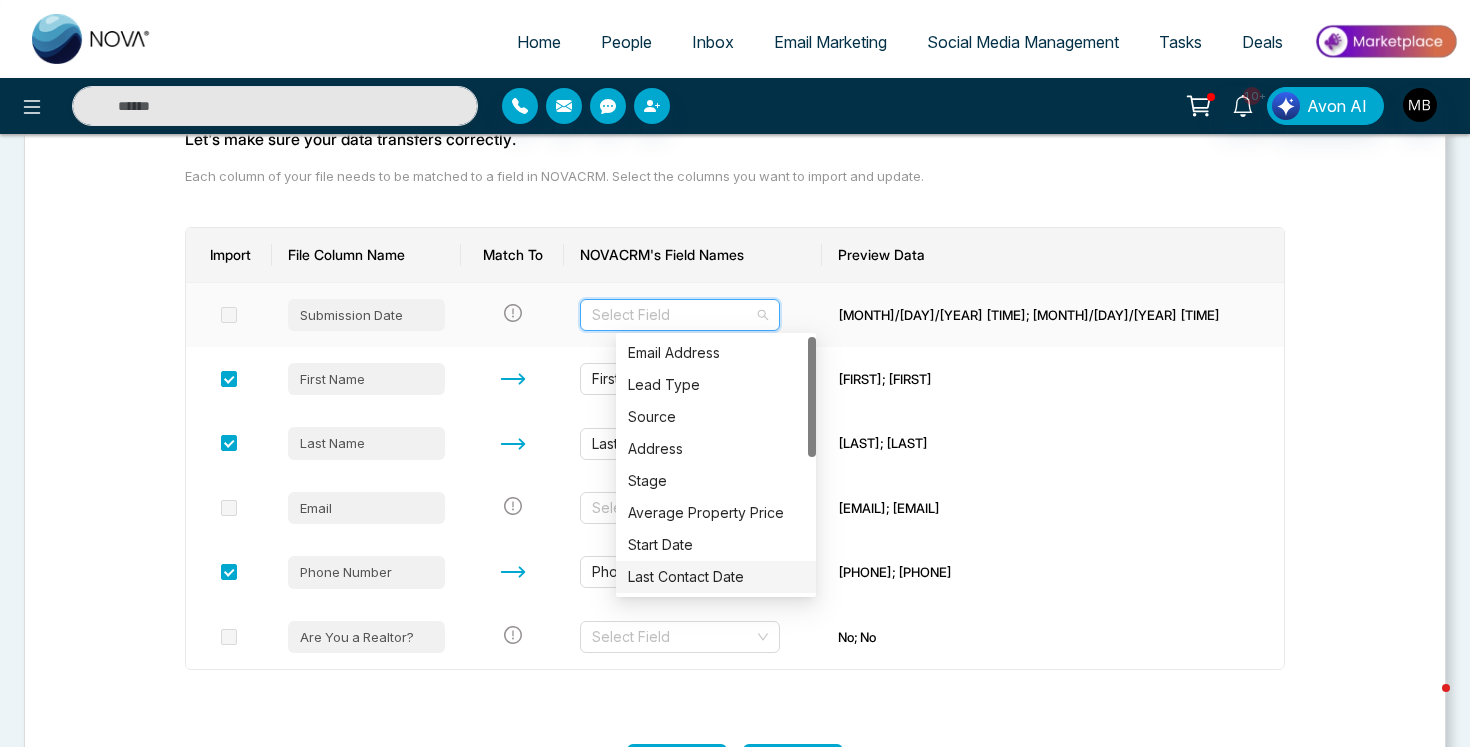 click on "Last Contact Date" at bounding box center (716, 577) 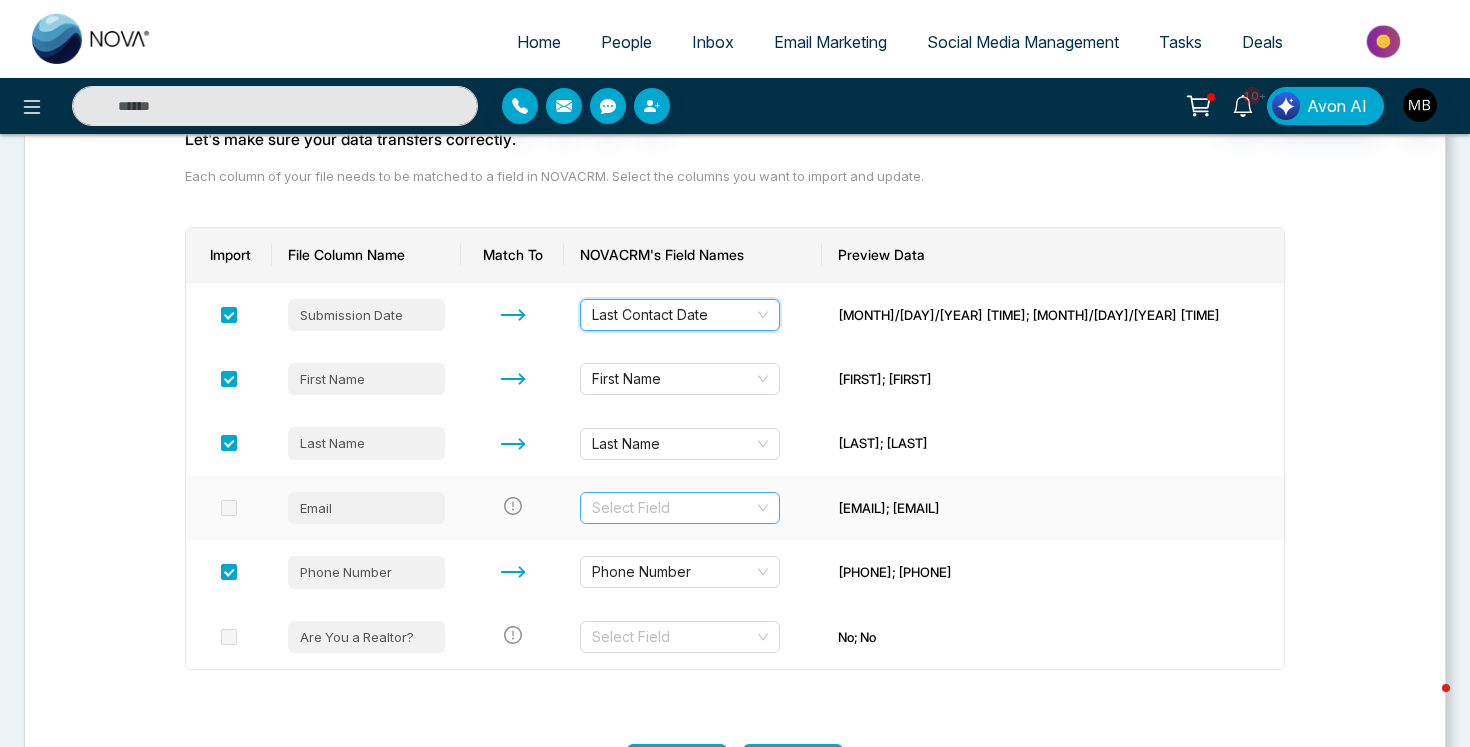 click at bounding box center [673, 508] 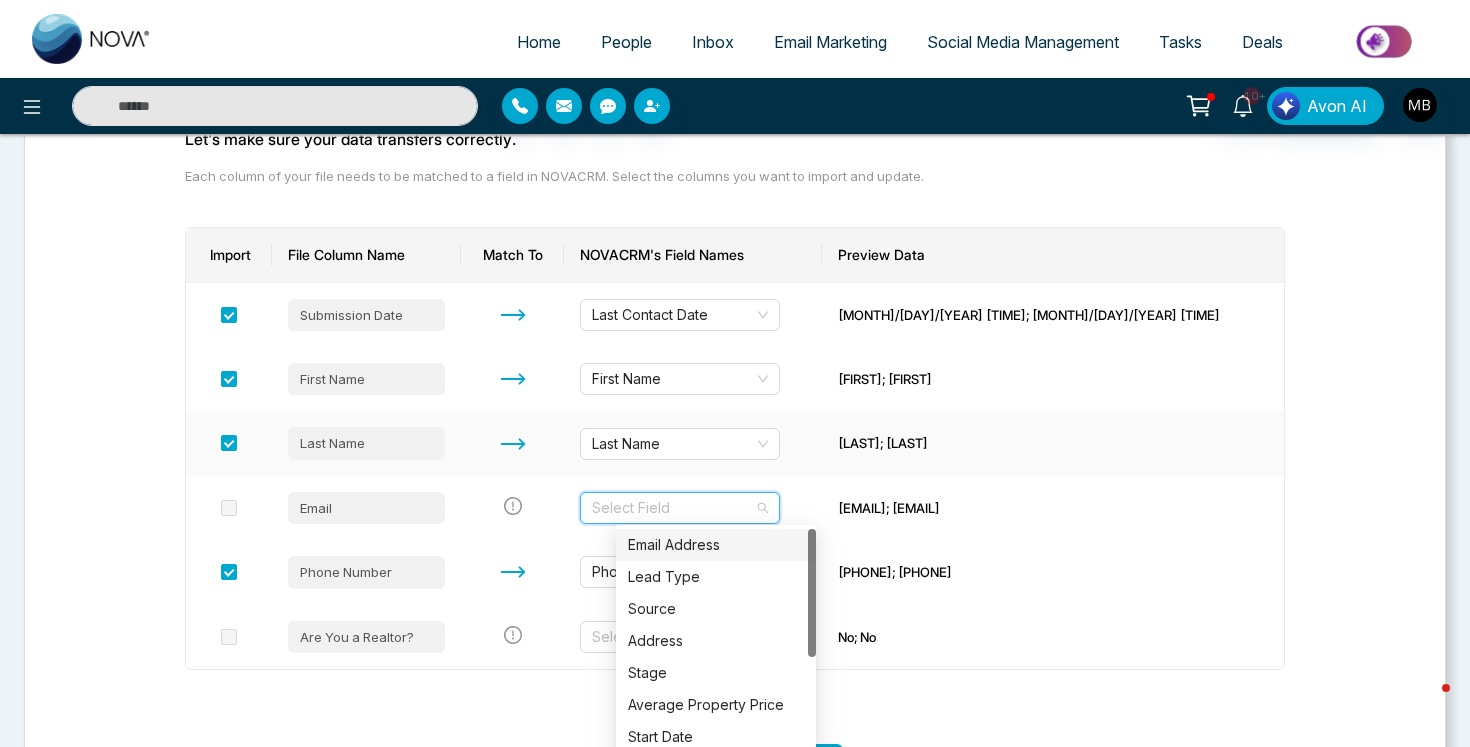 click on "Last Name" at bounding box center (693, 443) 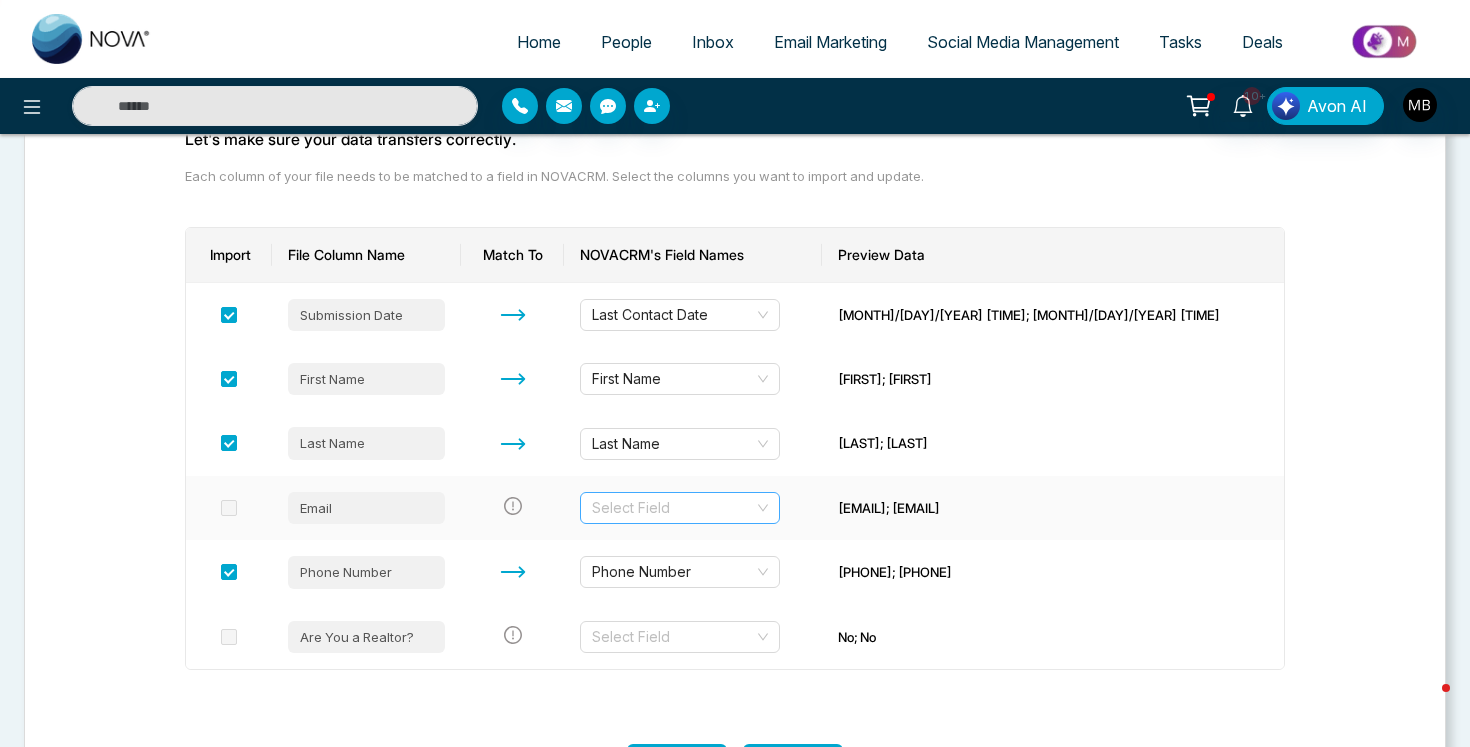click on "Select Field" at bounding box center [680, 508] 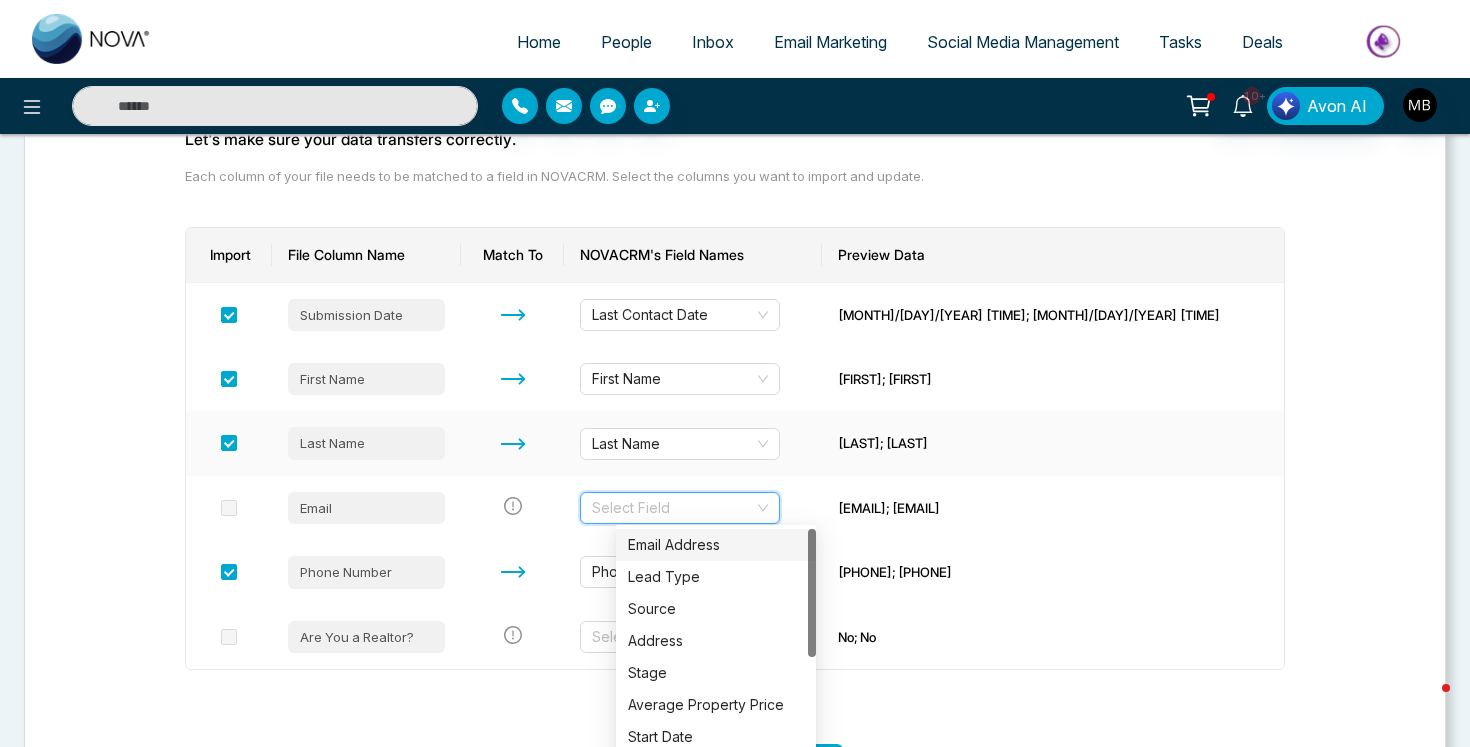 click on "[LAST]; [LAST]" at bounding box center [1053, 443] 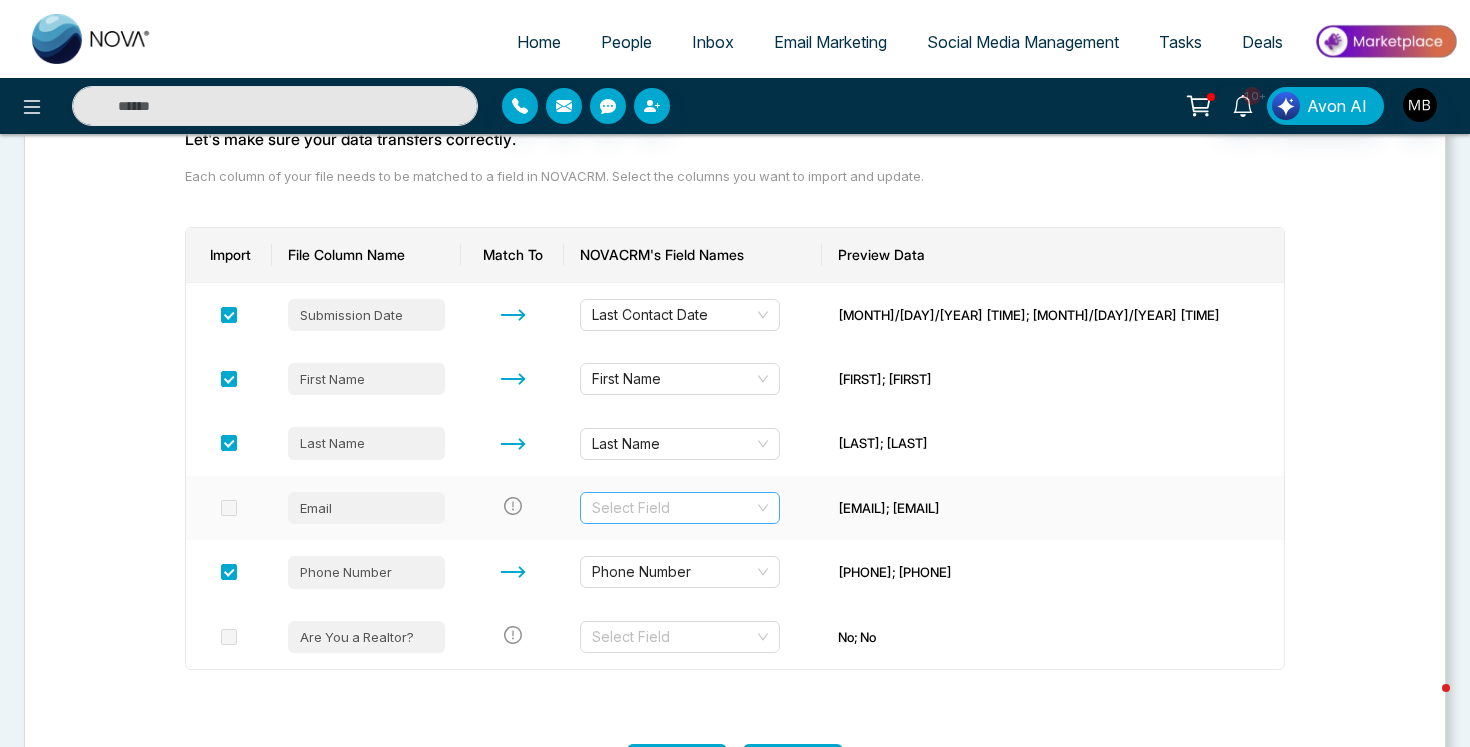 click at bounding box center [673, 508] 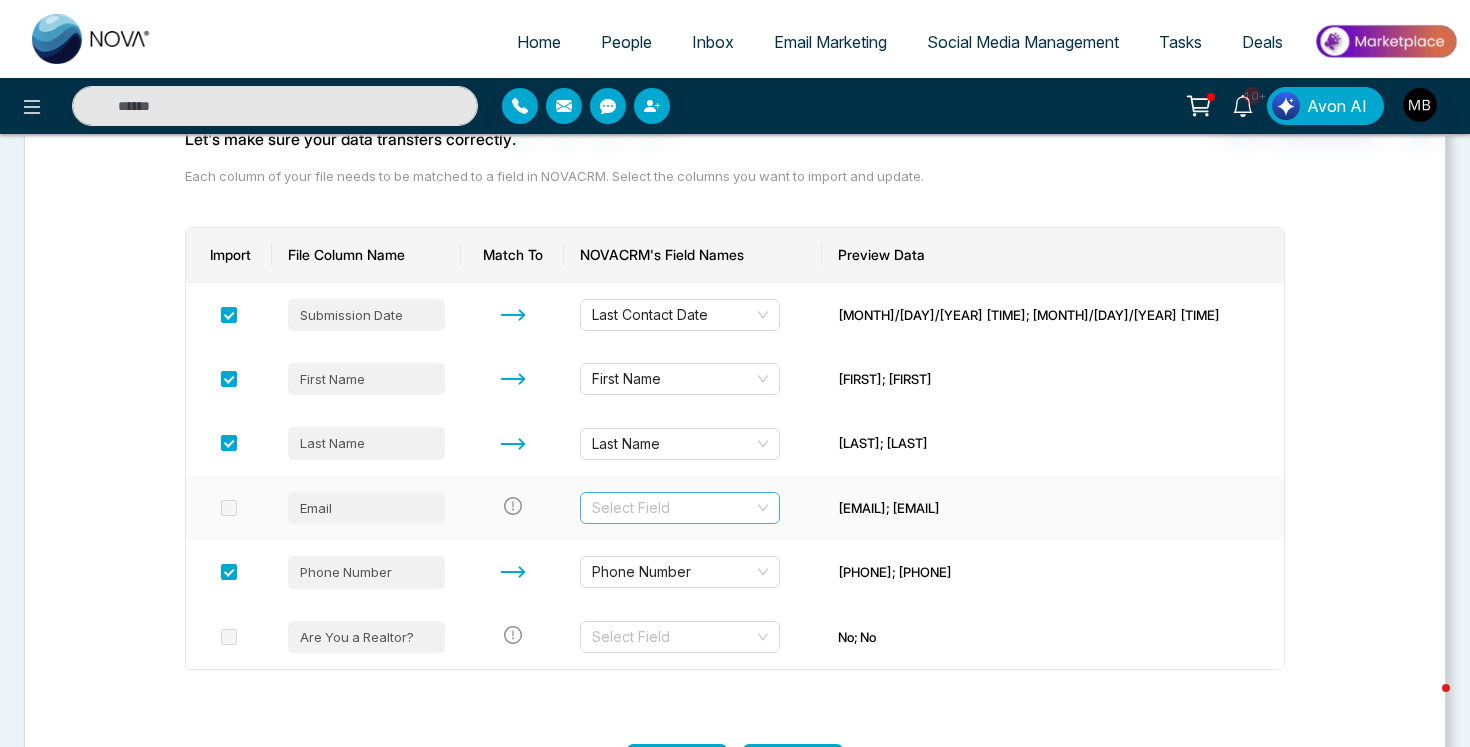 type on "*" 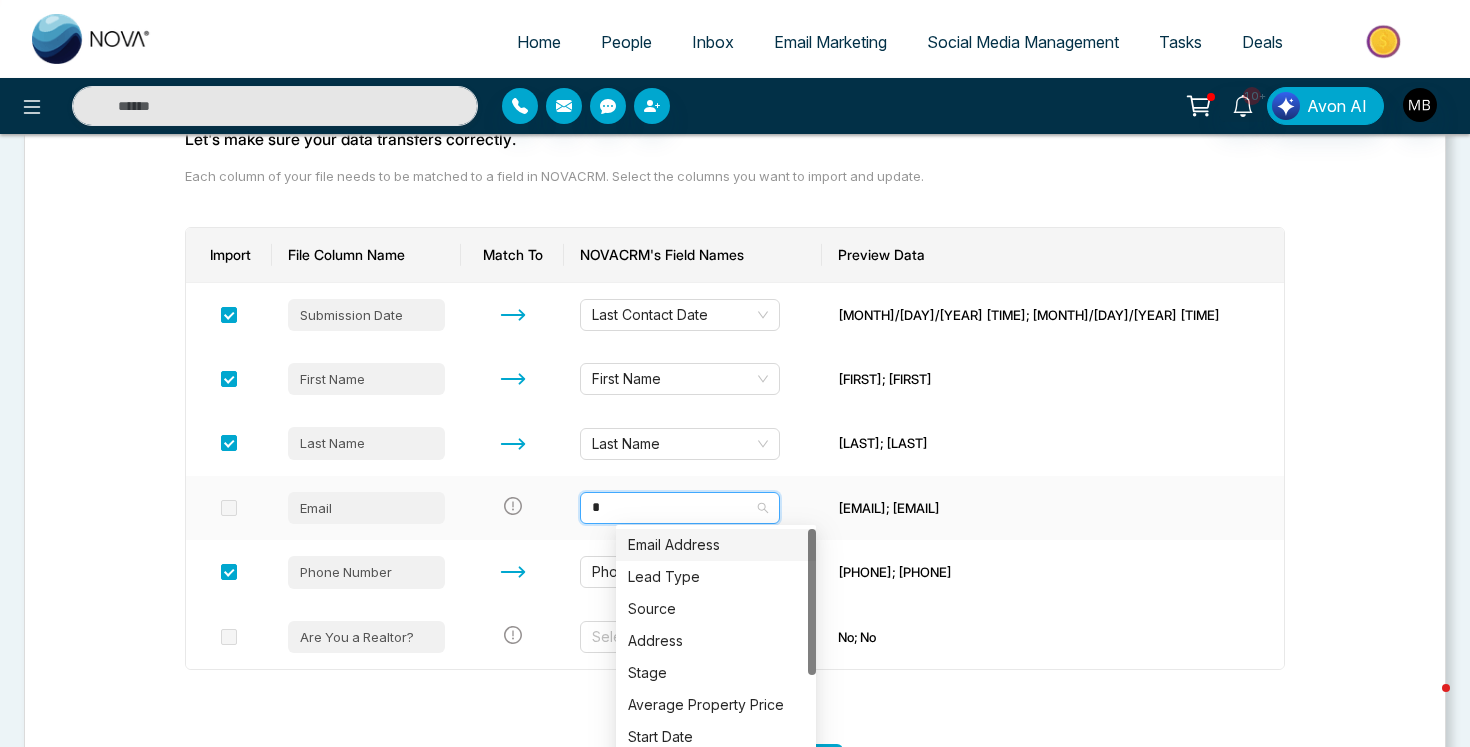 click on "Email Address" at bounding box center [716, 545] 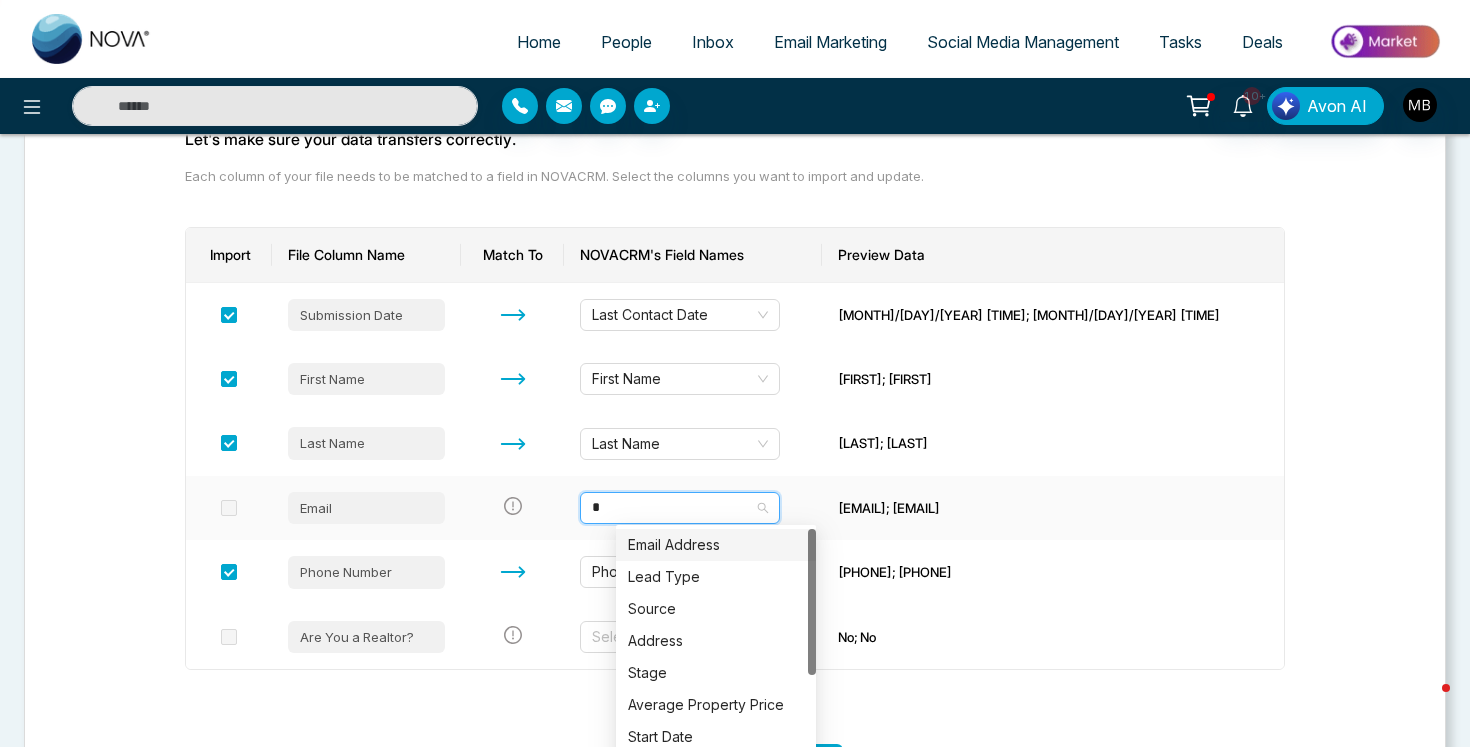 type 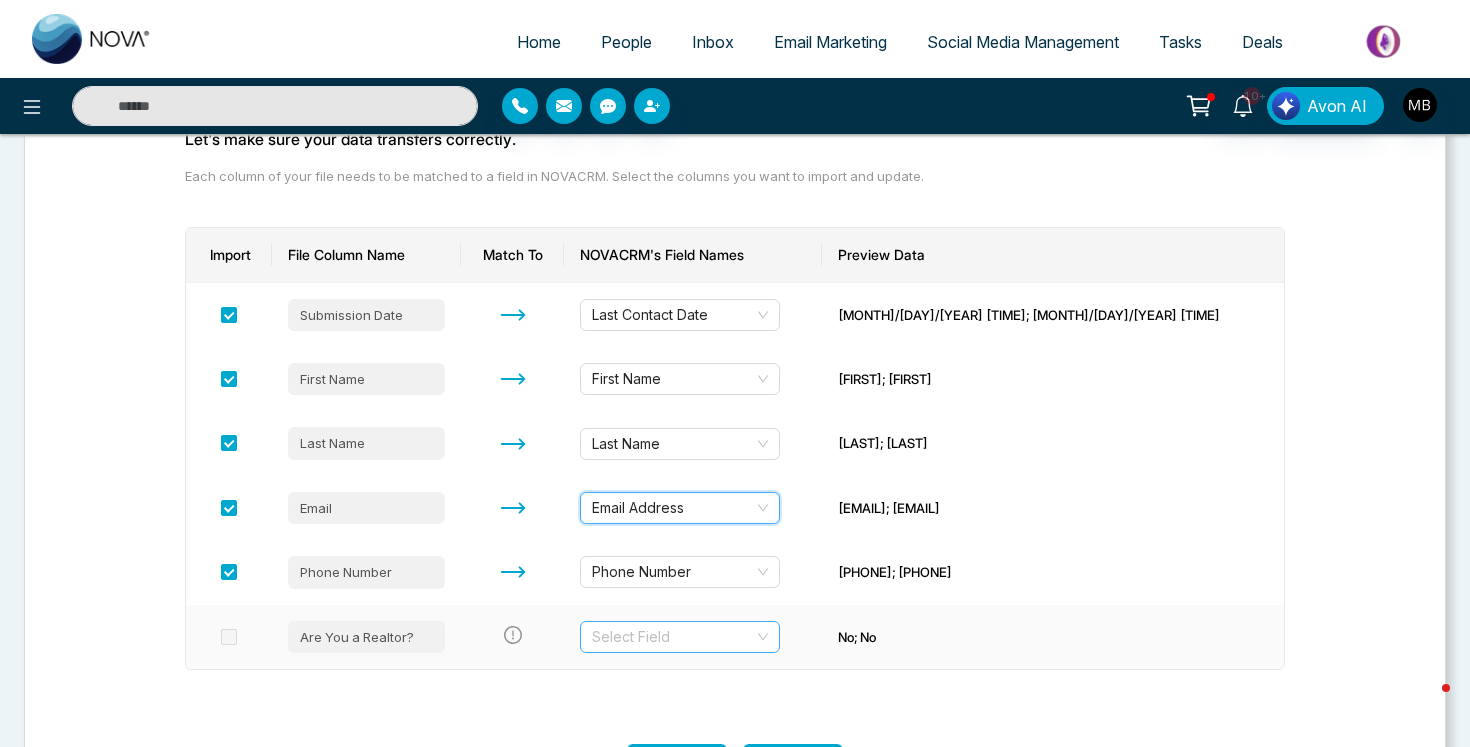 click at bounding box center (673, 637) 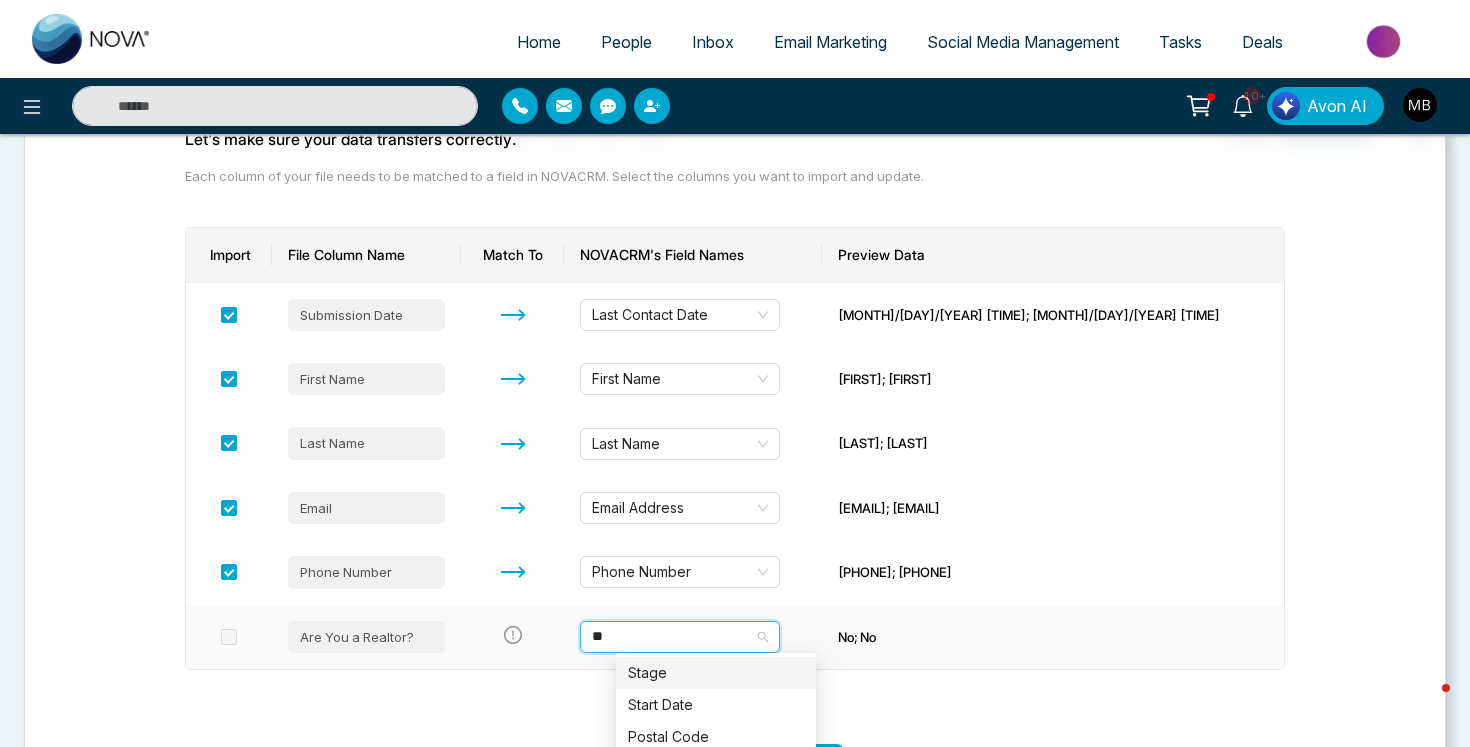type on "***" 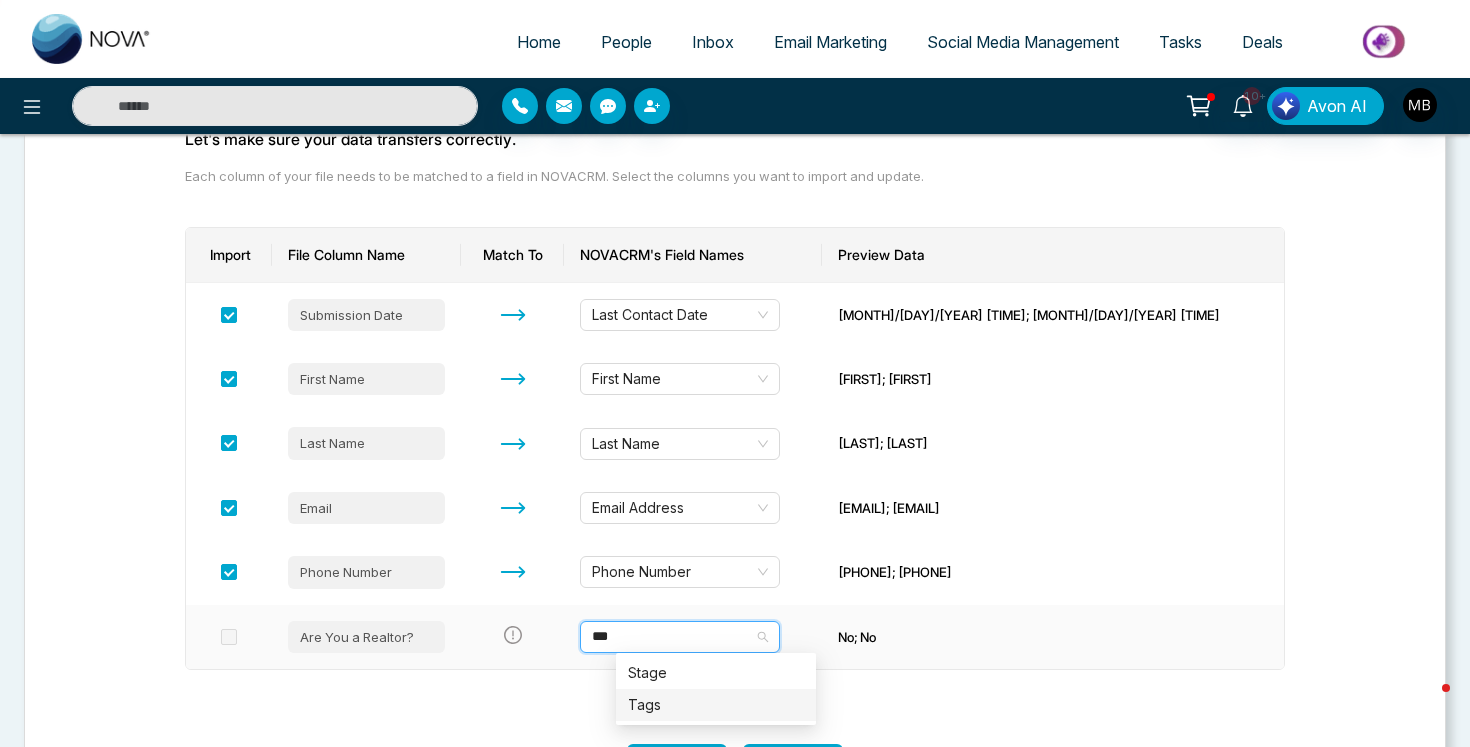 click on "Tags" at bounding box center [716, 705] 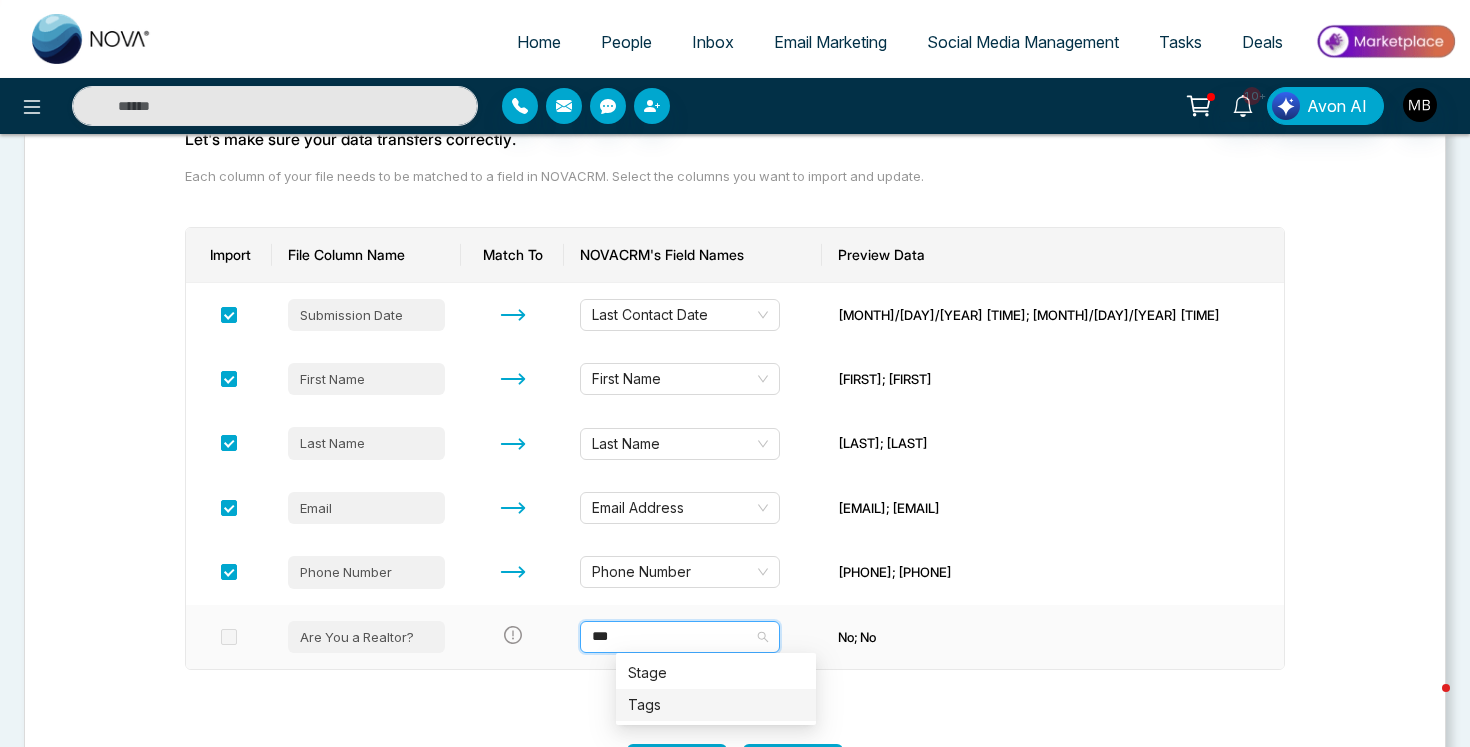 type 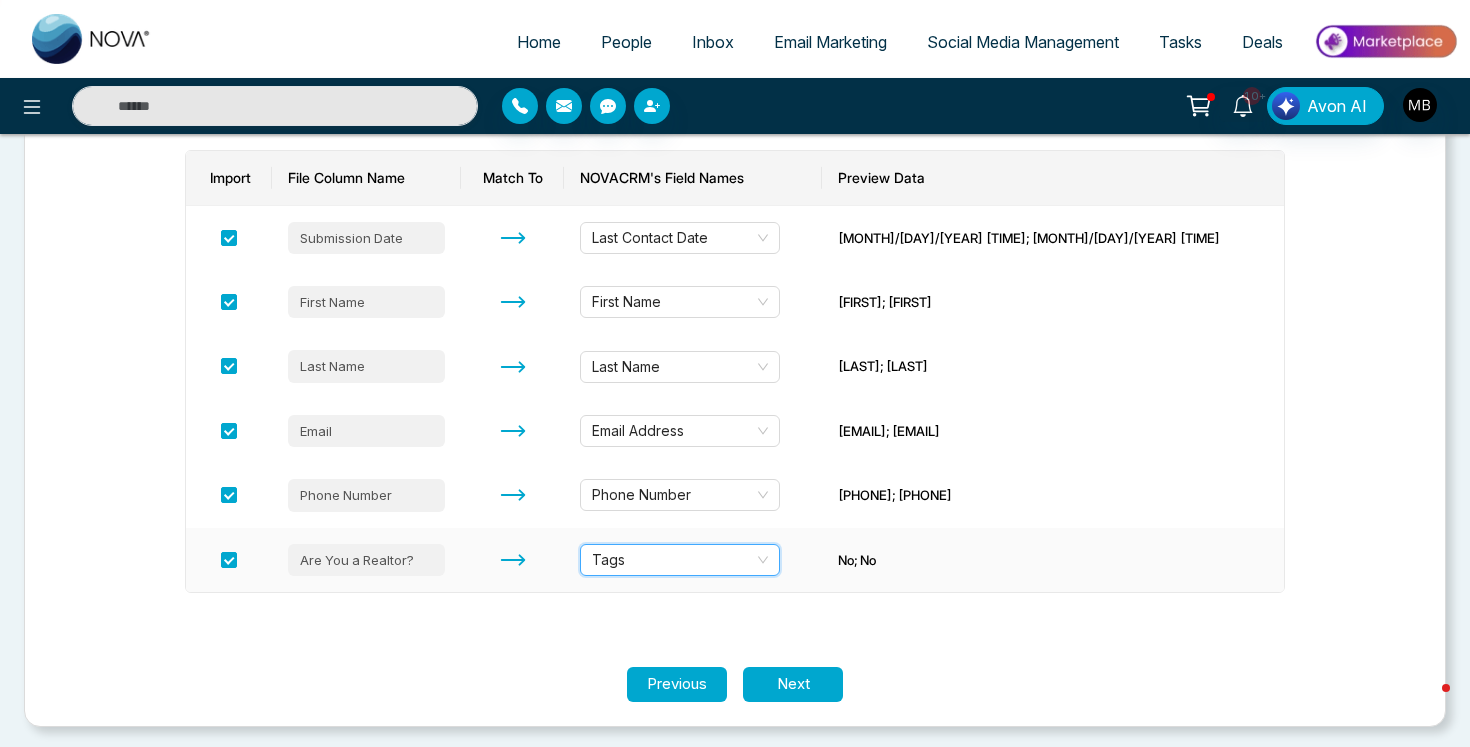 scroll, scrollTop: 277, scrollLeft: 0, axis: vertical 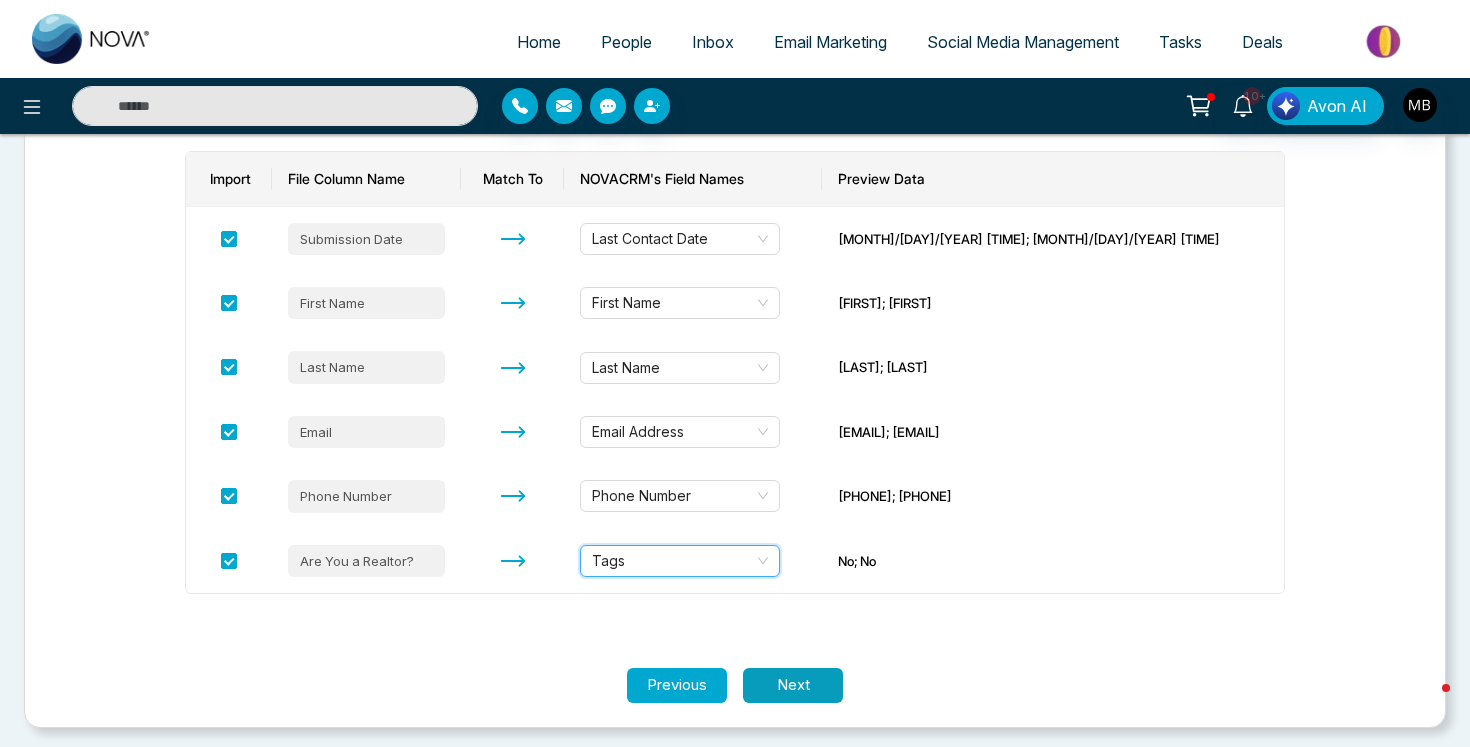 click on "Next" at bounding box center (793, 685) 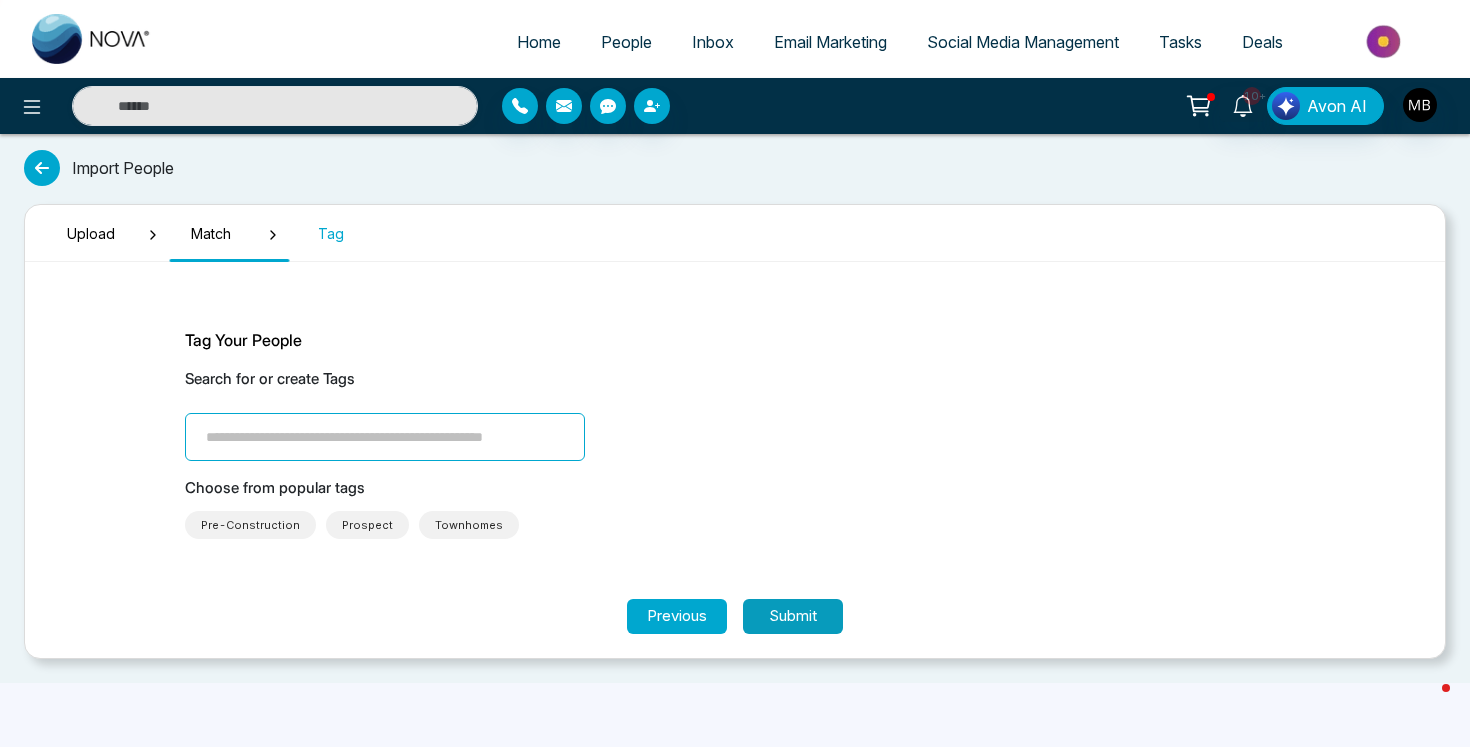 scroll, scrollTop: 0, scrollLeft: 0, axis: both 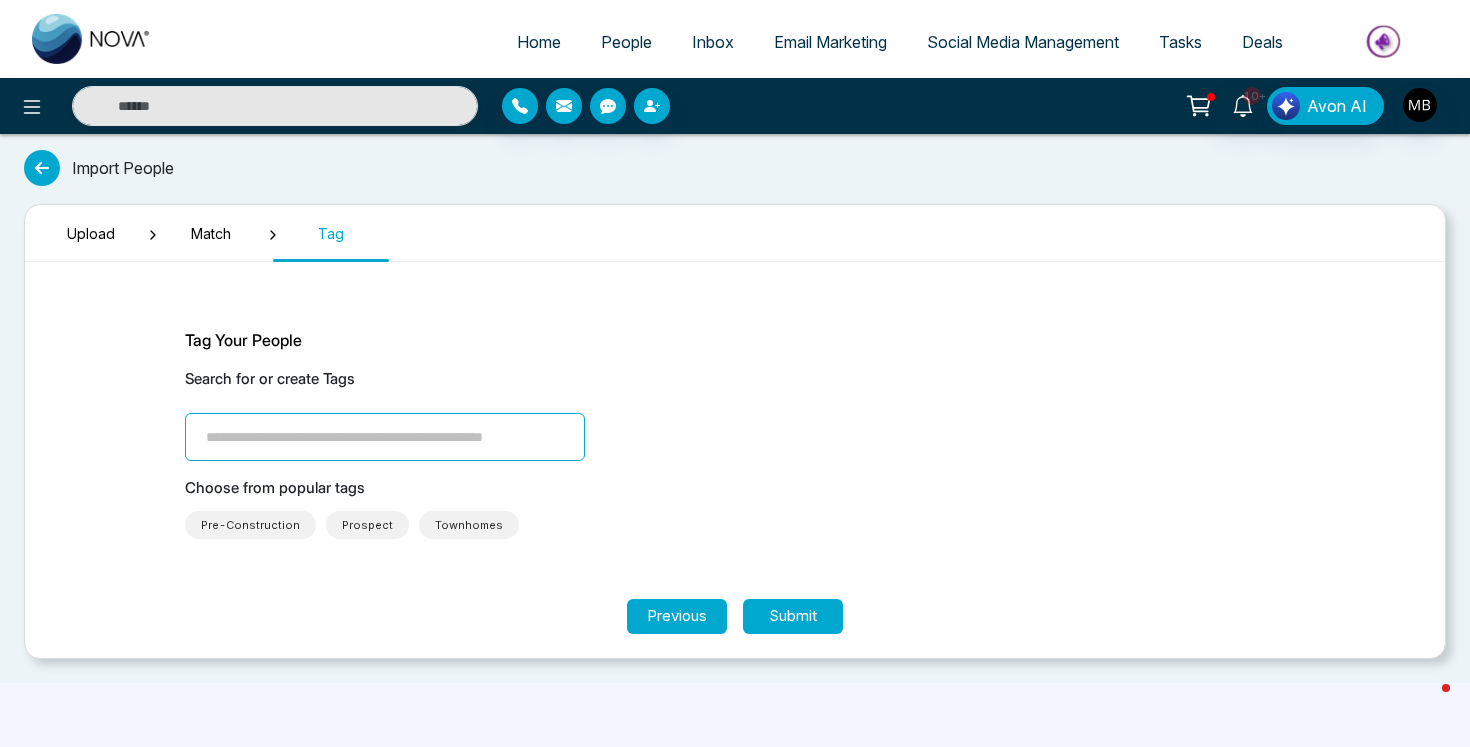 click at bounding box center (385, 437) 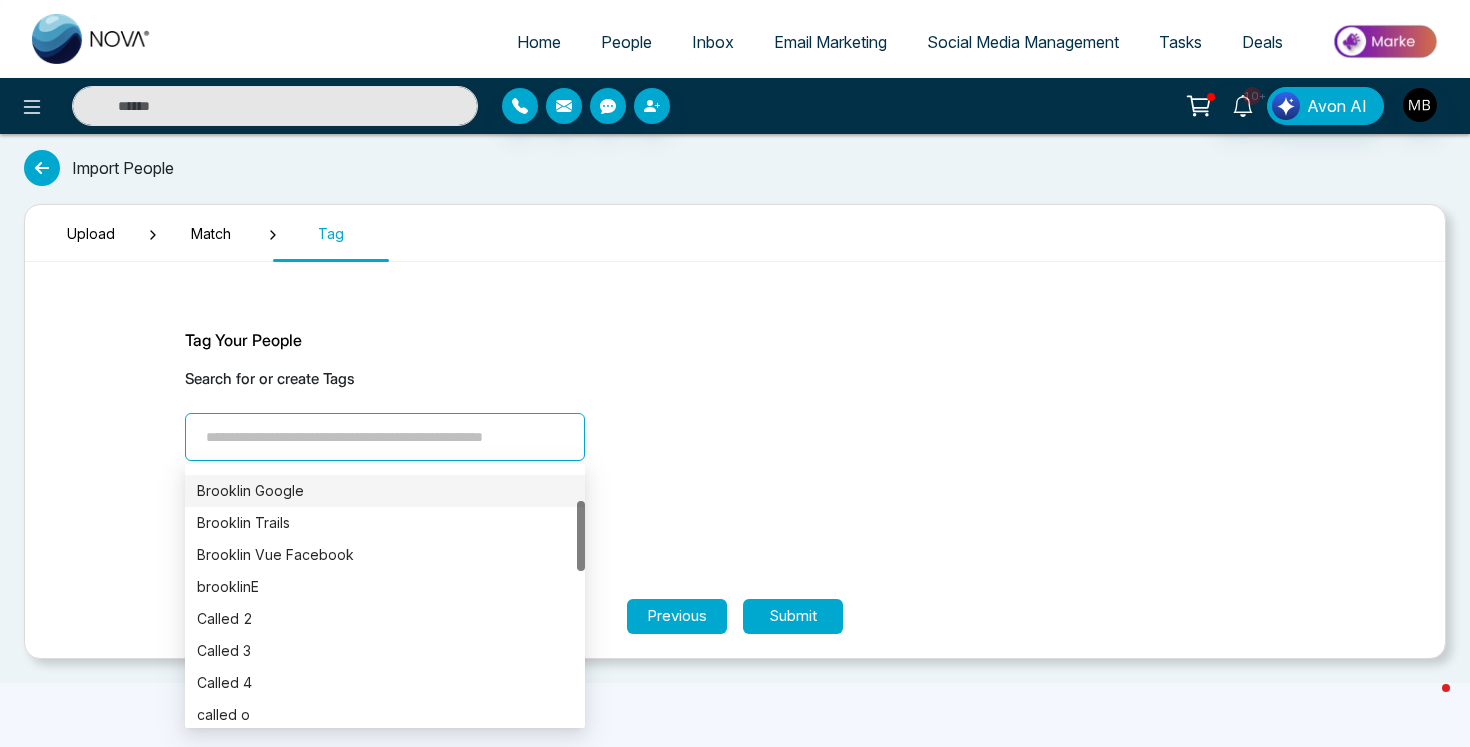 scroll, scrollTop: 122, scrollLeft: 0, axis: vertical 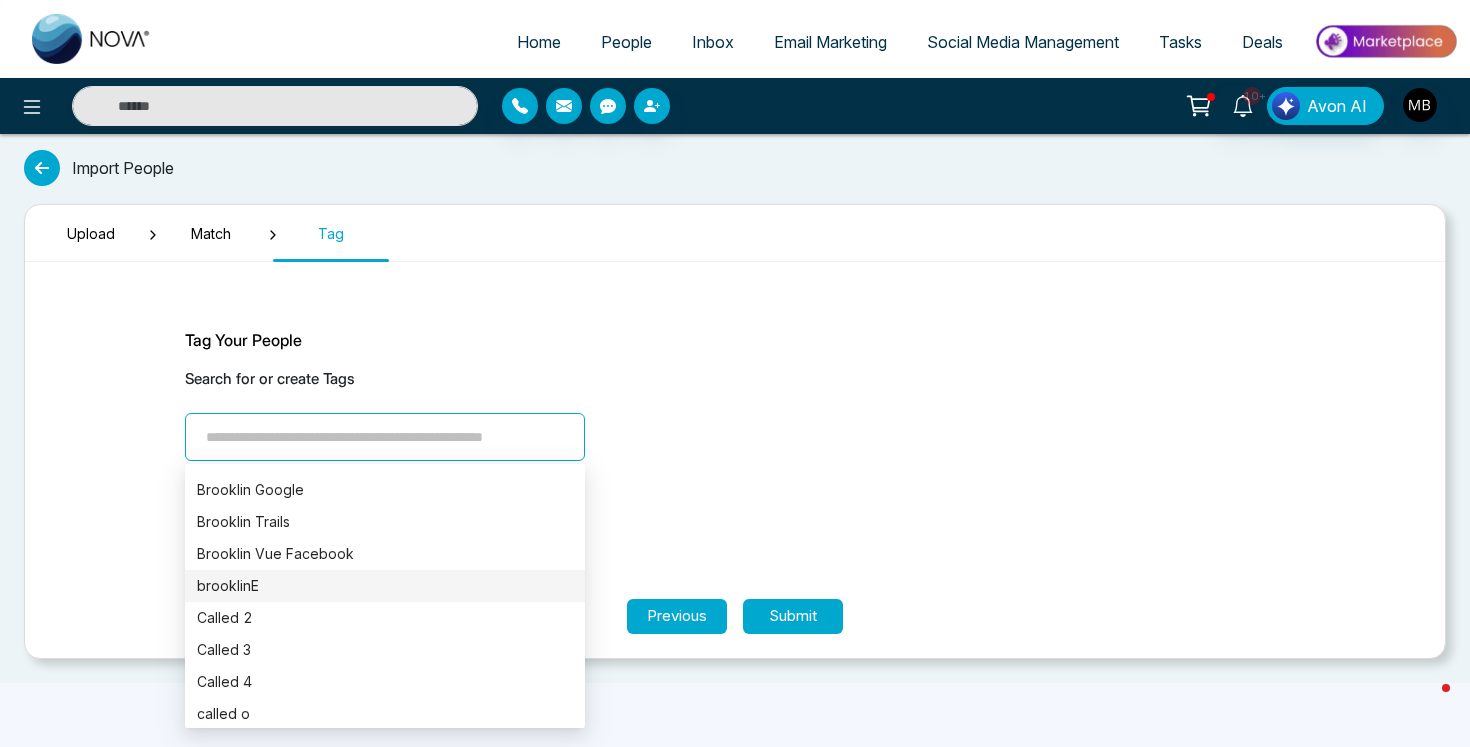 click on "brooklinE" at bounding box center (385, 586) 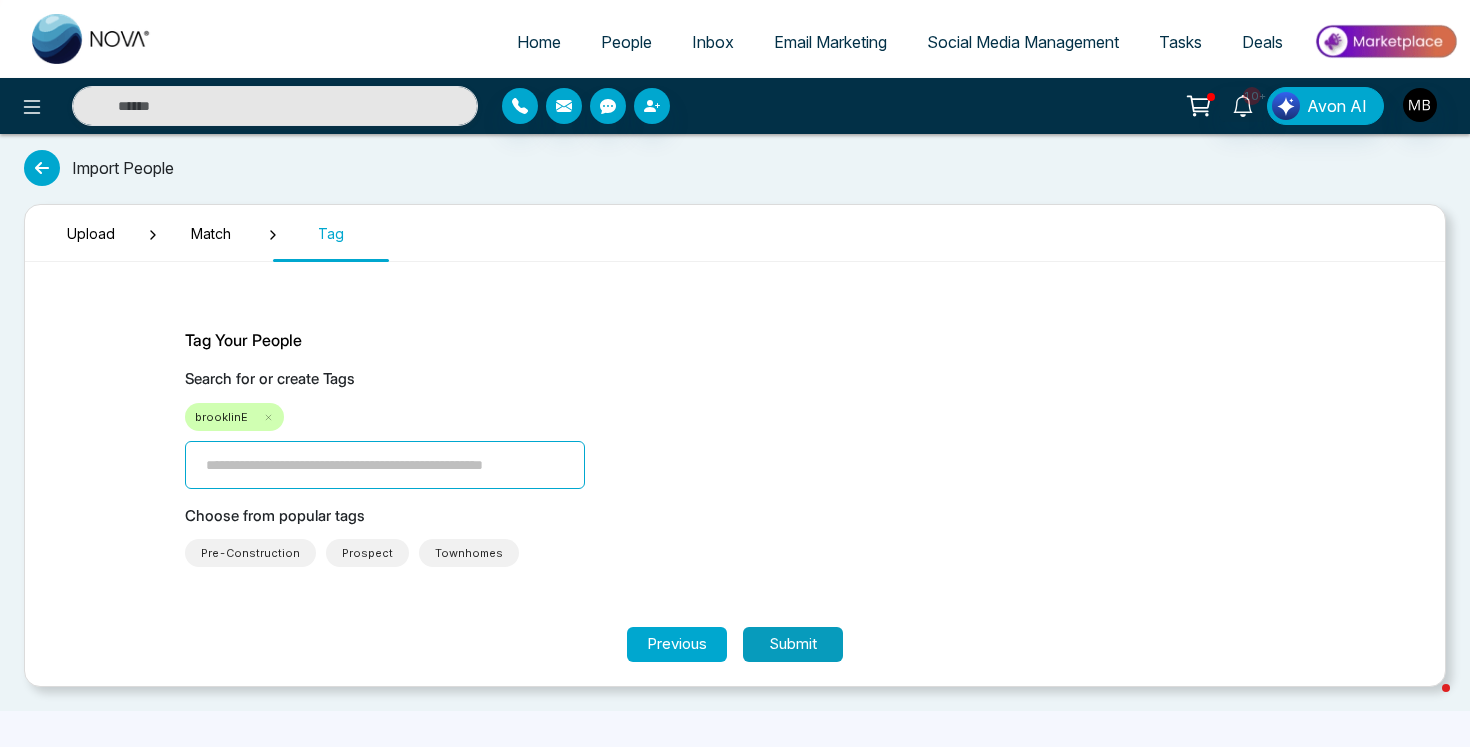click on "Submit" at bounding box center [793, 644] 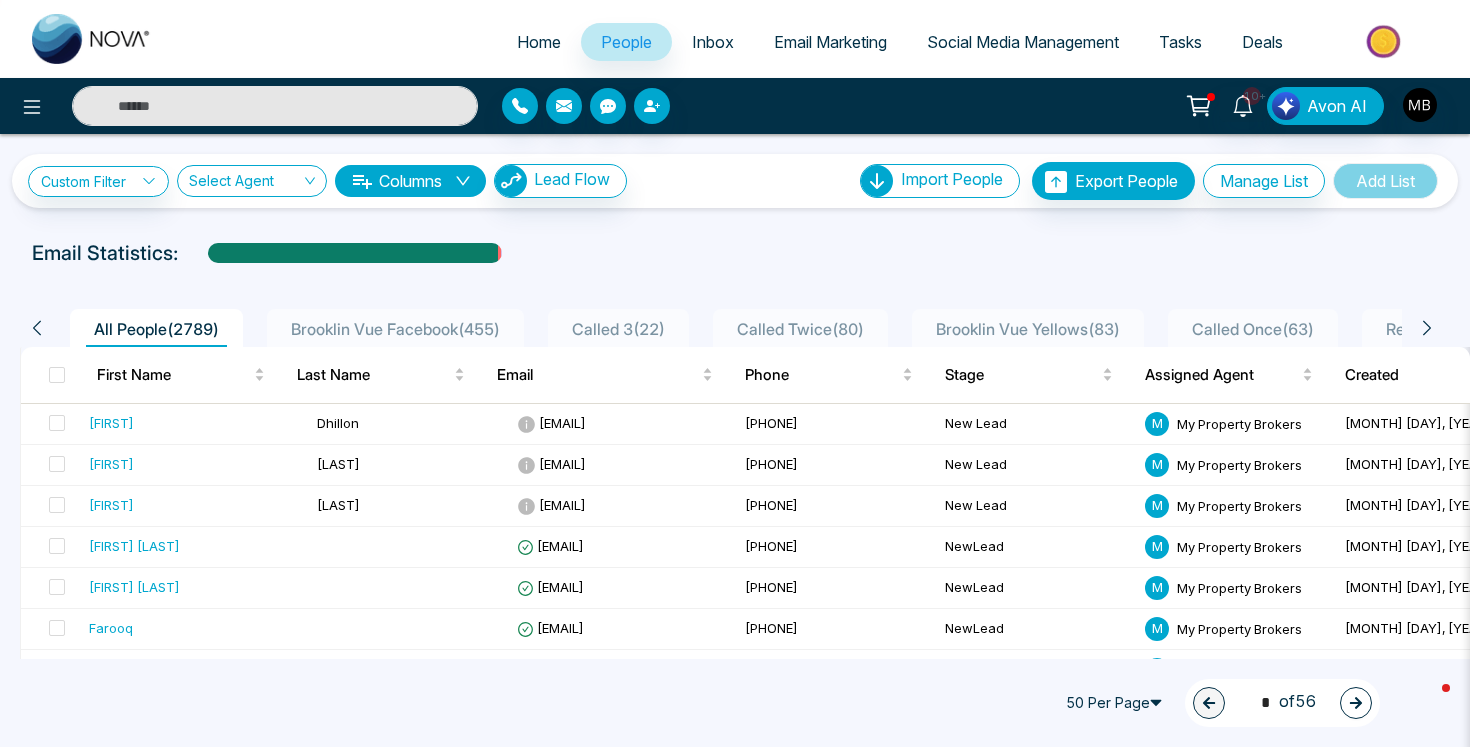 click at bounding box center [275, 106] 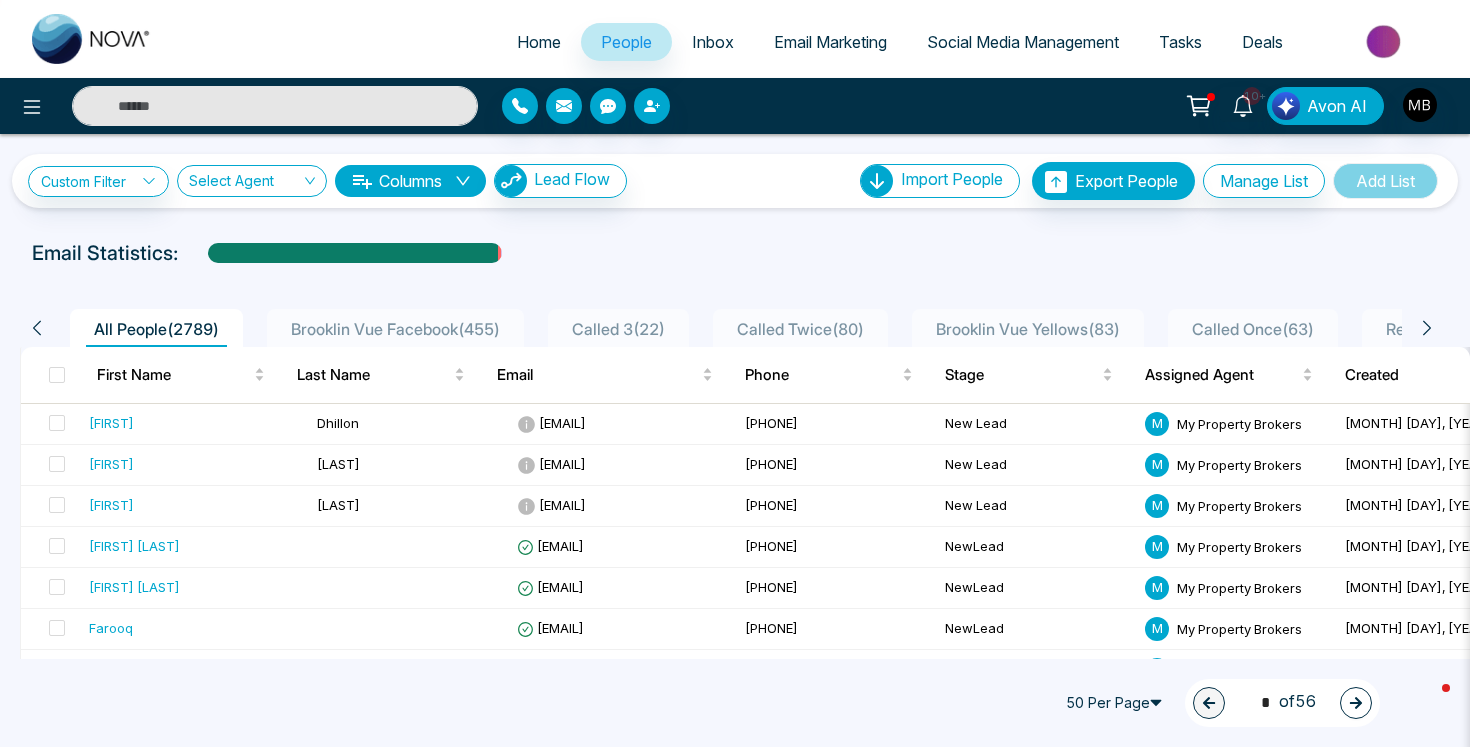 paste on "**********" 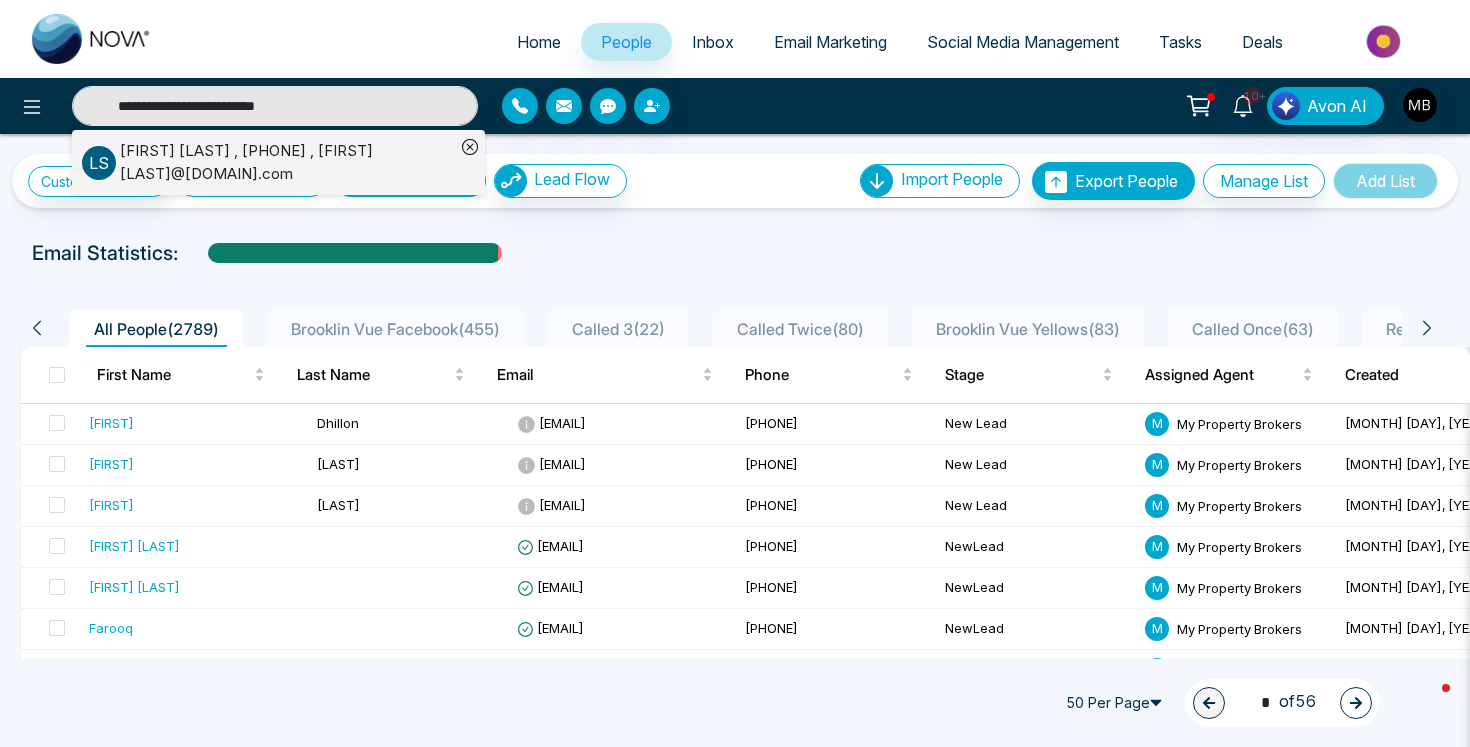 type on "**********" 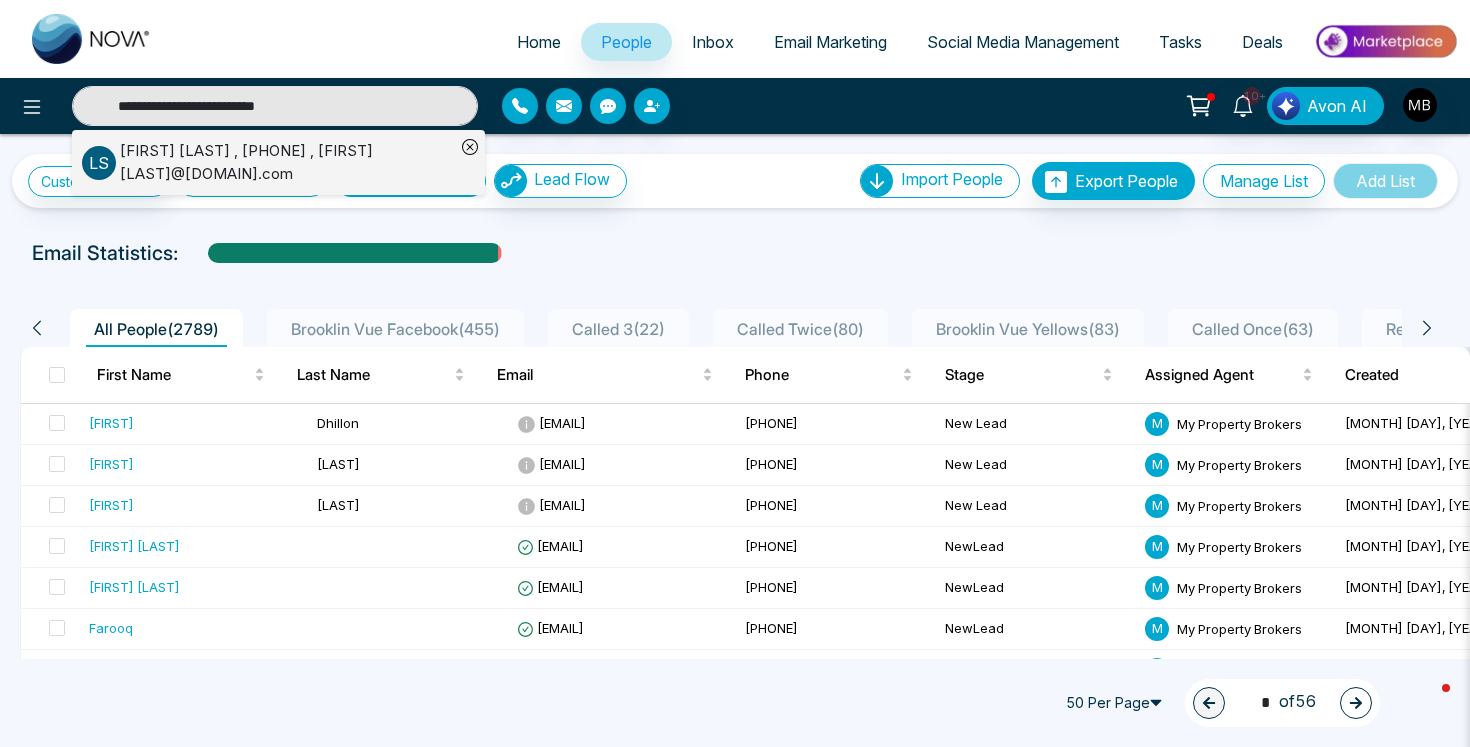 click on "[FIRST] [LAST]   , [PHONE]   , [EMAIL]" at bounding box center [287, 162] 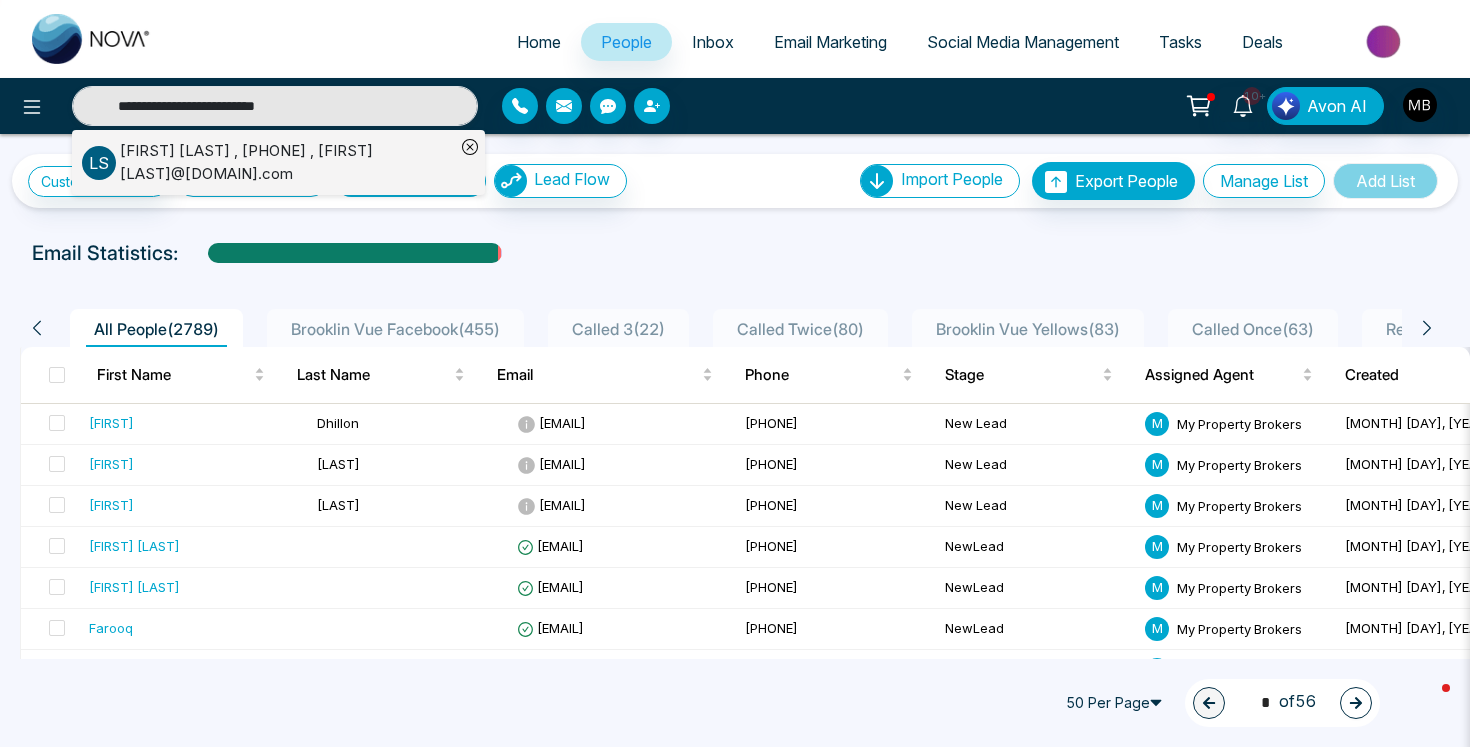 type 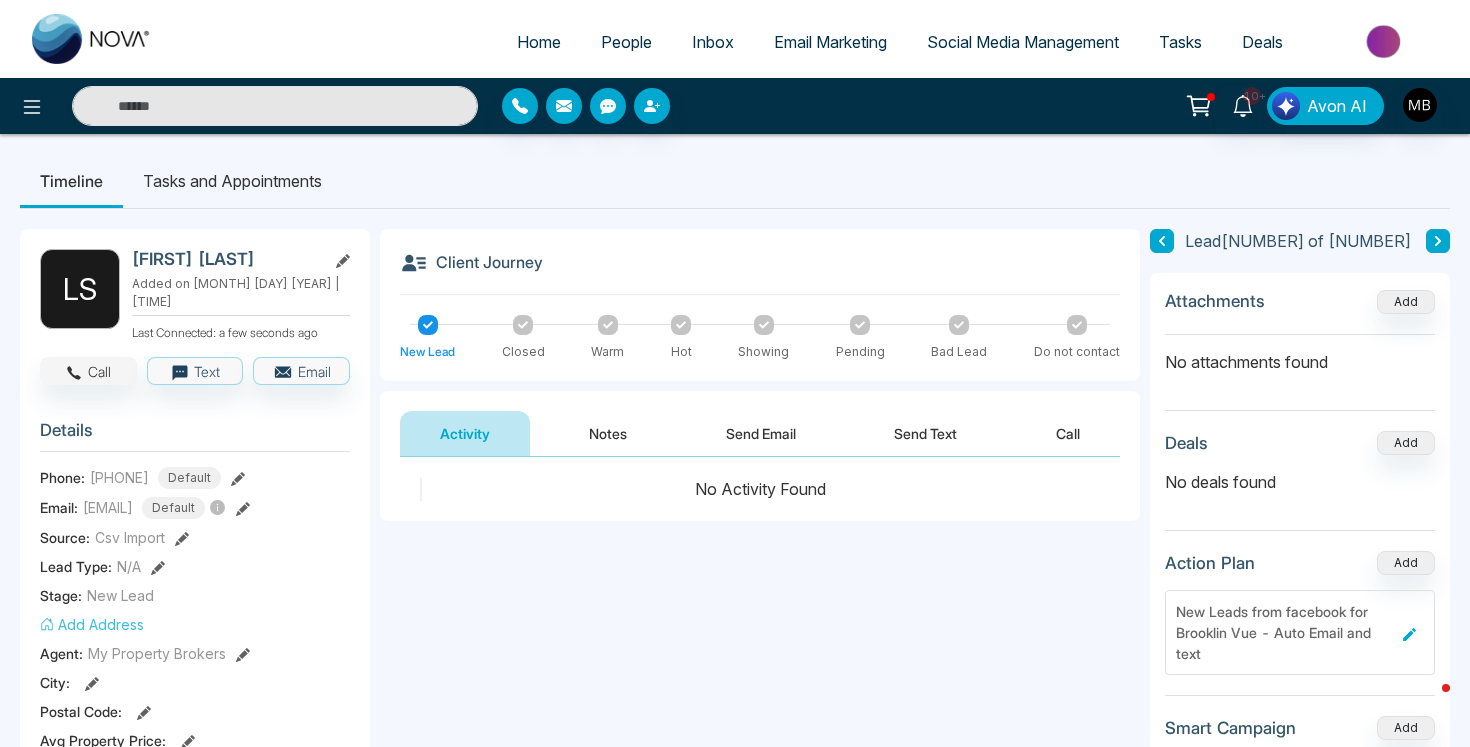 click on "Call" at bounding box center [88, 371] 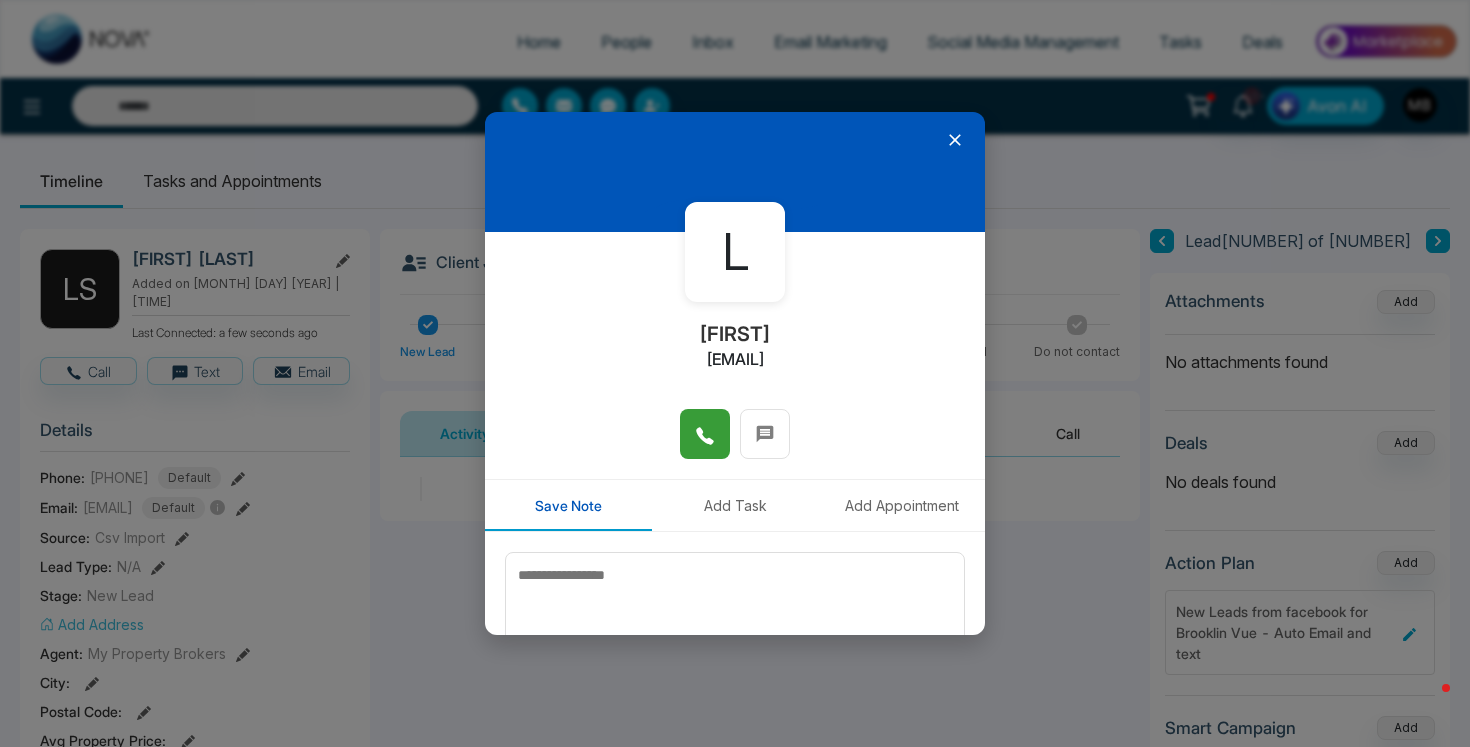 click 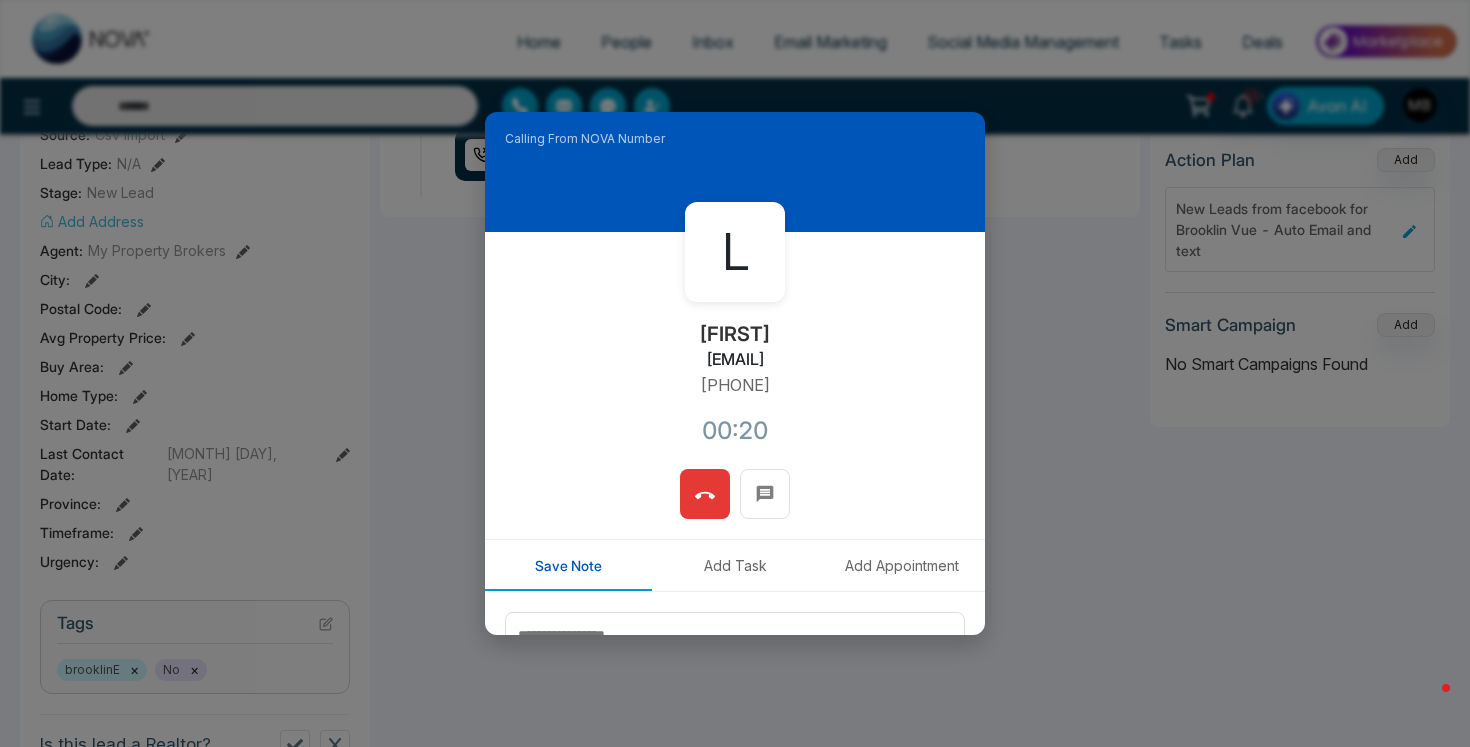 scroll, scrollTop: 407, scrollLeft: 0, axis: vertical 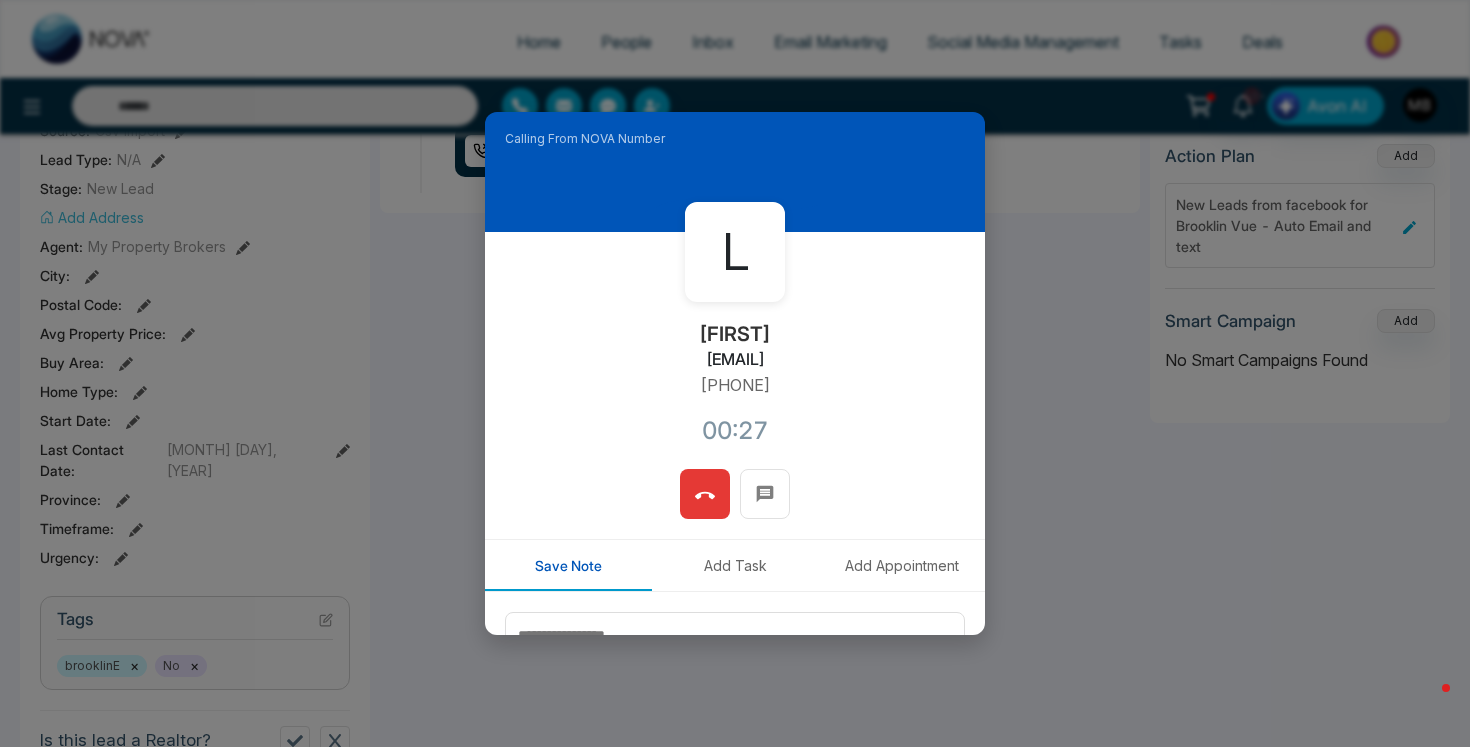 click 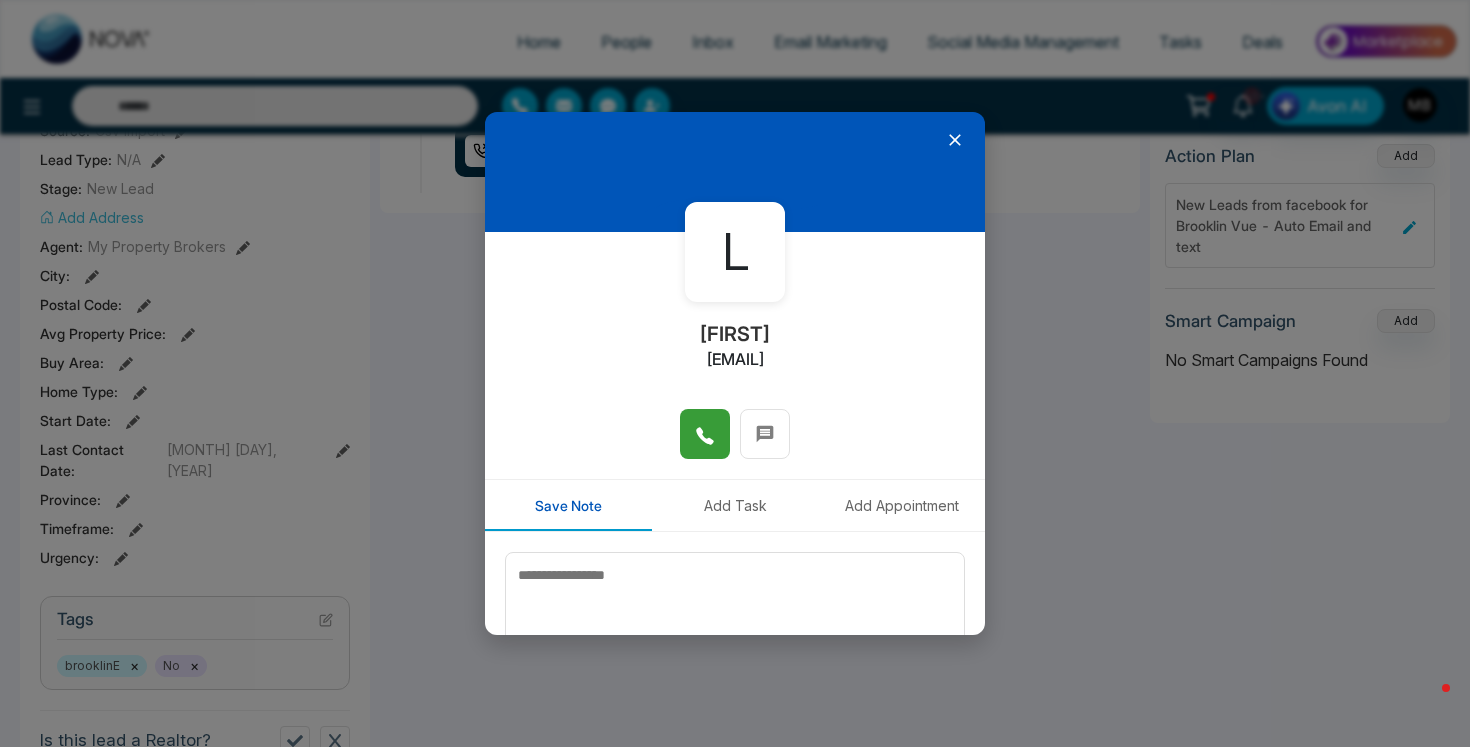 click 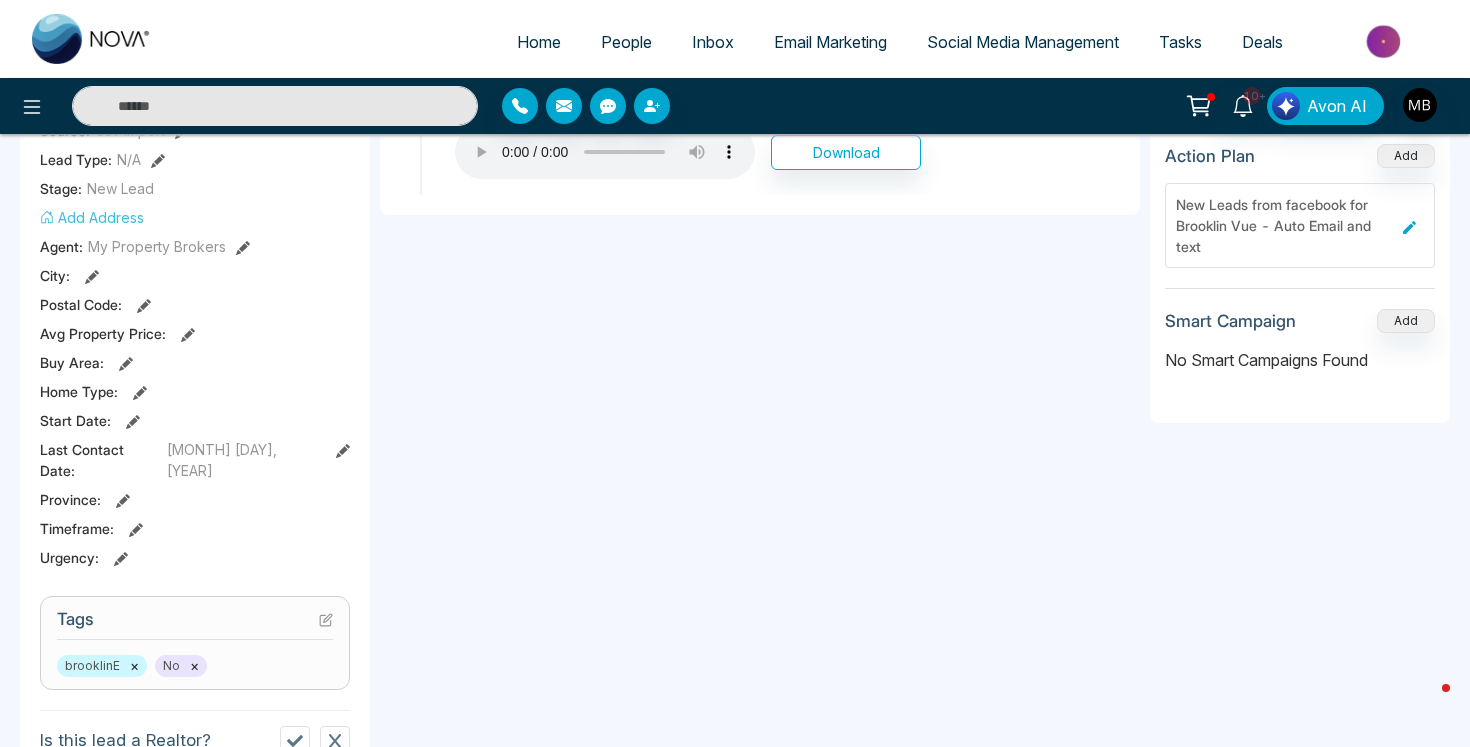click at bounding box center (275, 106) 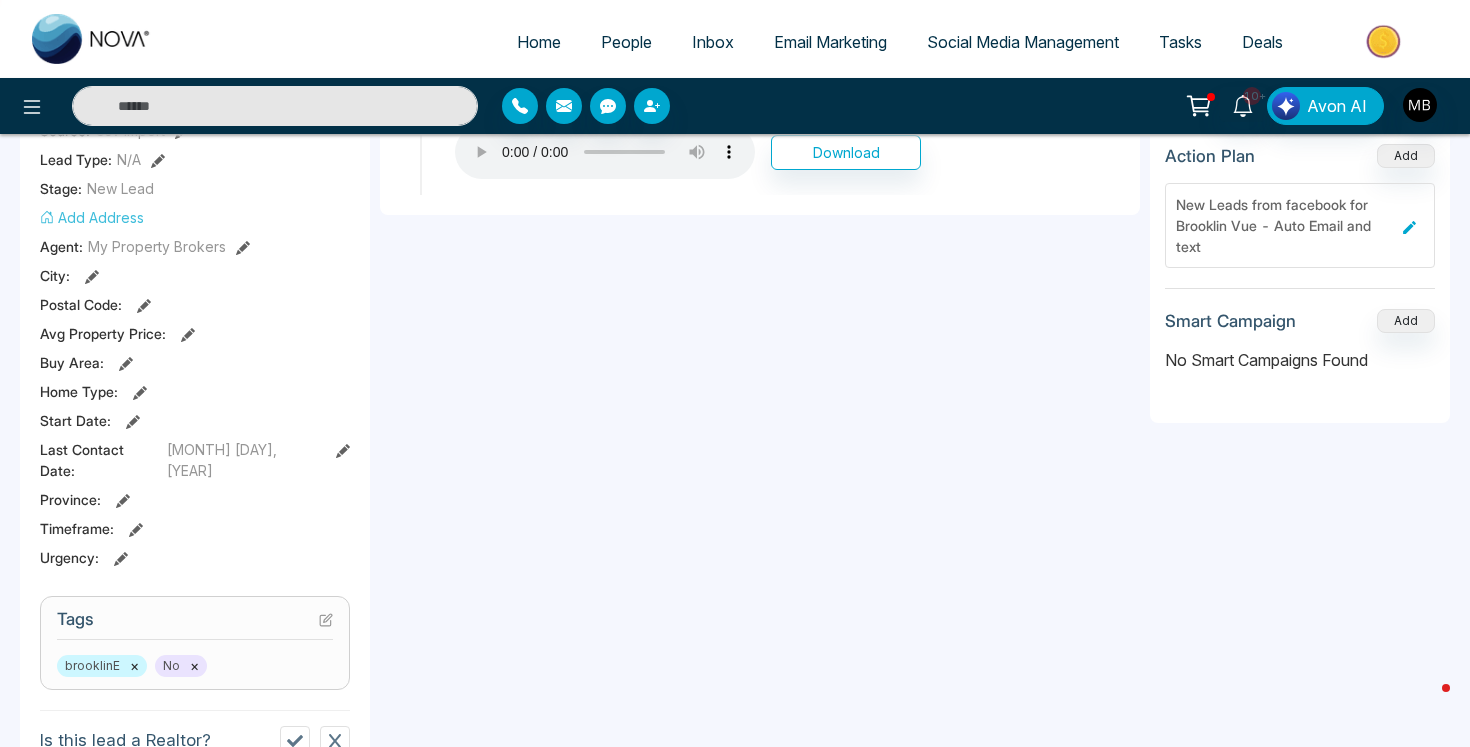 paste on "**********" 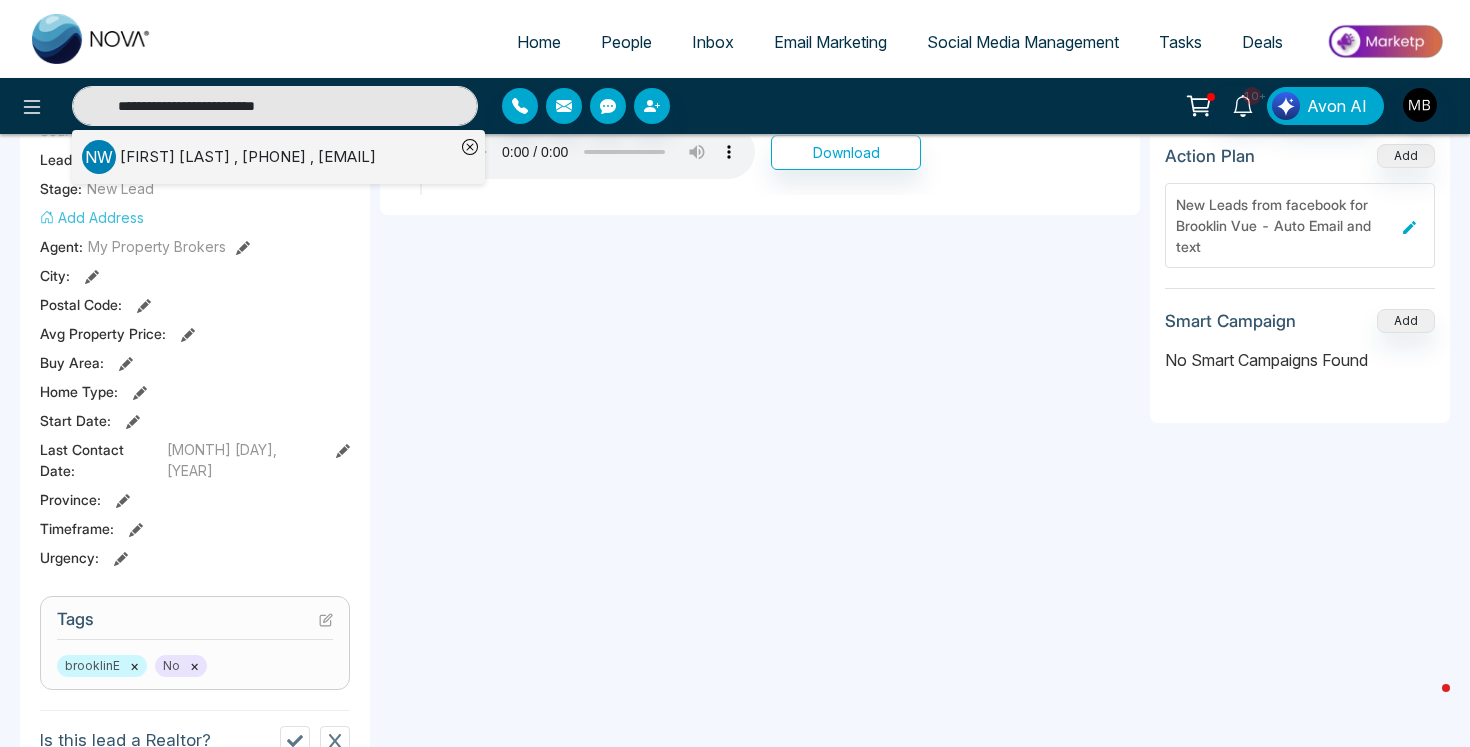 type on "**********" 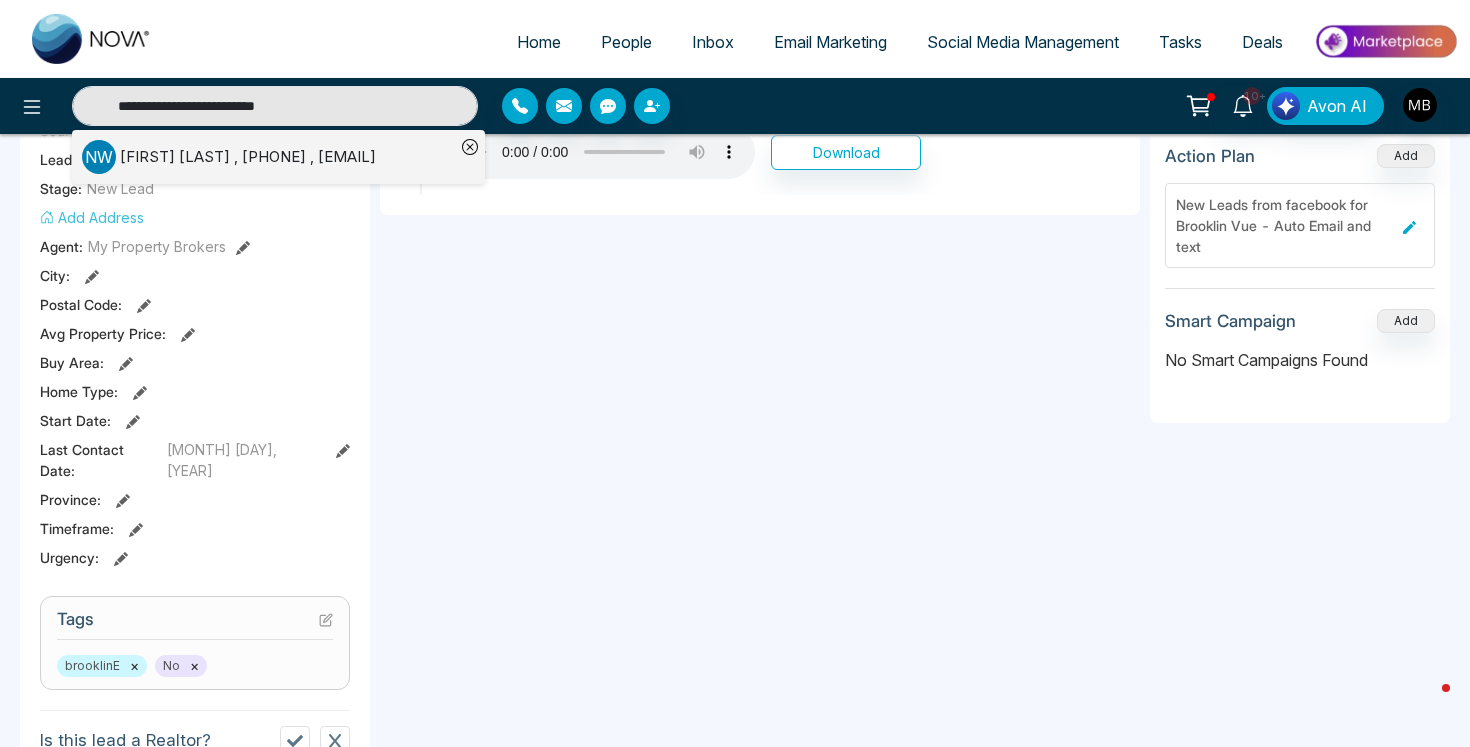 click on "[FIRST] [LAST]   , [PHONE]   , [EMAIL]" at bounding box center [248, 157] 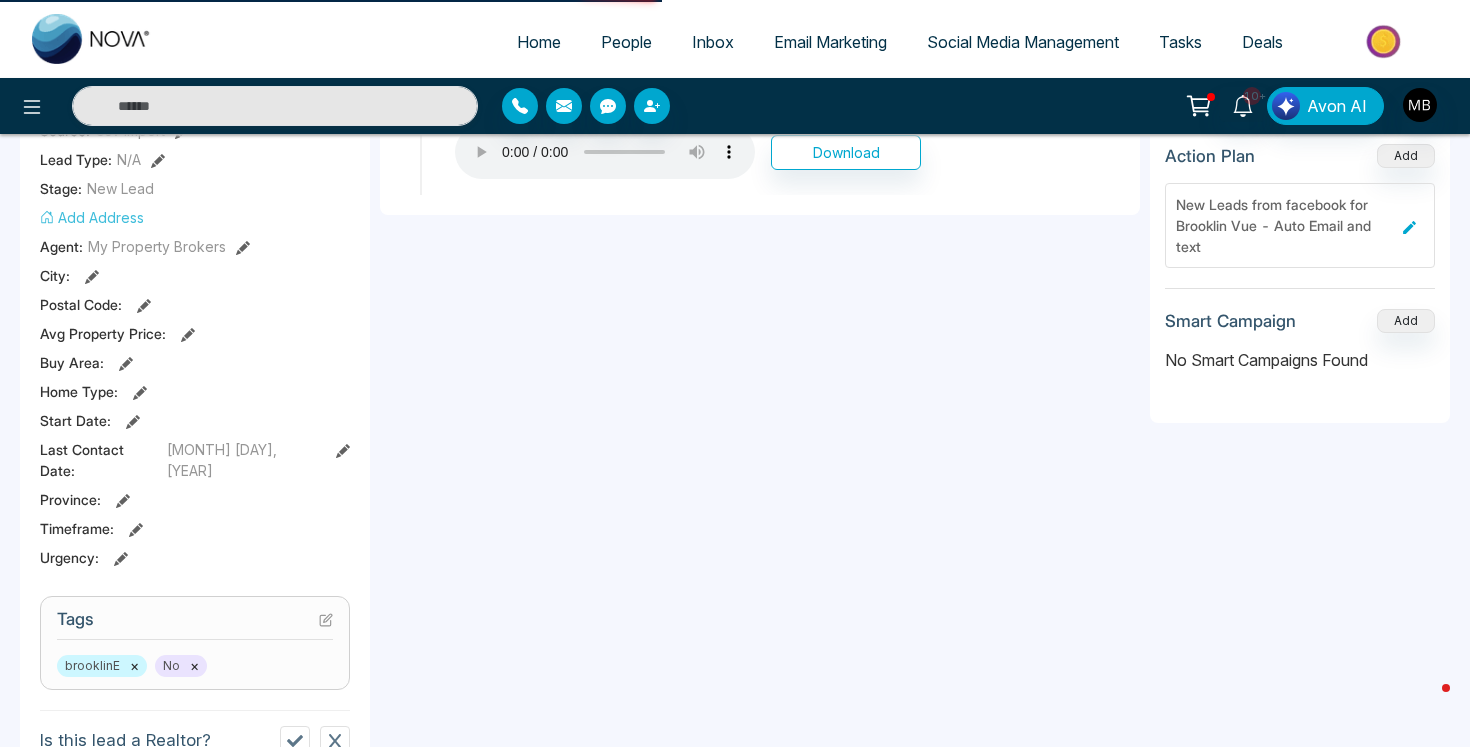 scroll, scrollTop: 0, scrollLeft: 0, axis: both 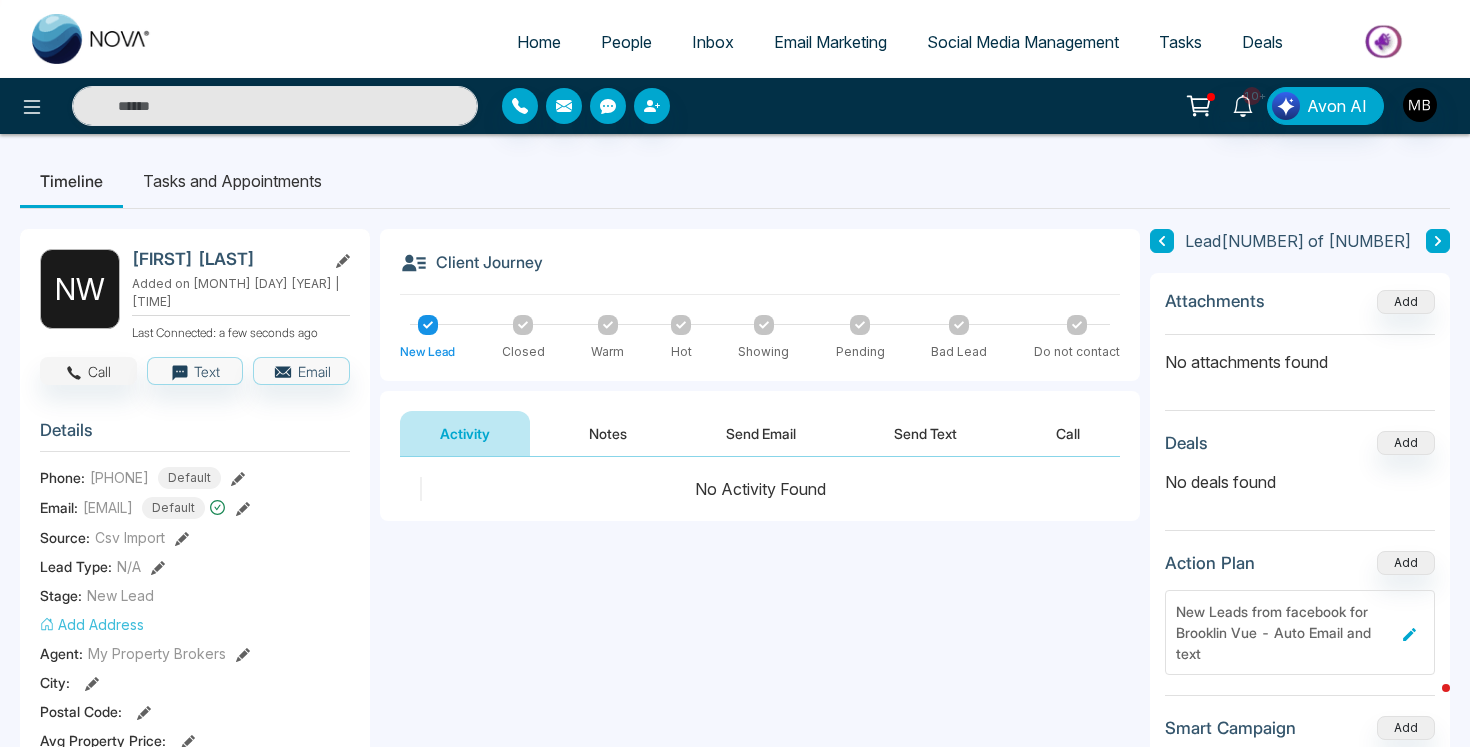 click on "Call" at bounding box center (88, 371) 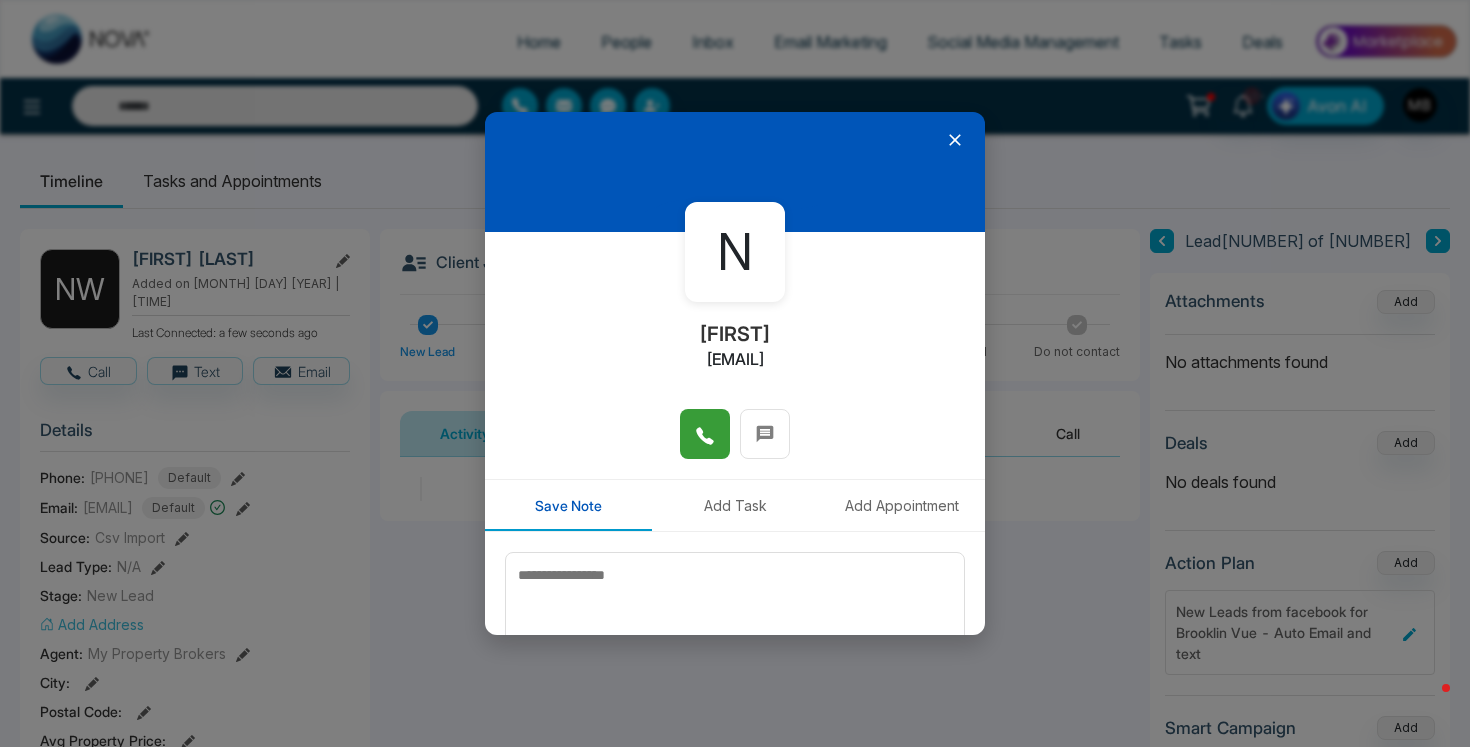 click 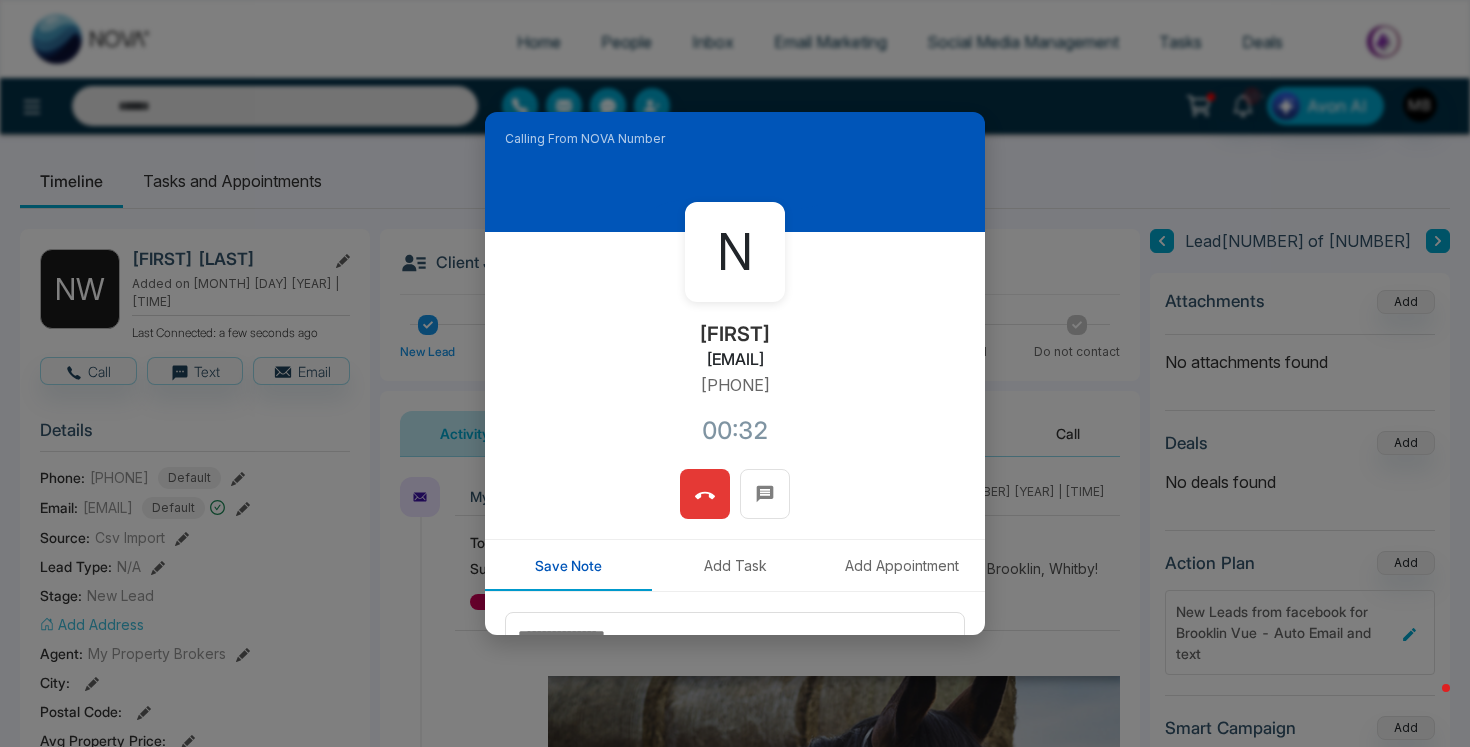 click 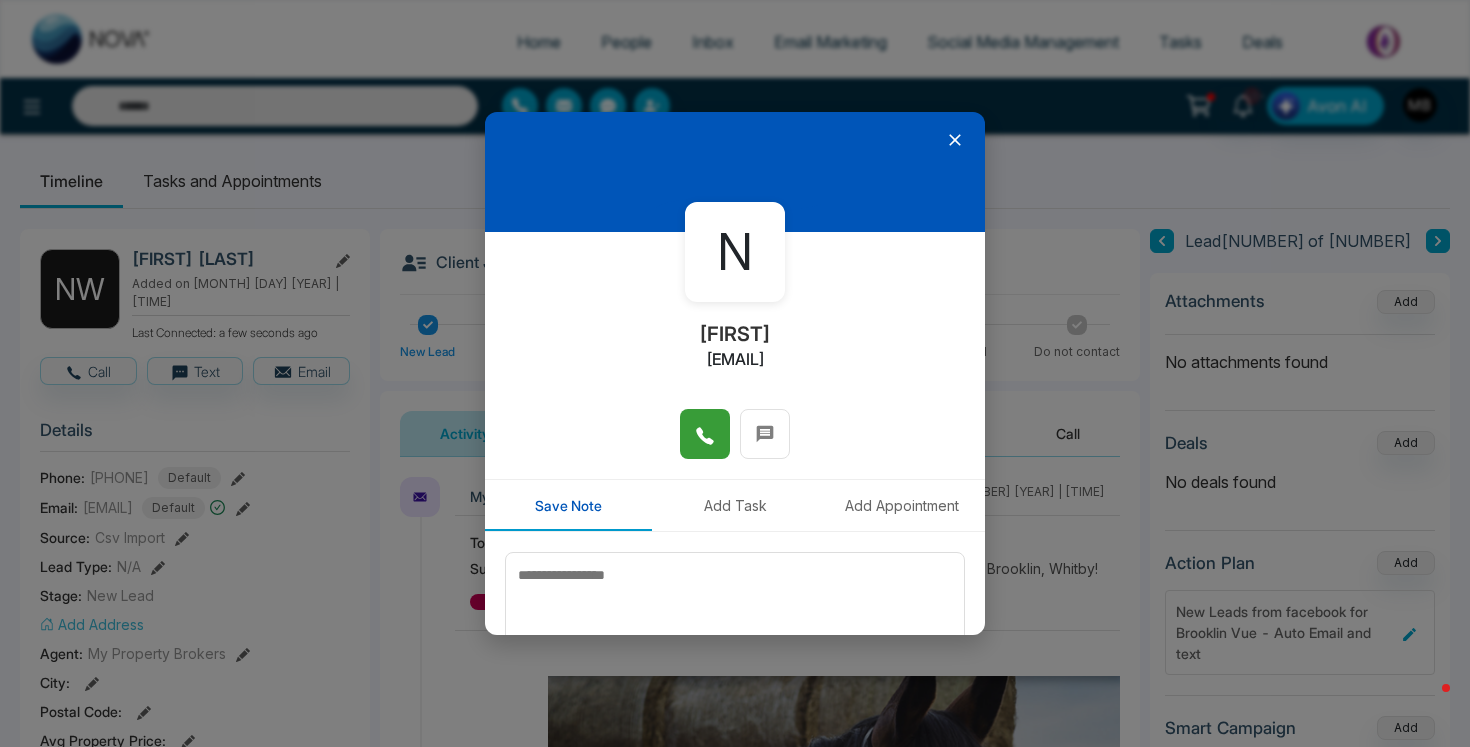 click 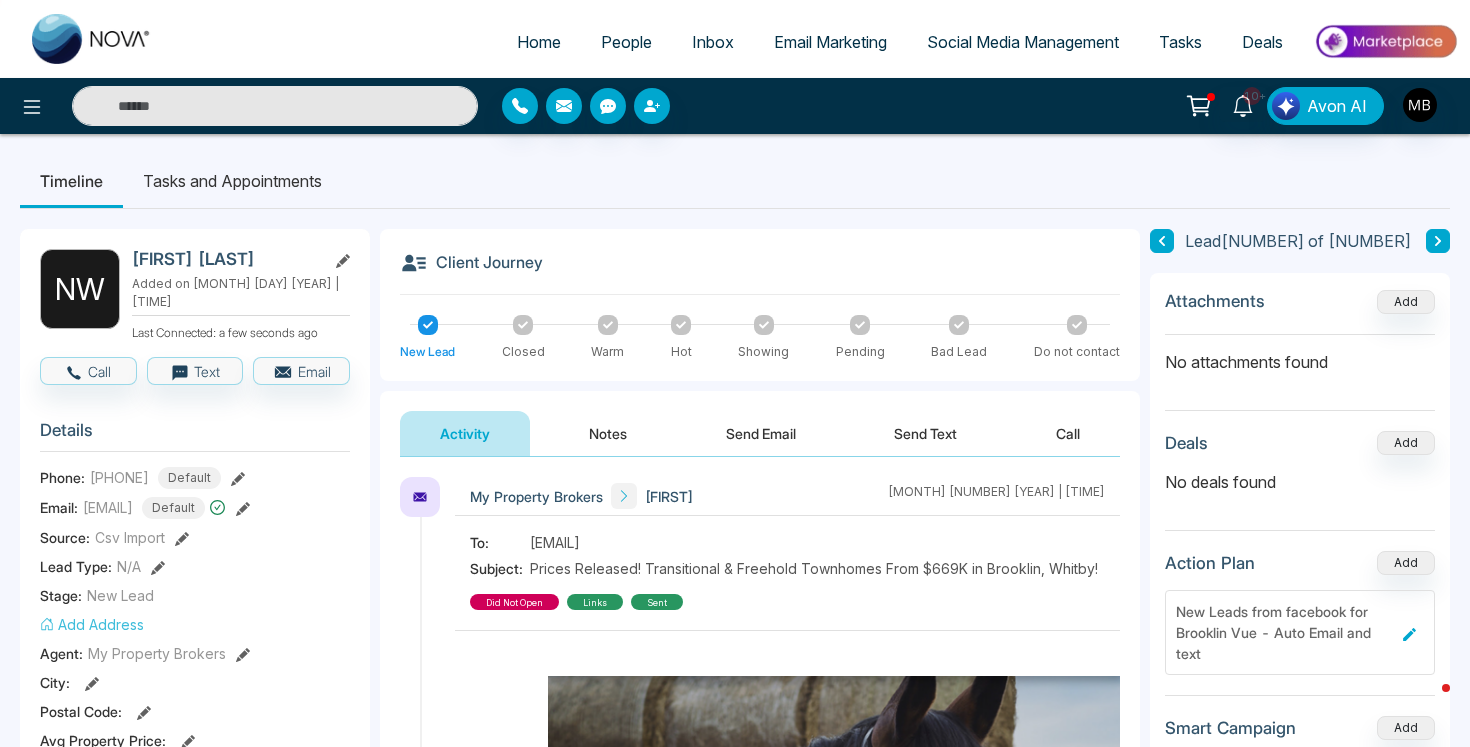 click at bounding box center (275, 106) 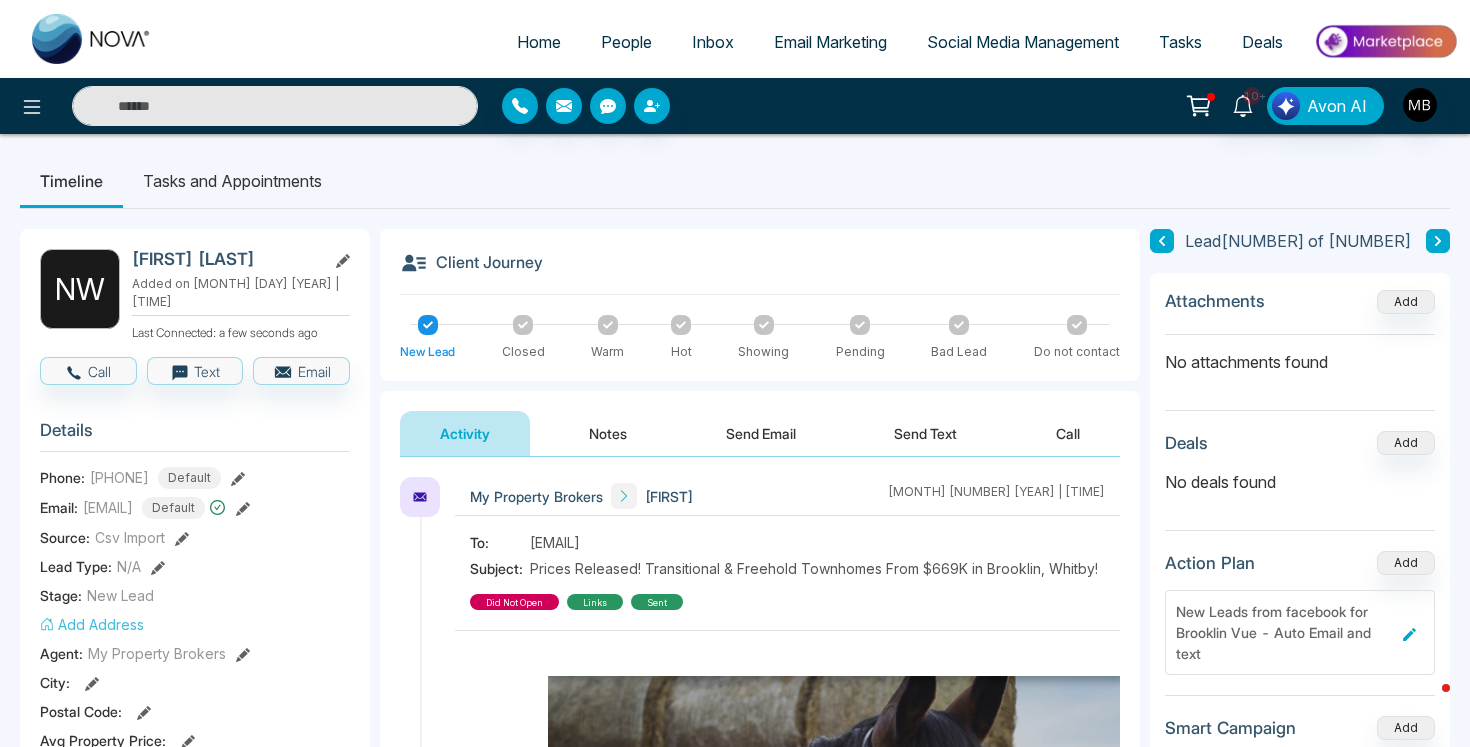 paste on "**********" 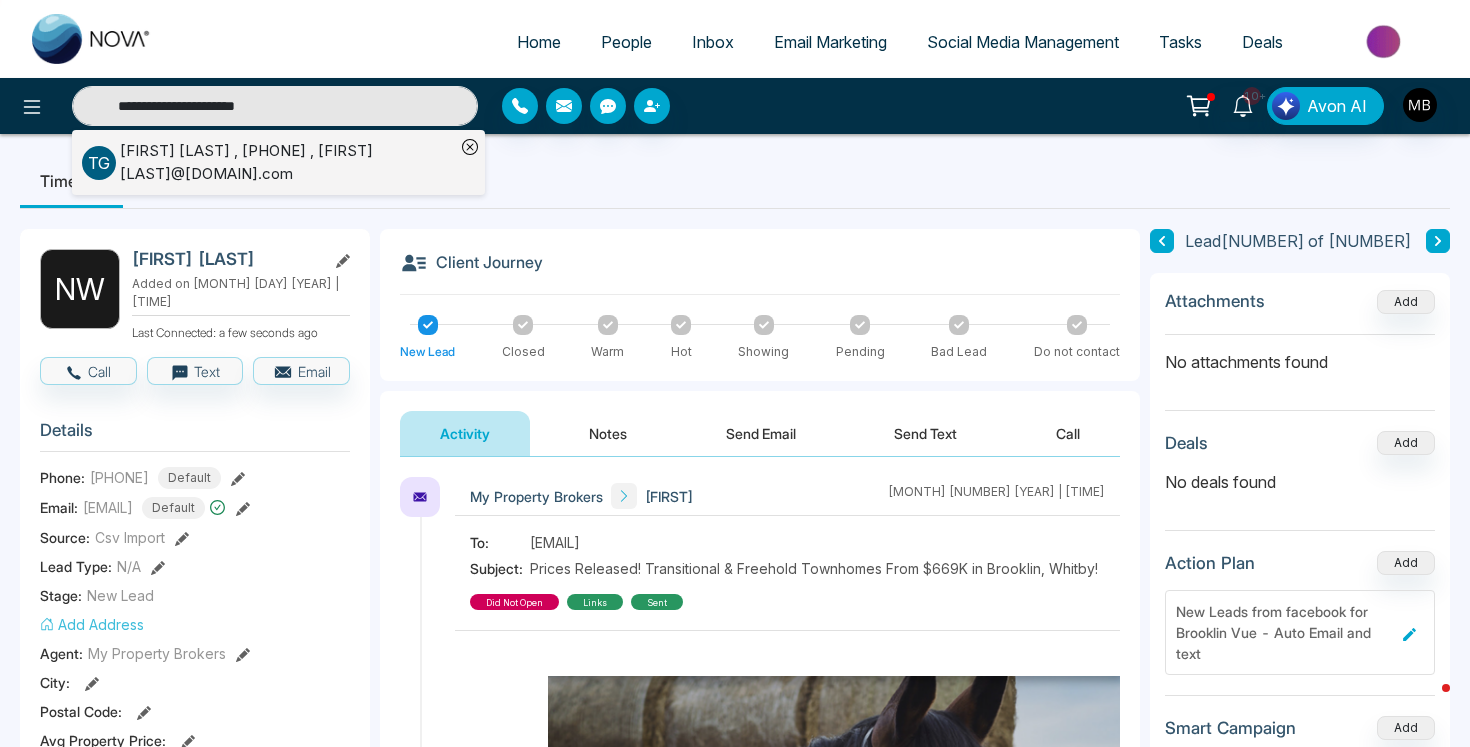 type on "**********" 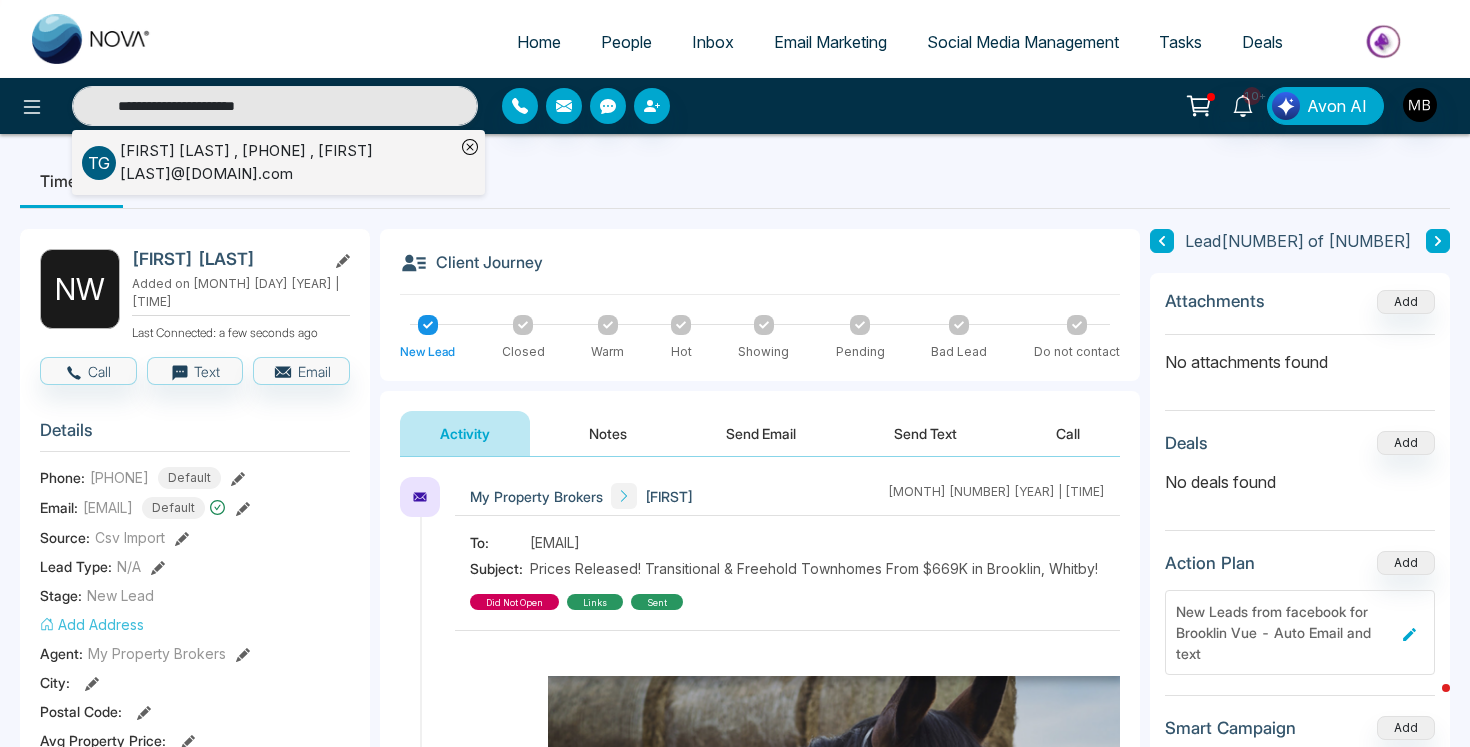 click on "[FIRST] [LAST] , [PHONE] , [EMAIL]" at bounding box center (287, 162) 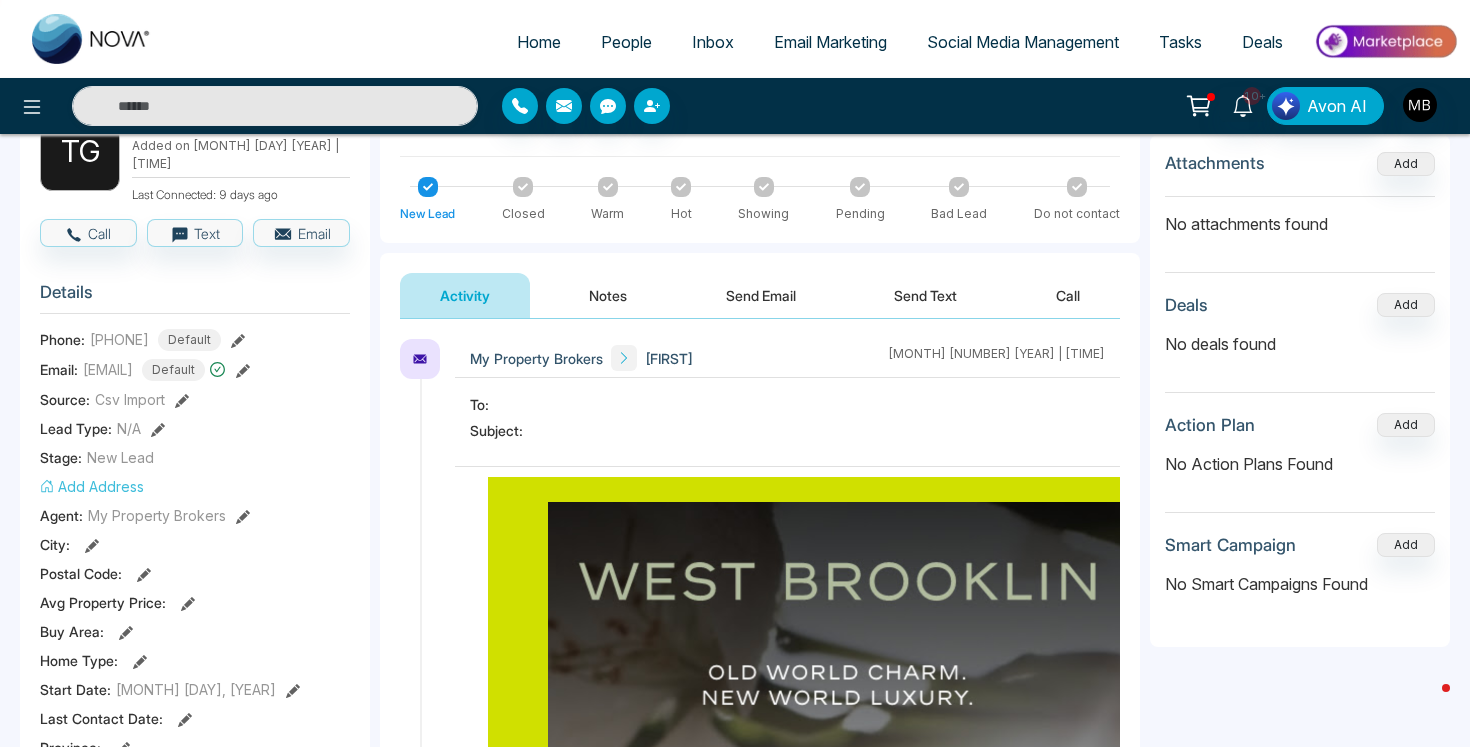 scroll, scrollTop: 134, scrollLeft: 0, axis: vertical 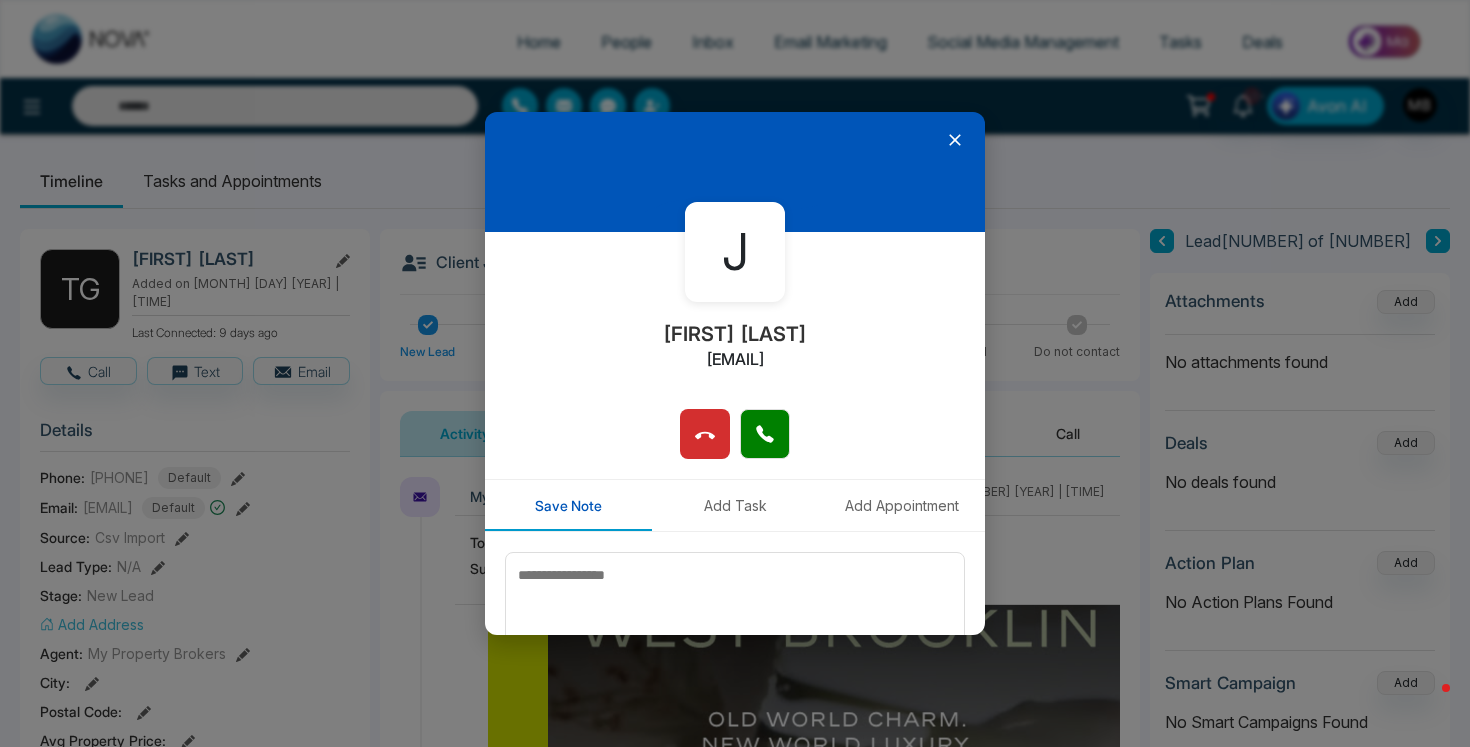 click 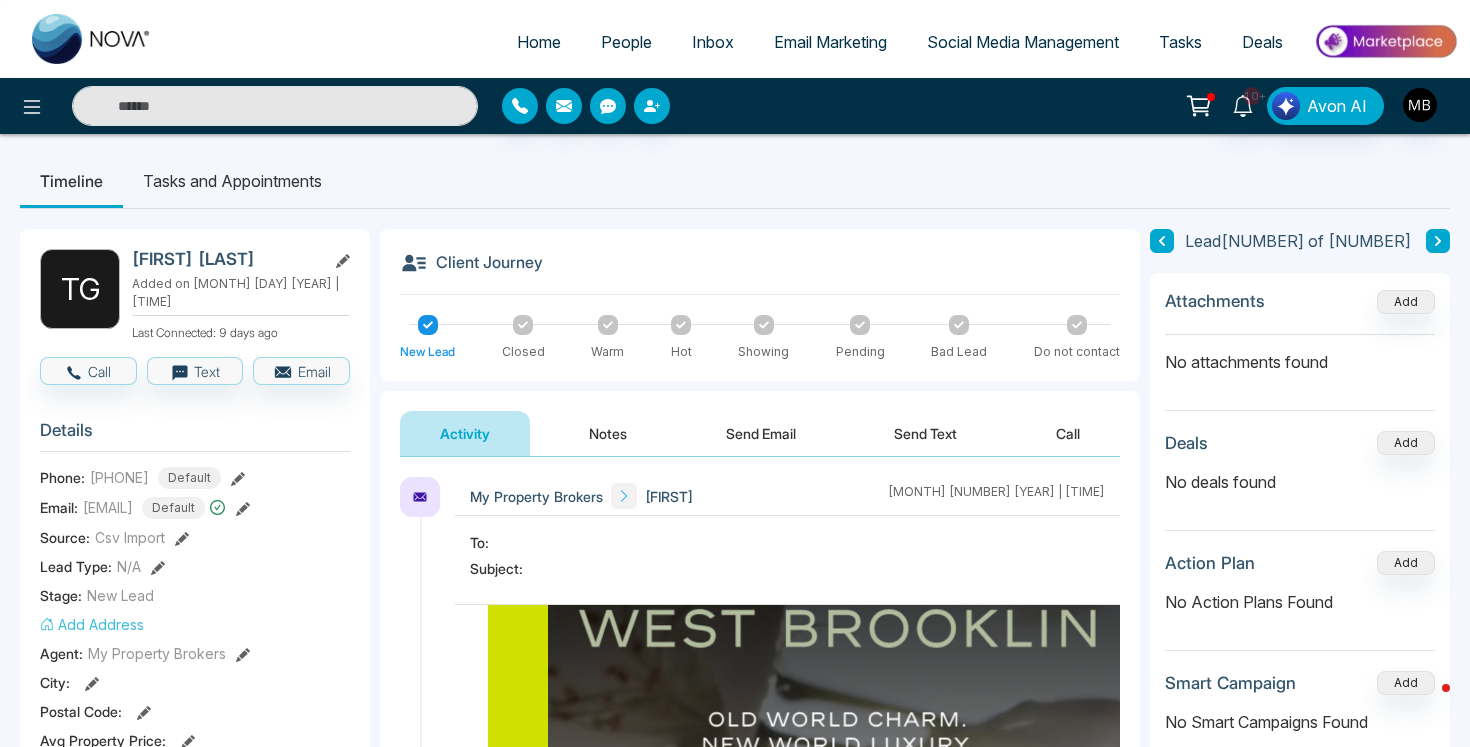scroll, scrollTop: 0, scrollLeft: 0, axis: both 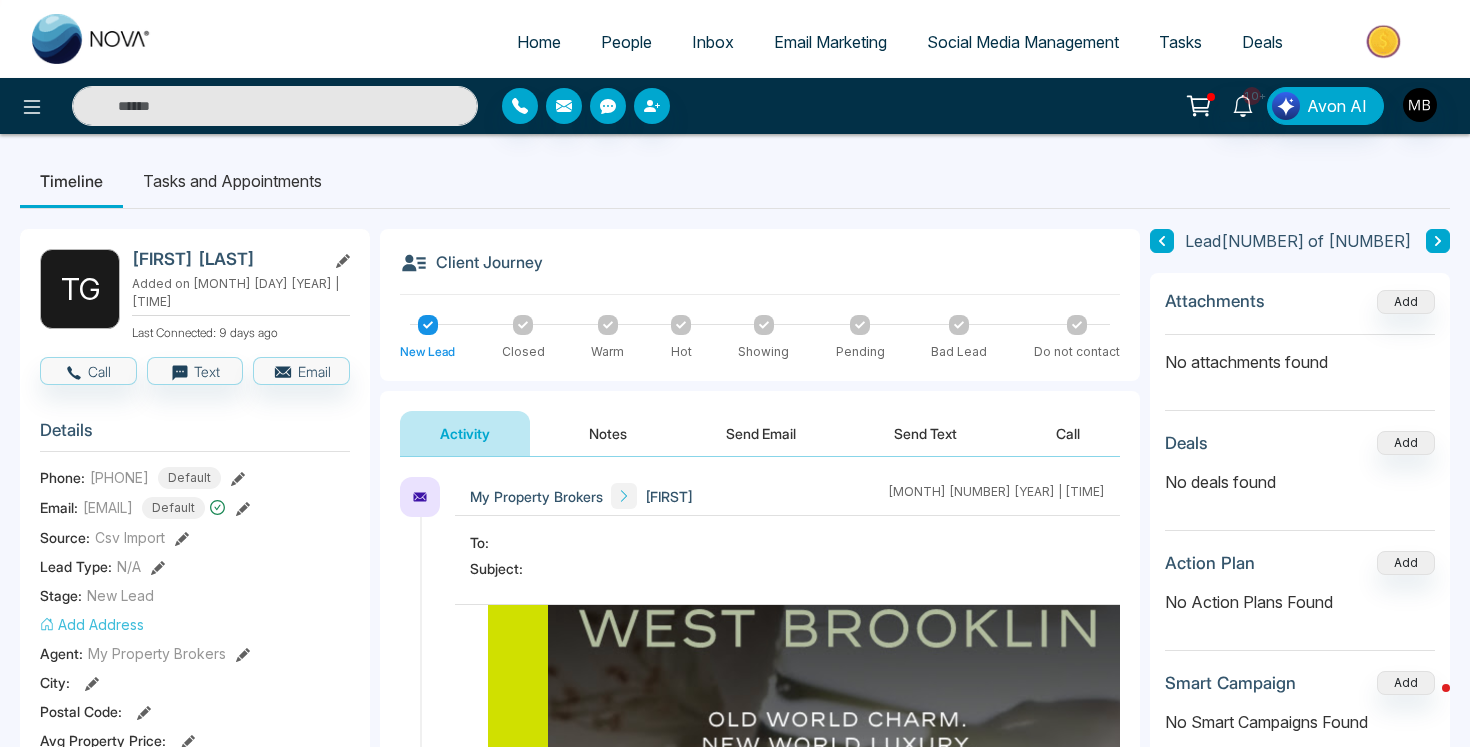 click at bounding box center [275, 106] 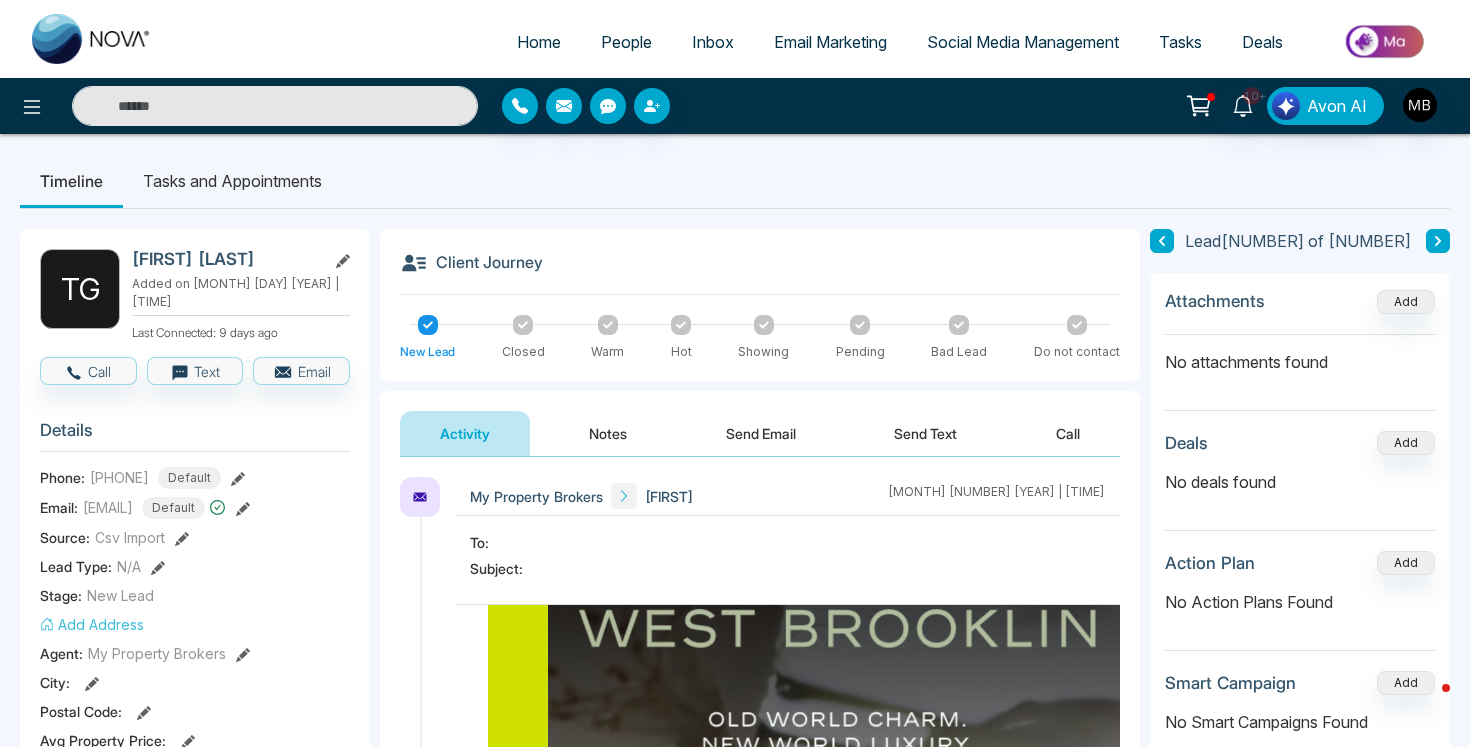 paste on "**********" 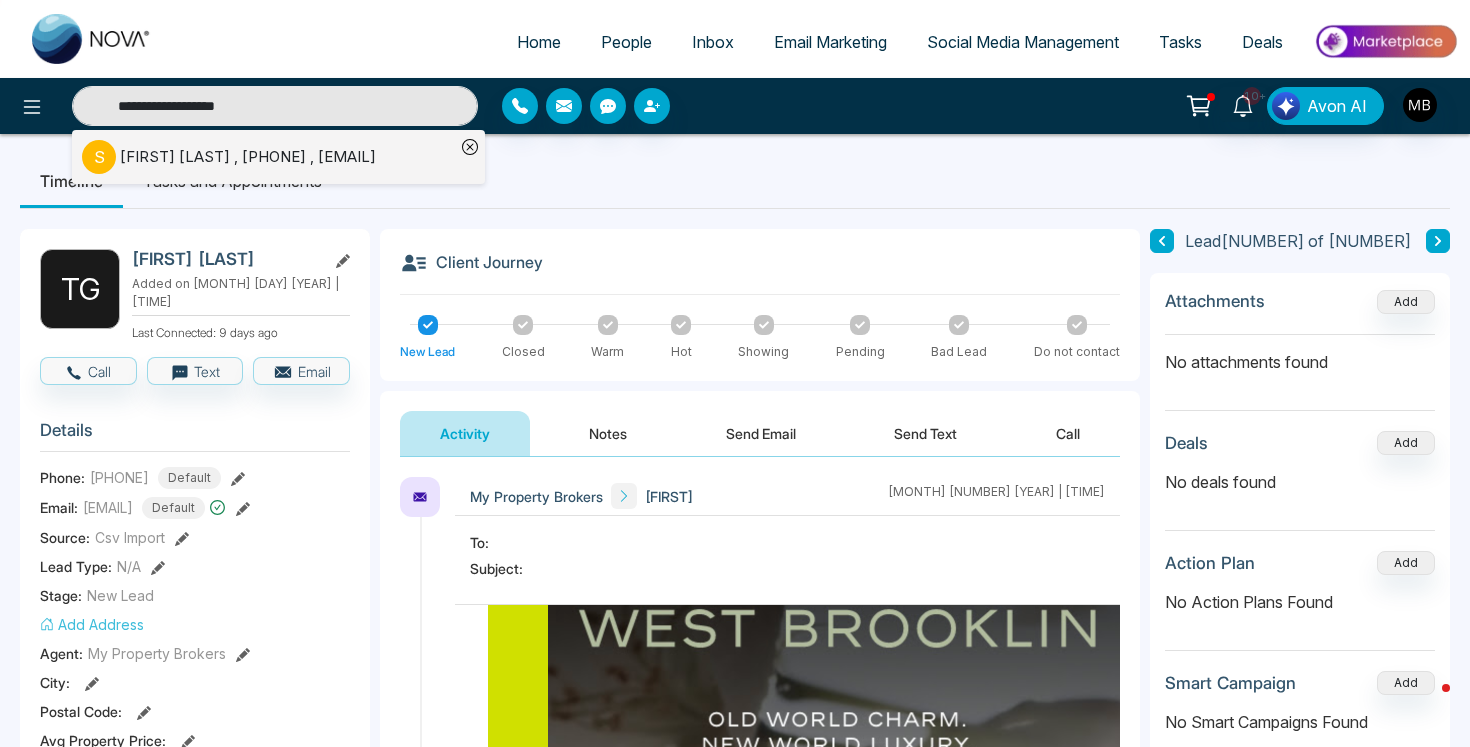 type on "**********" 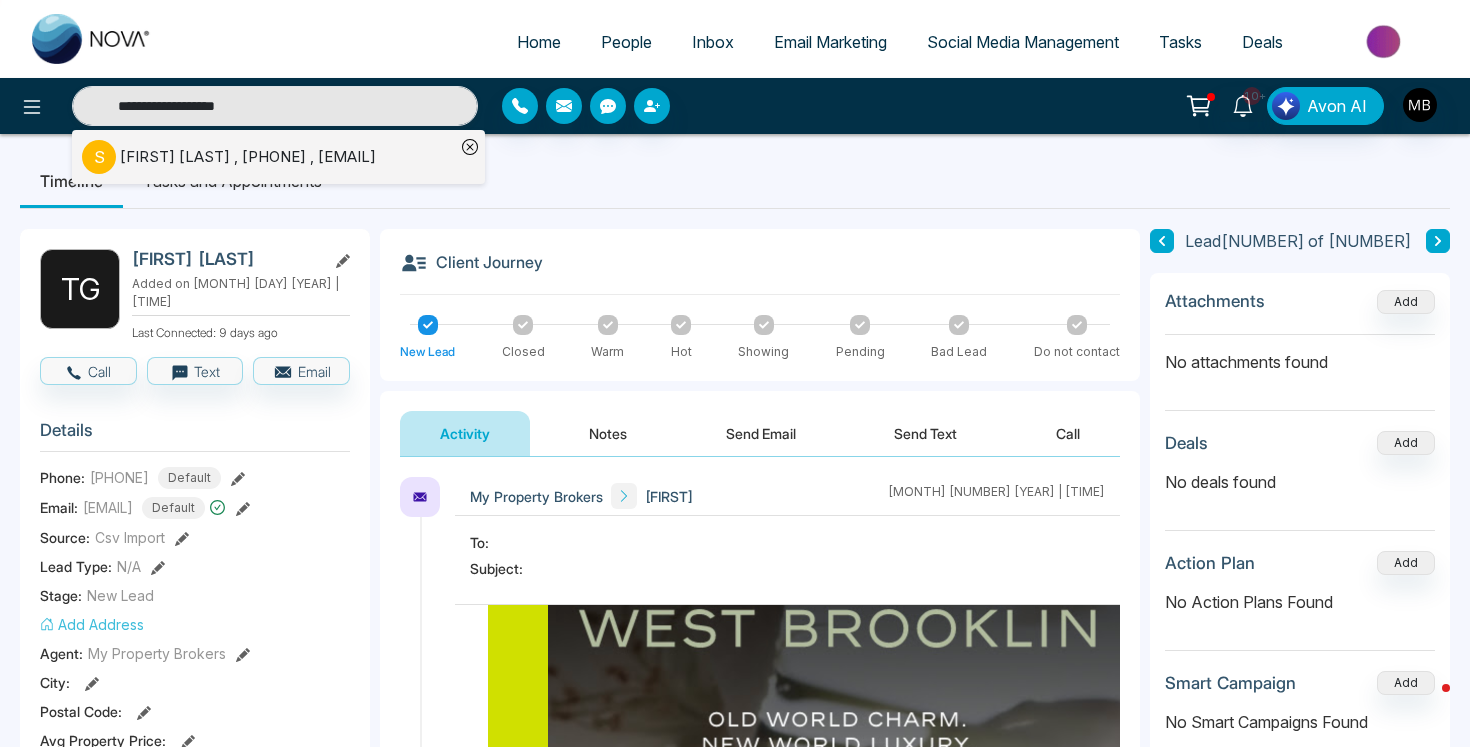 click on "[FIRST] [LAST] , [PHONE] , [EMAIL]" at bounding box center [248, 157] 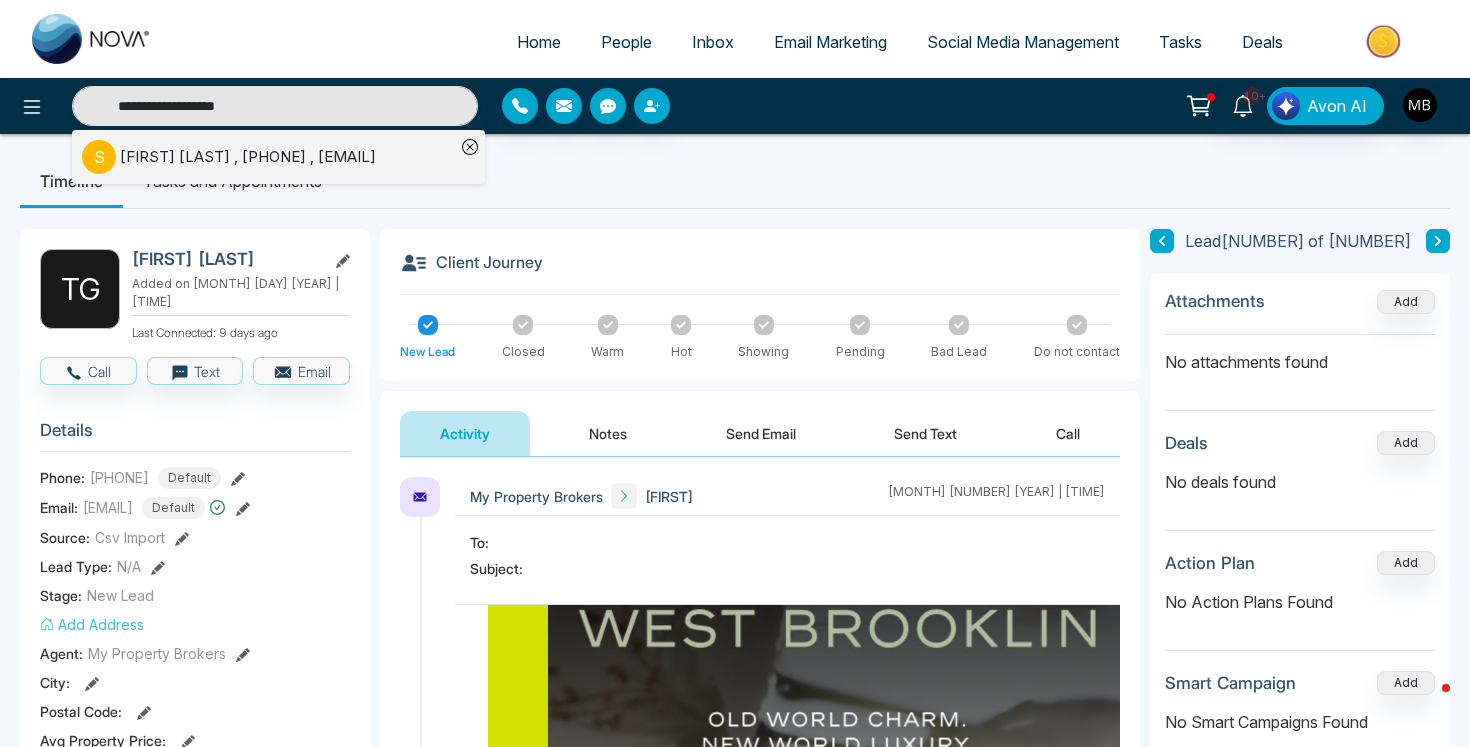 type 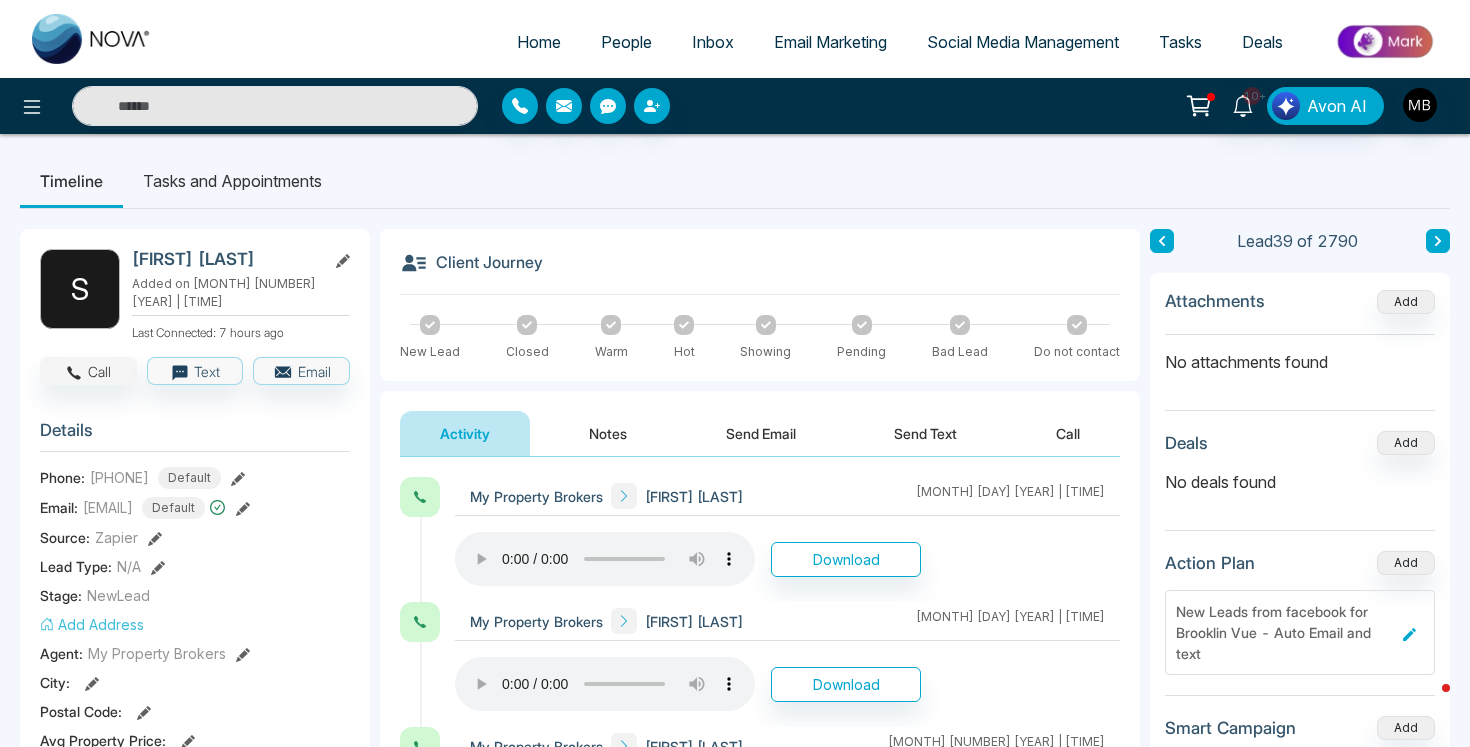 click on "Call" at bounding box center [88, 371] 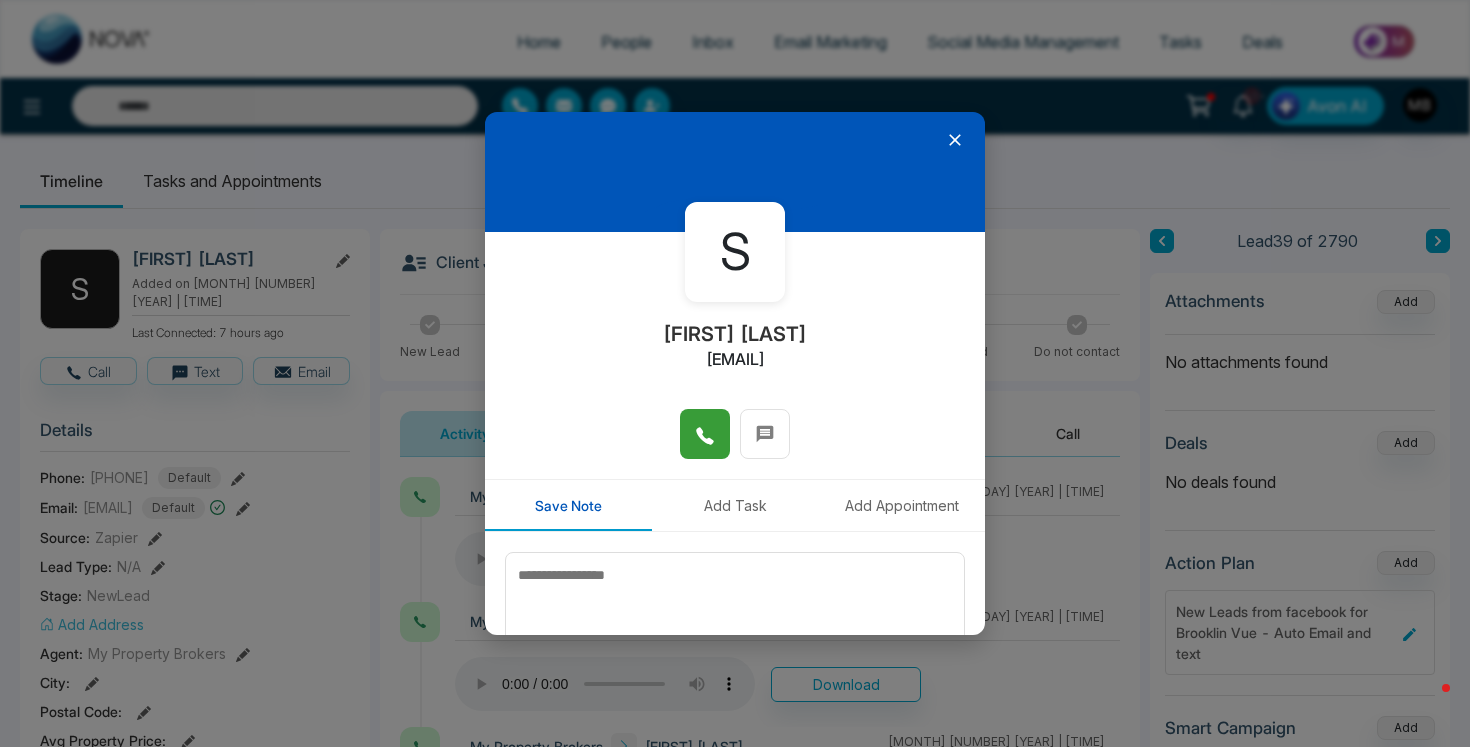 click at bounding box center [705, 434] 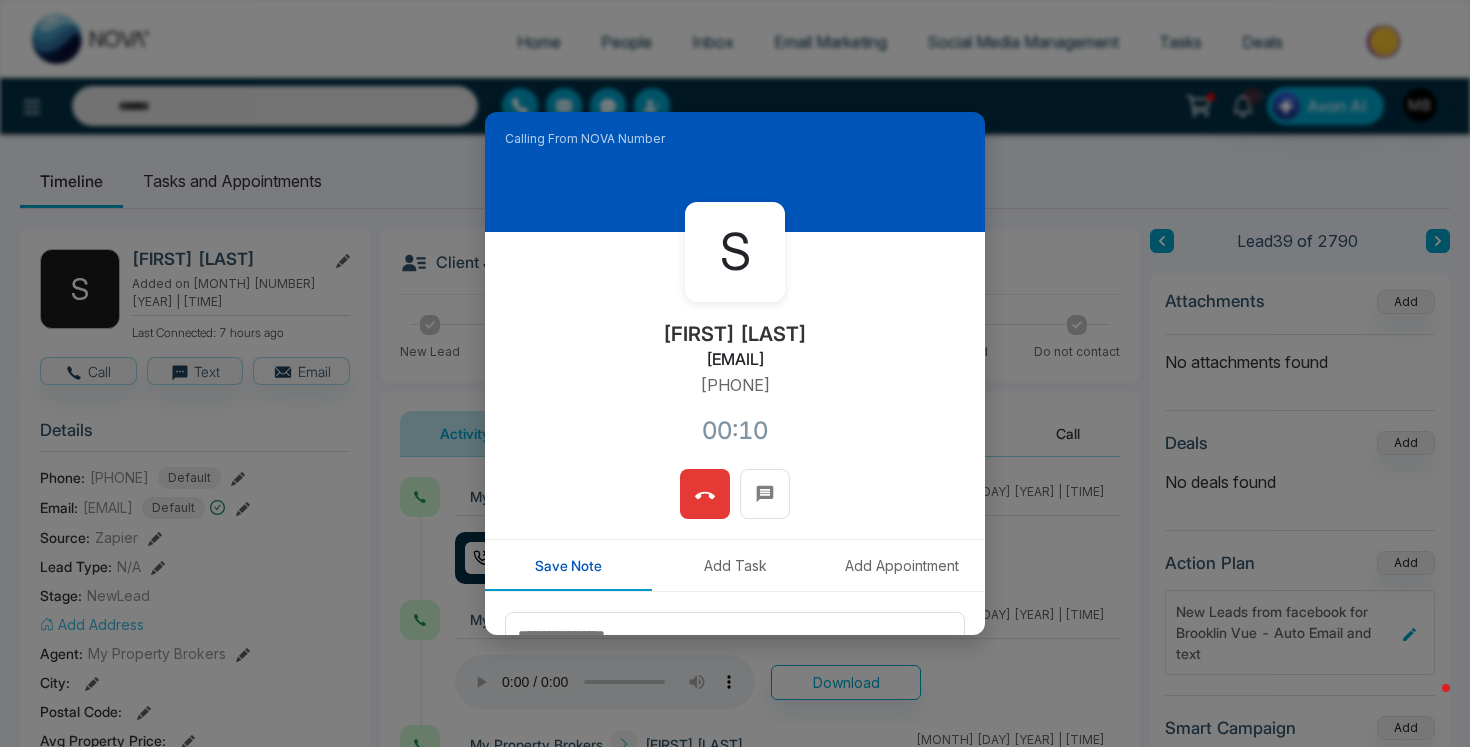 click at bounding box center (705, 494) 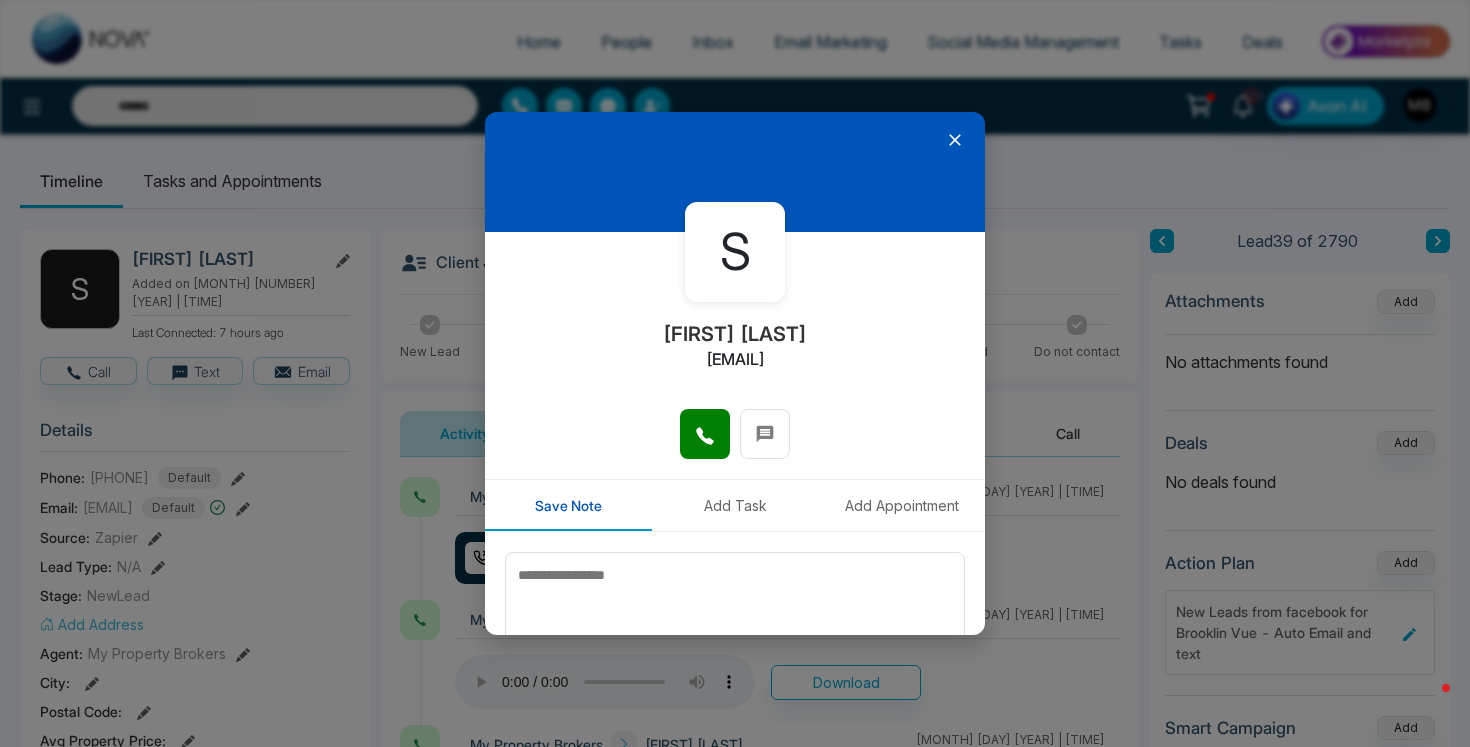 click 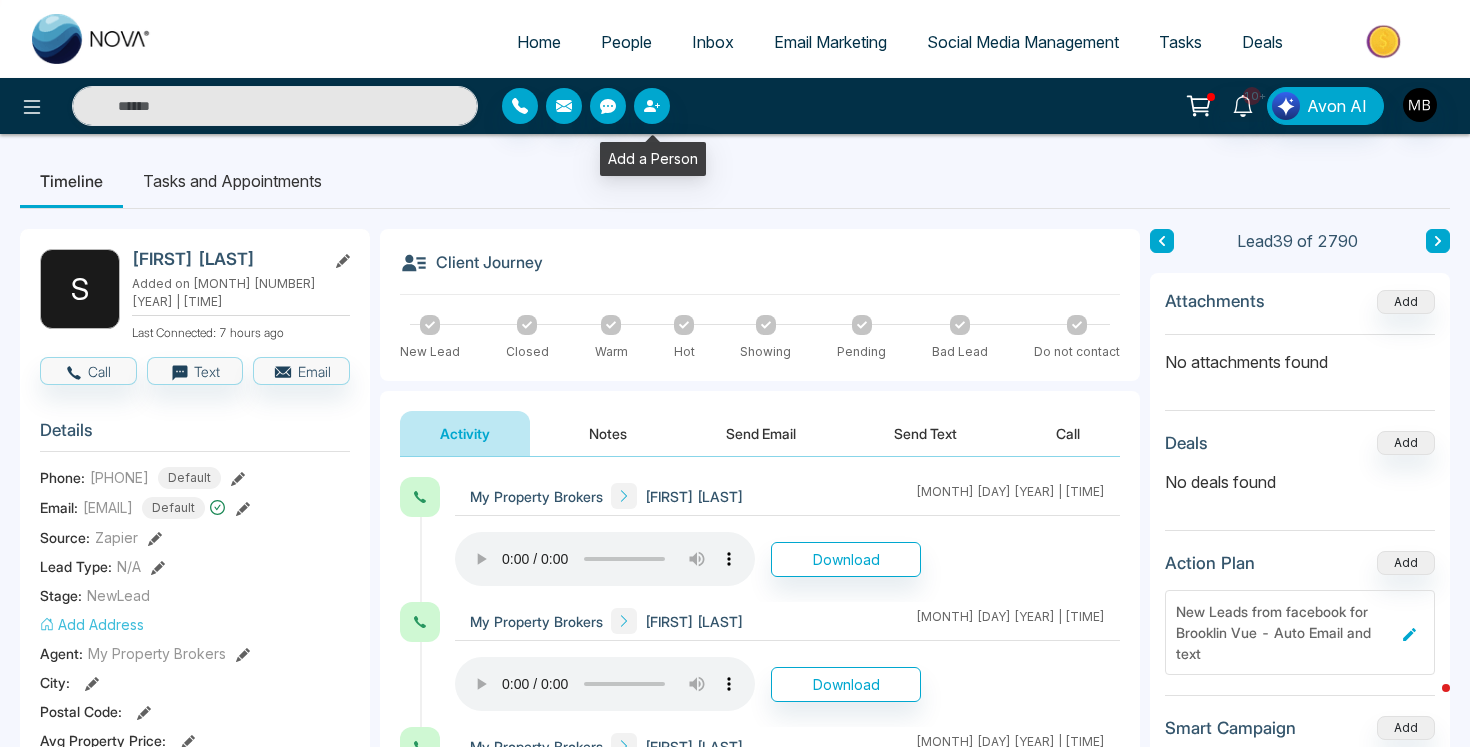 click 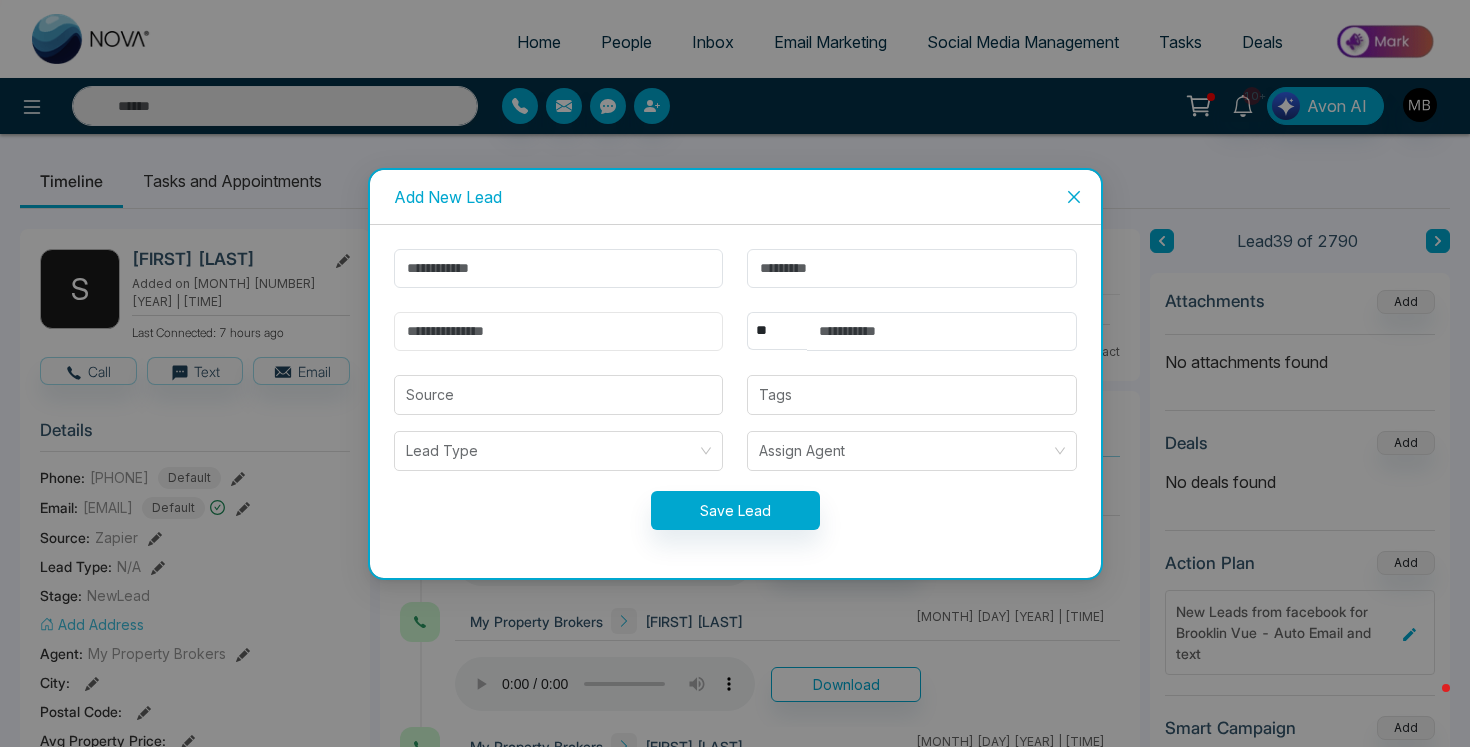 paste on "**********" 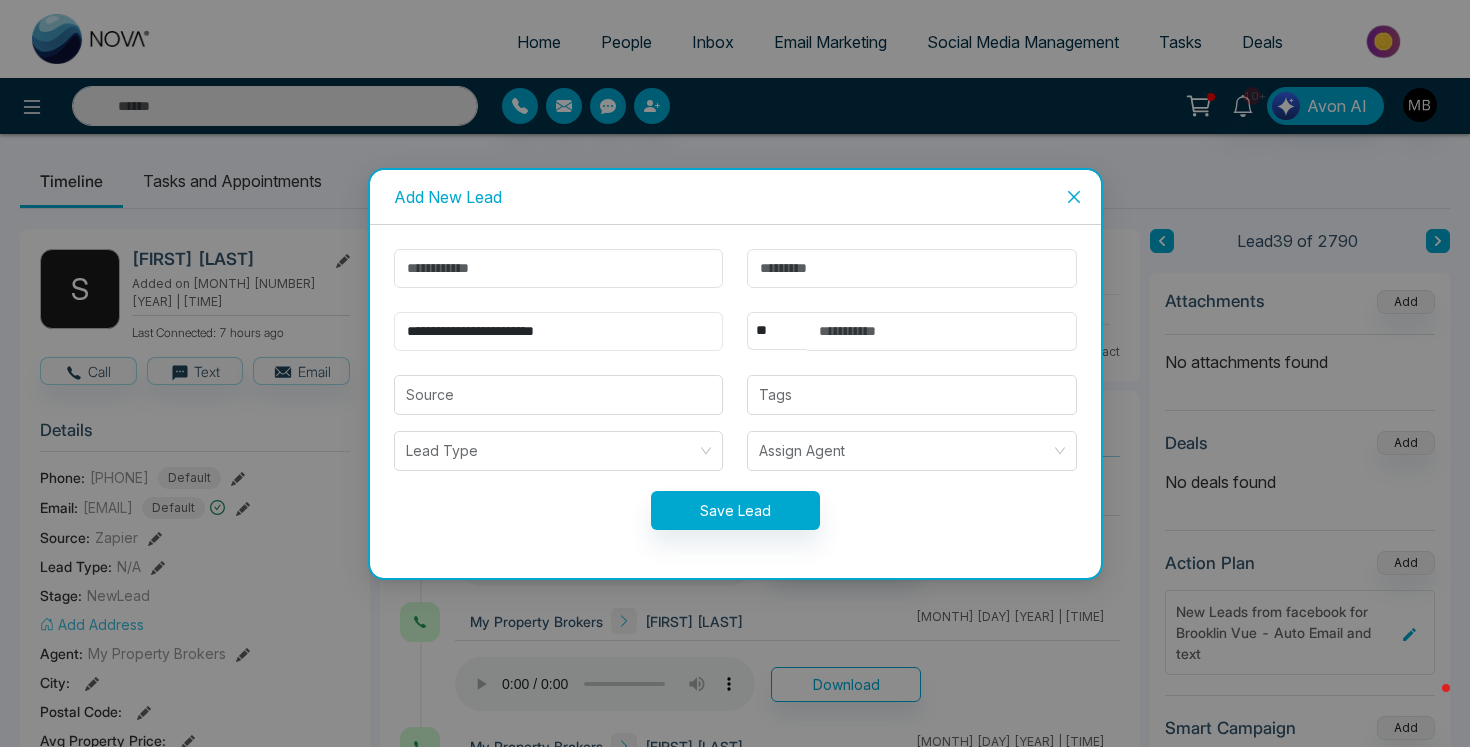 type on "**********" 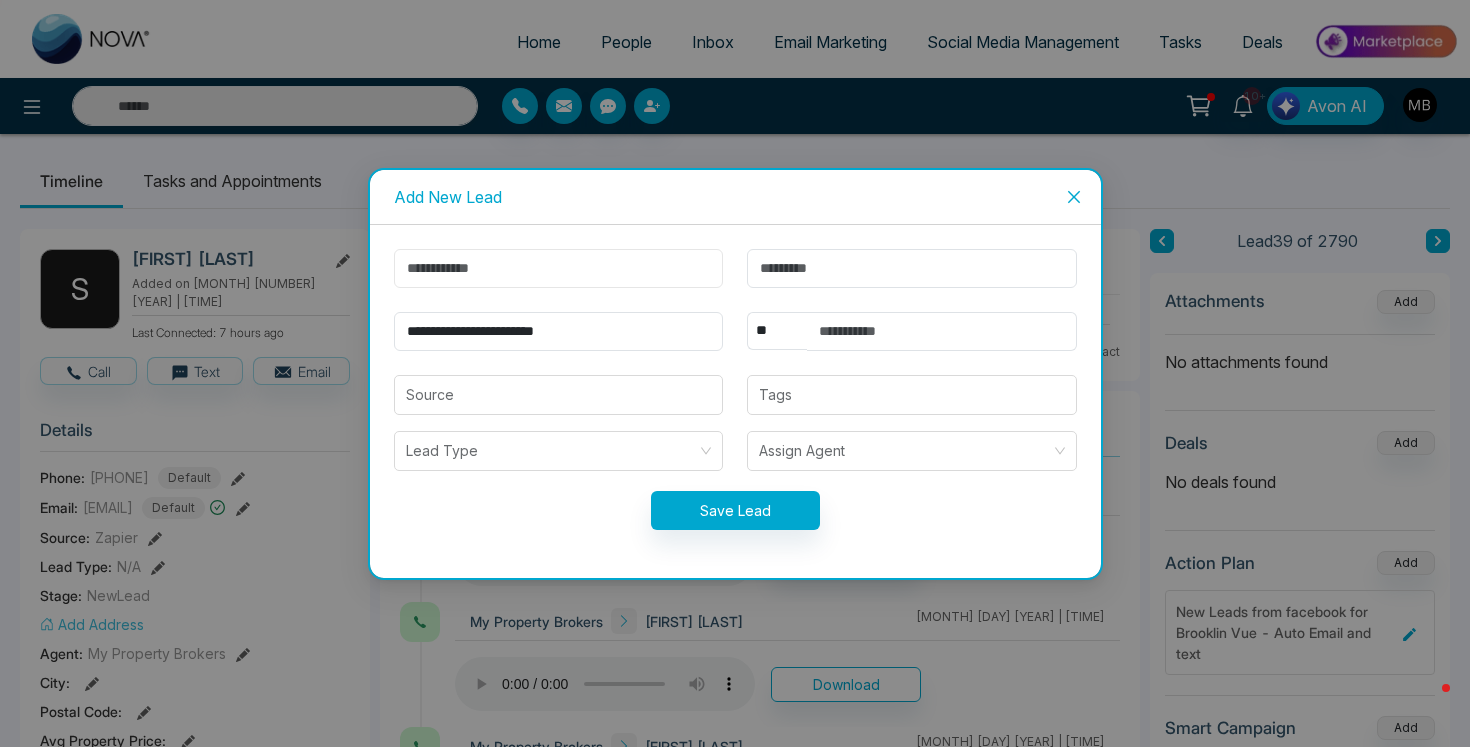 click at bounding box center (559, 268) 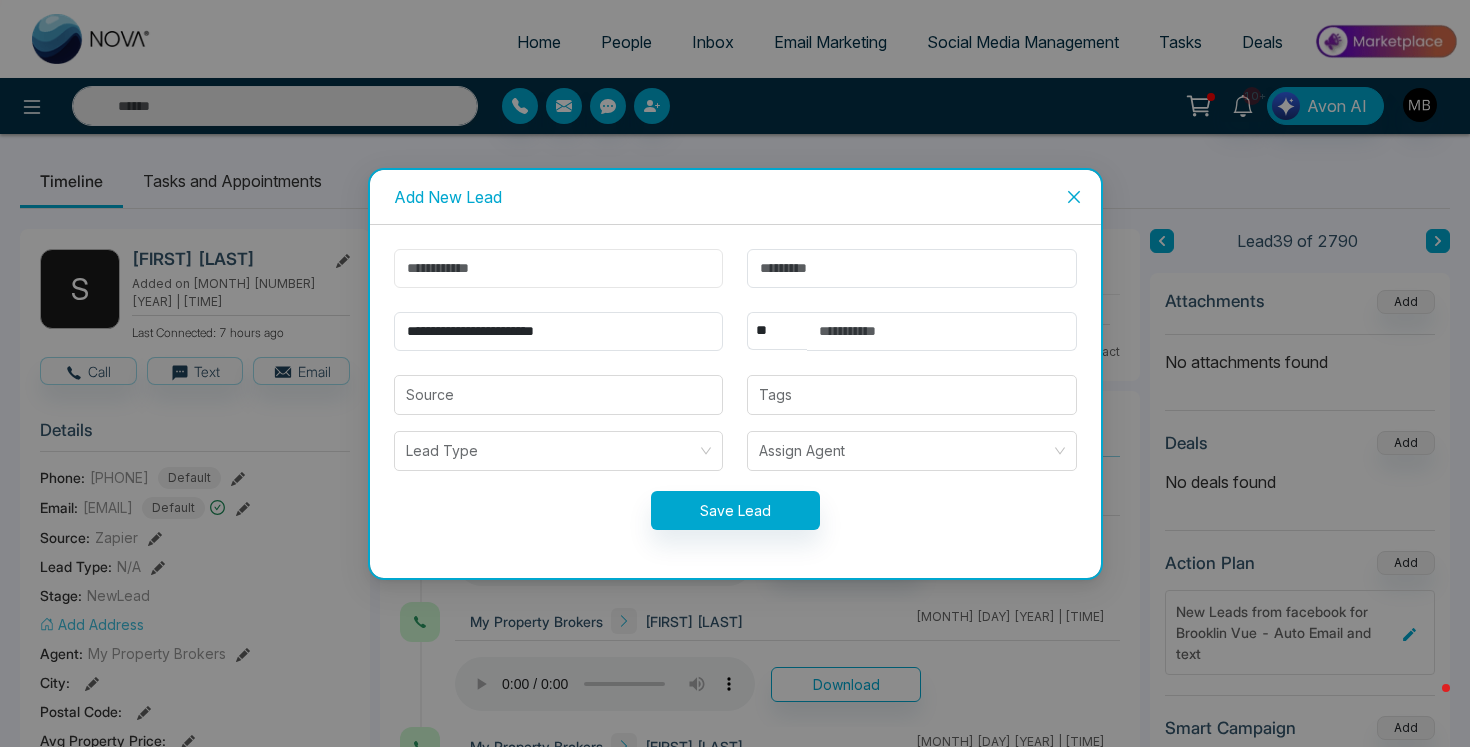 paste on "*****" 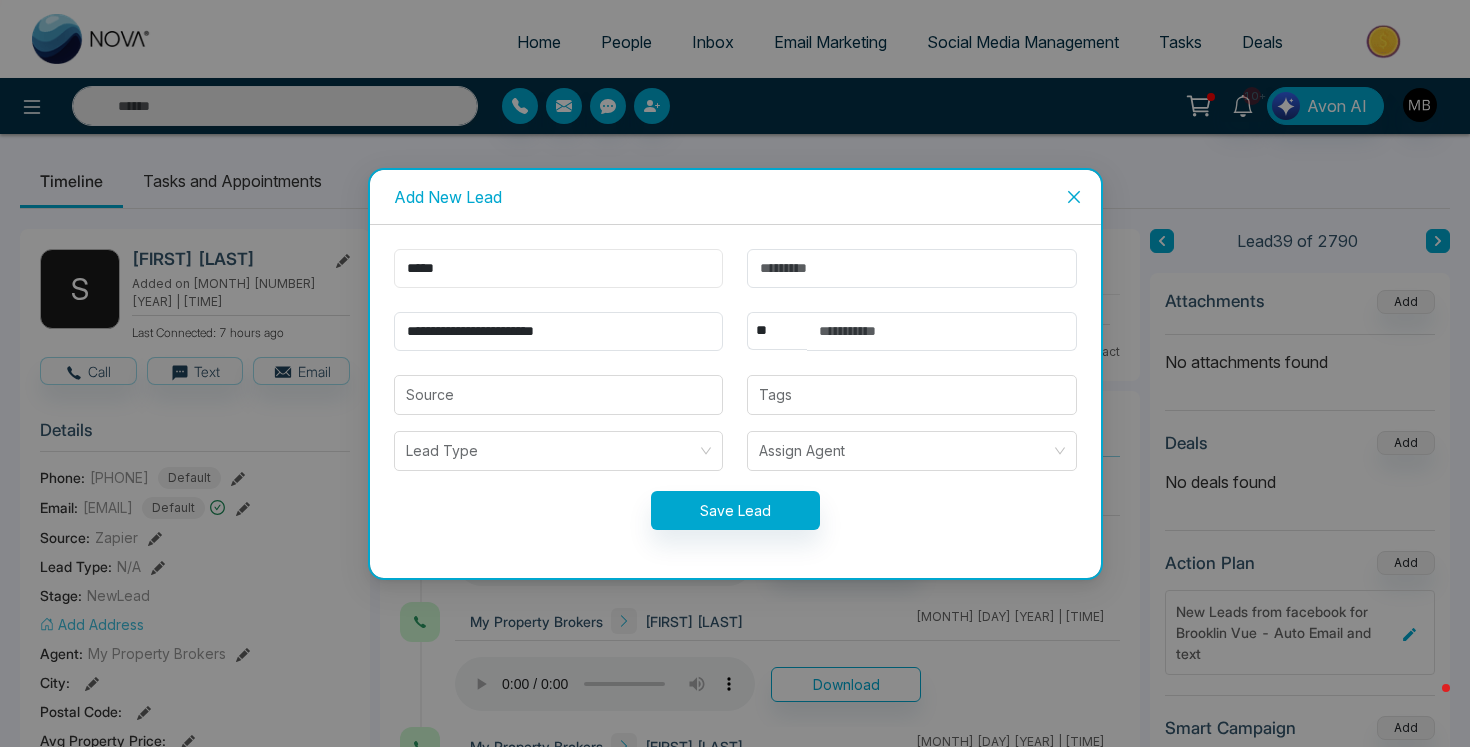 type on "*****" 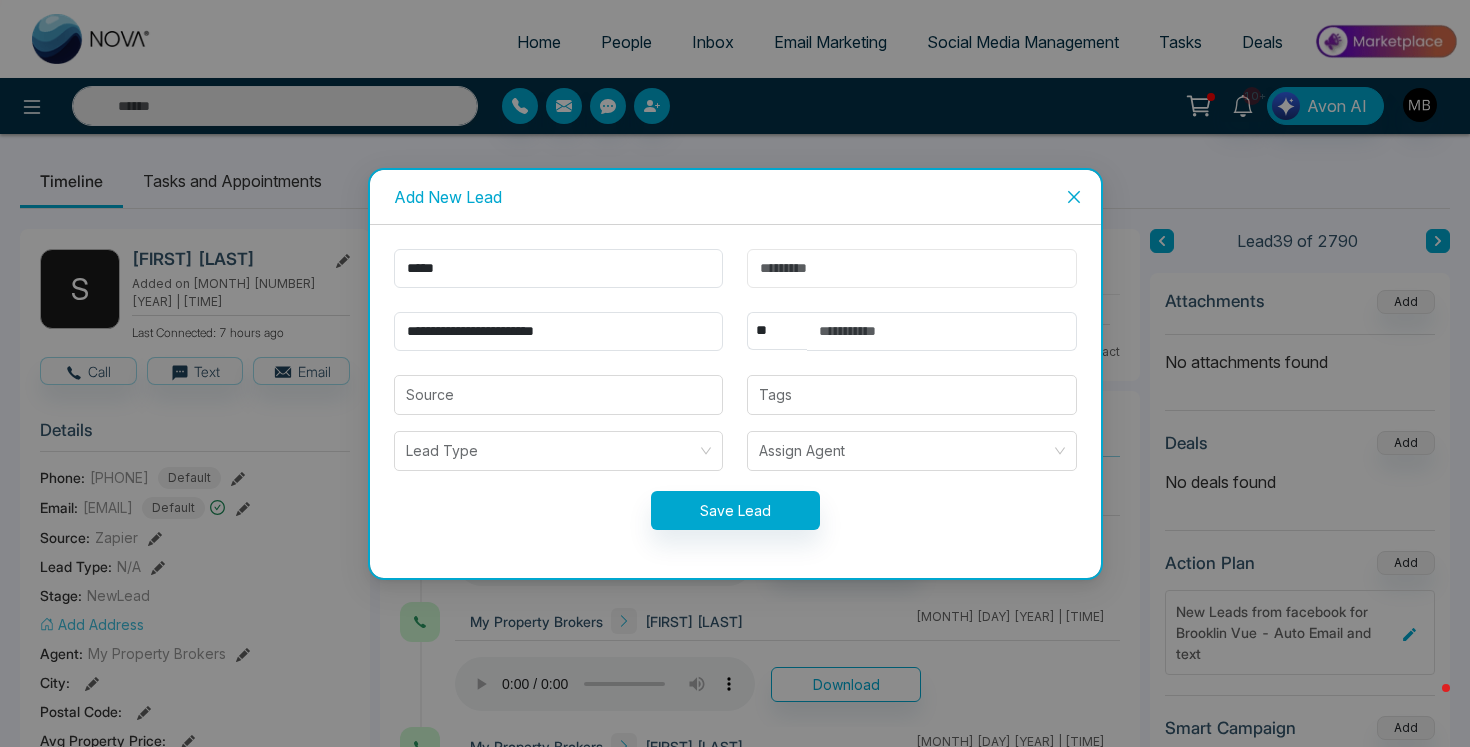 paste on "*******" 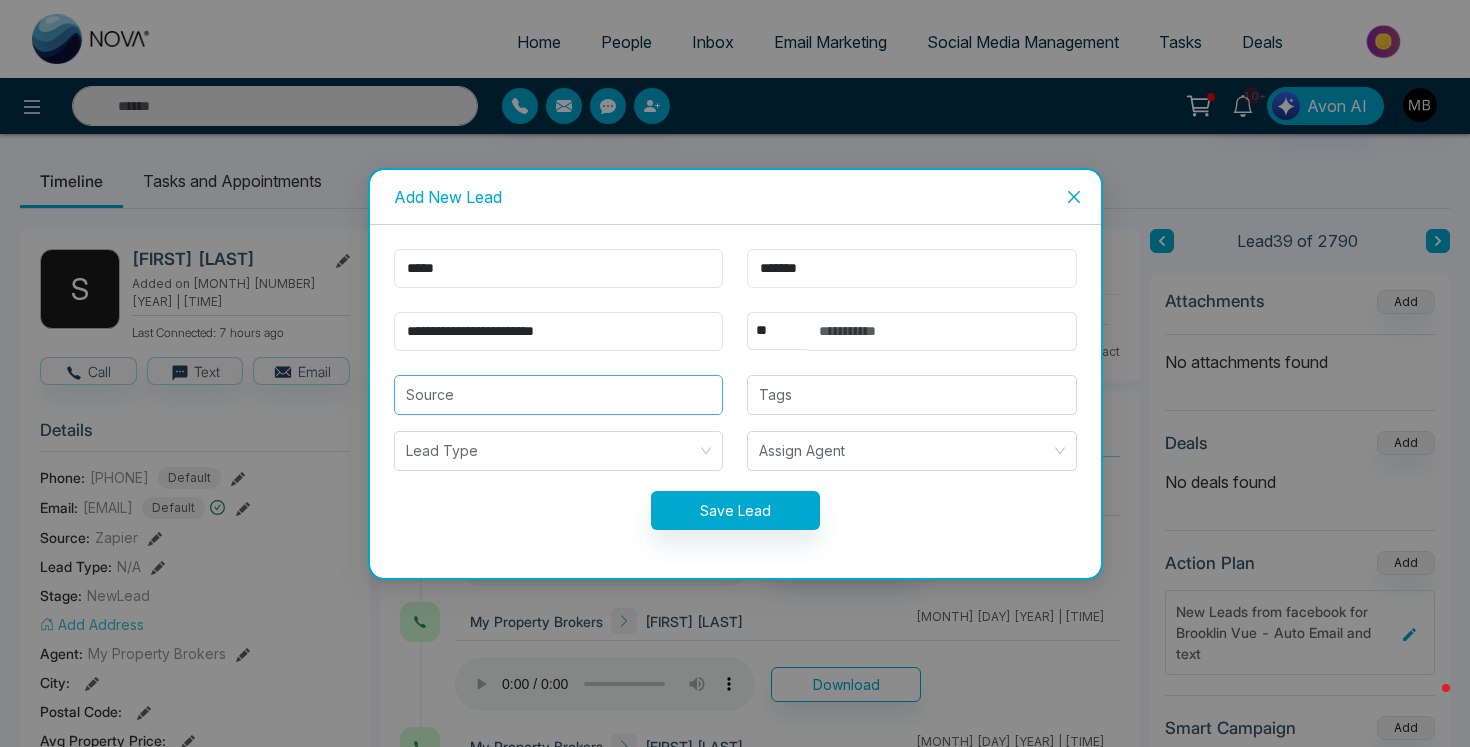 type on "*******" 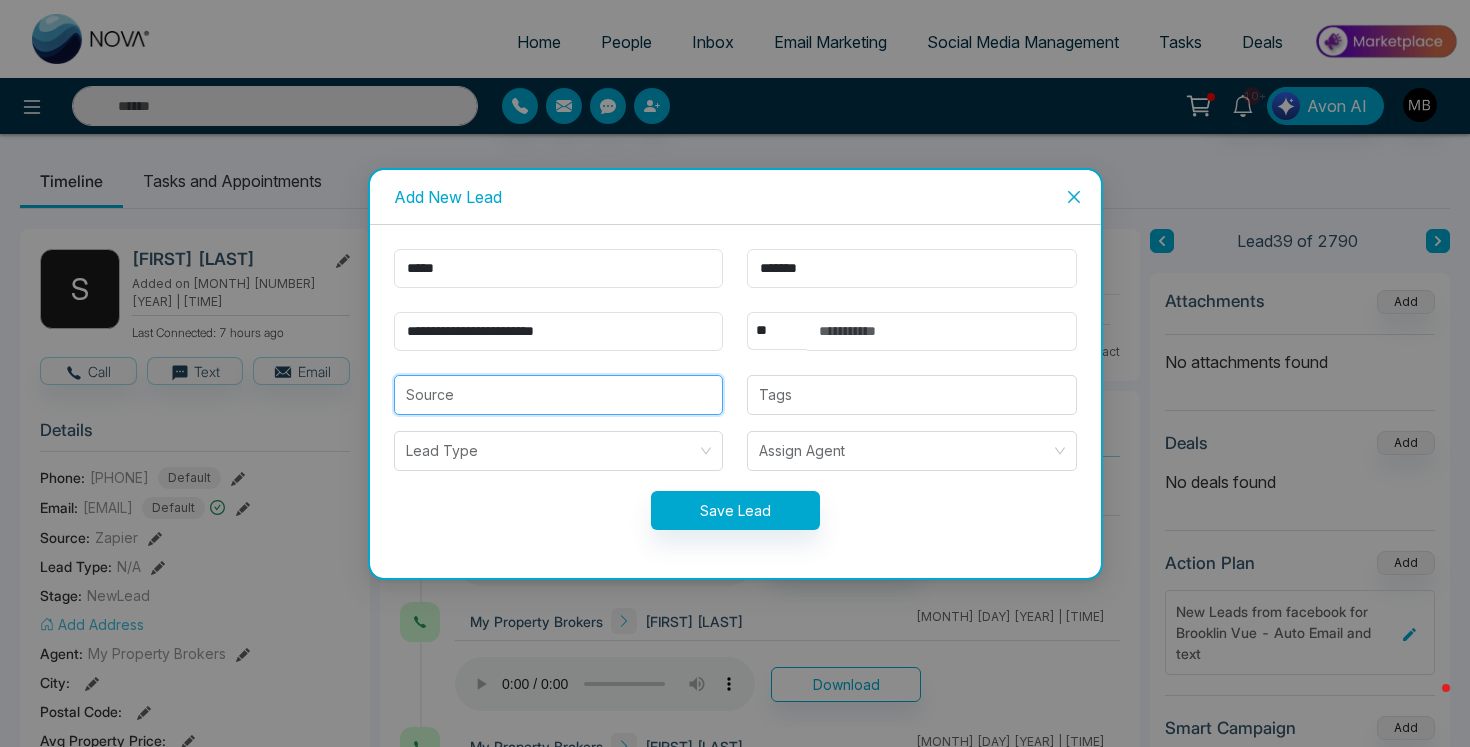 click at bounding box center [559, 395] 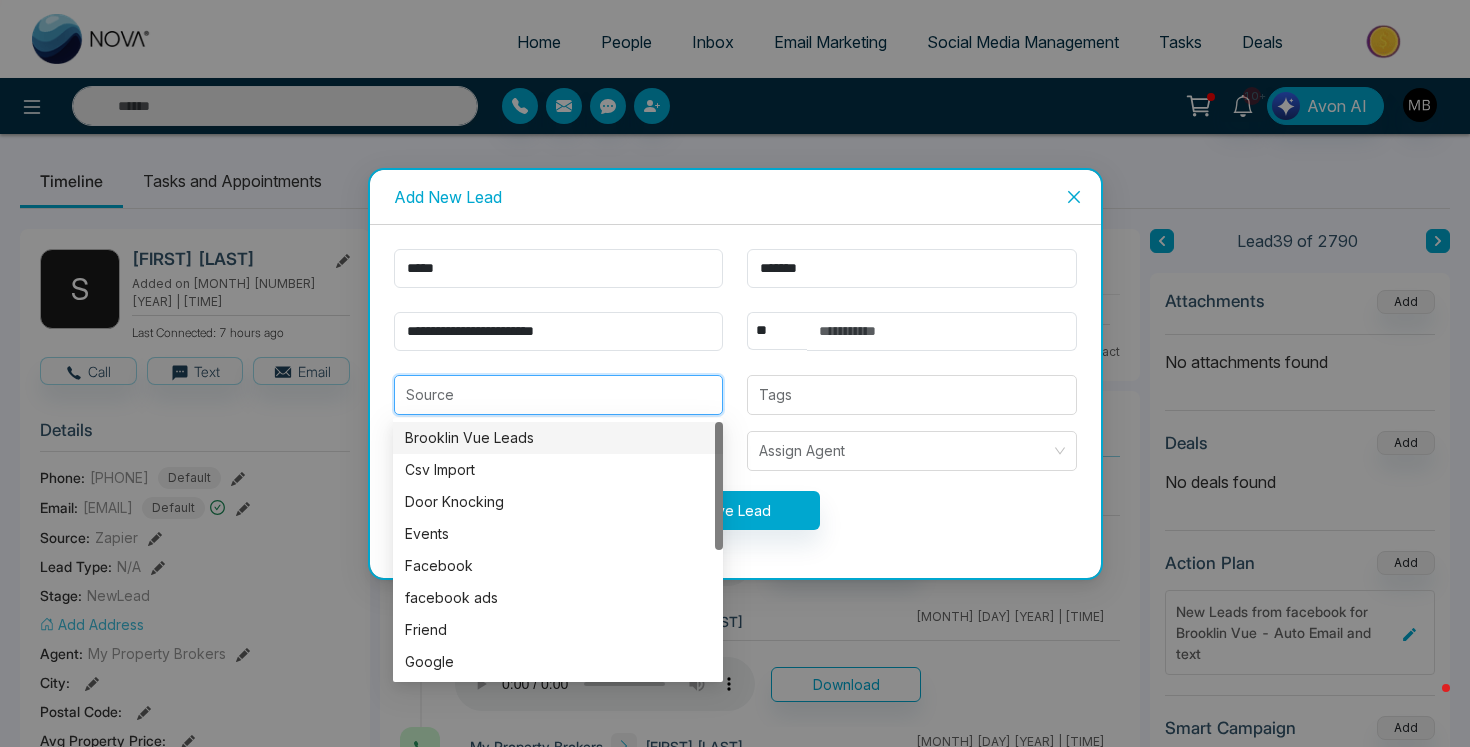 click on "Brooklin Vue Leads" at bounding box center [558, 438] 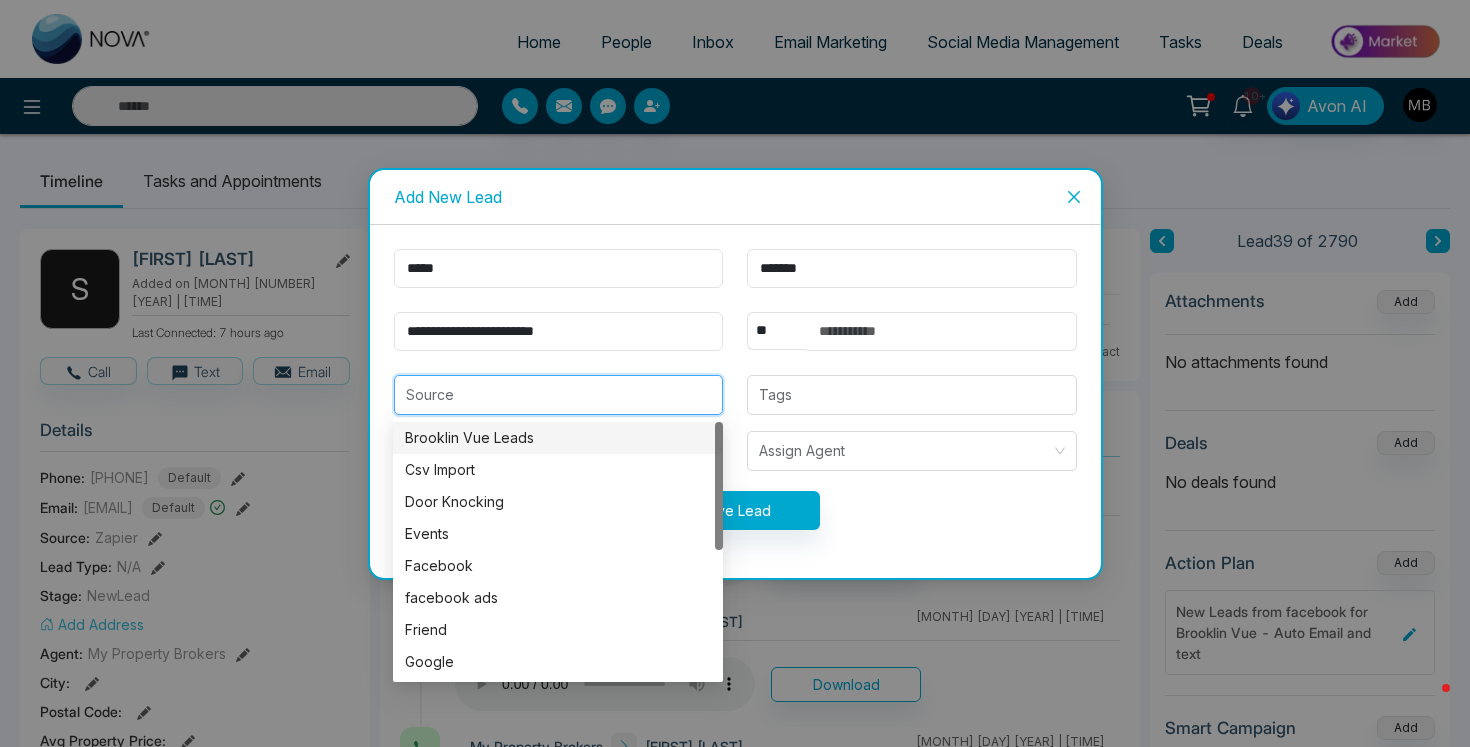 type on "**********" 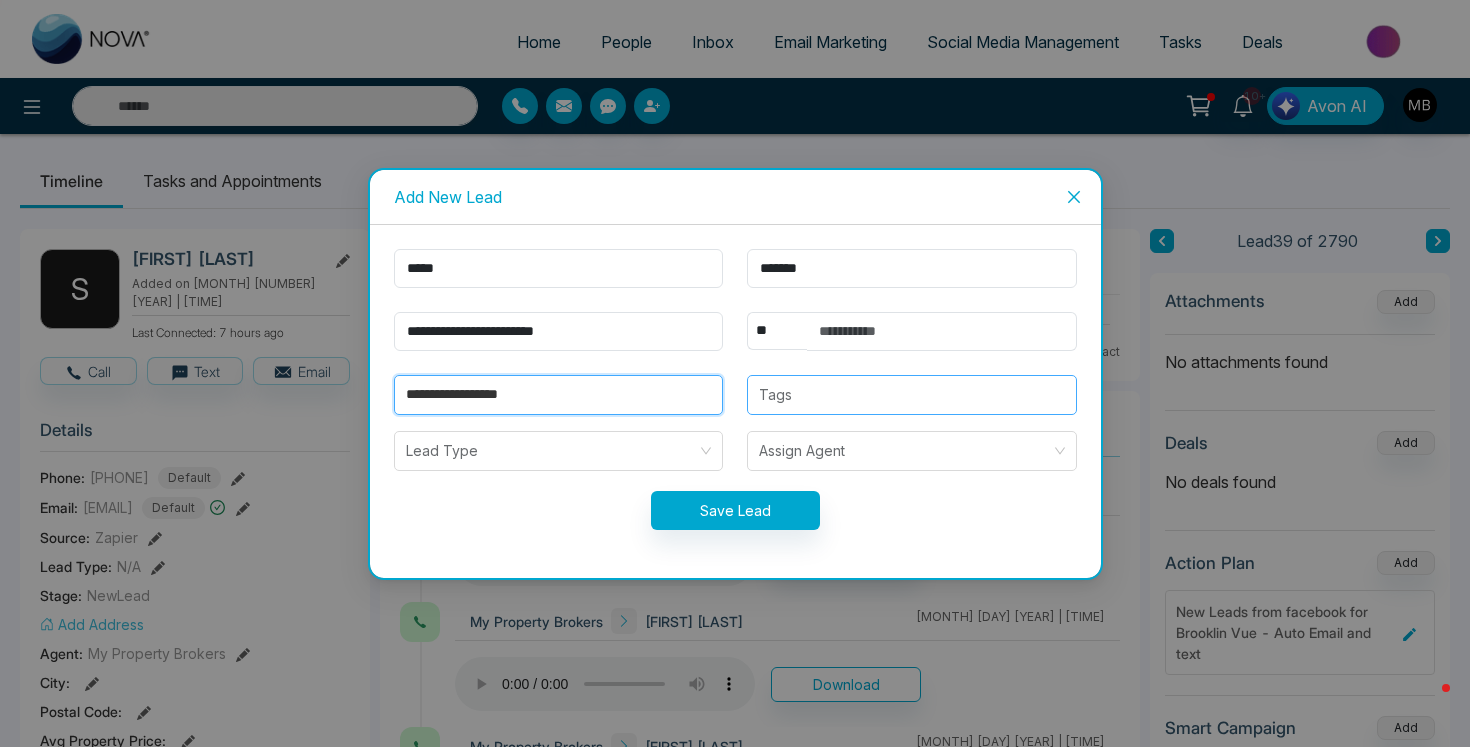 click at bounding box center (912, 395) 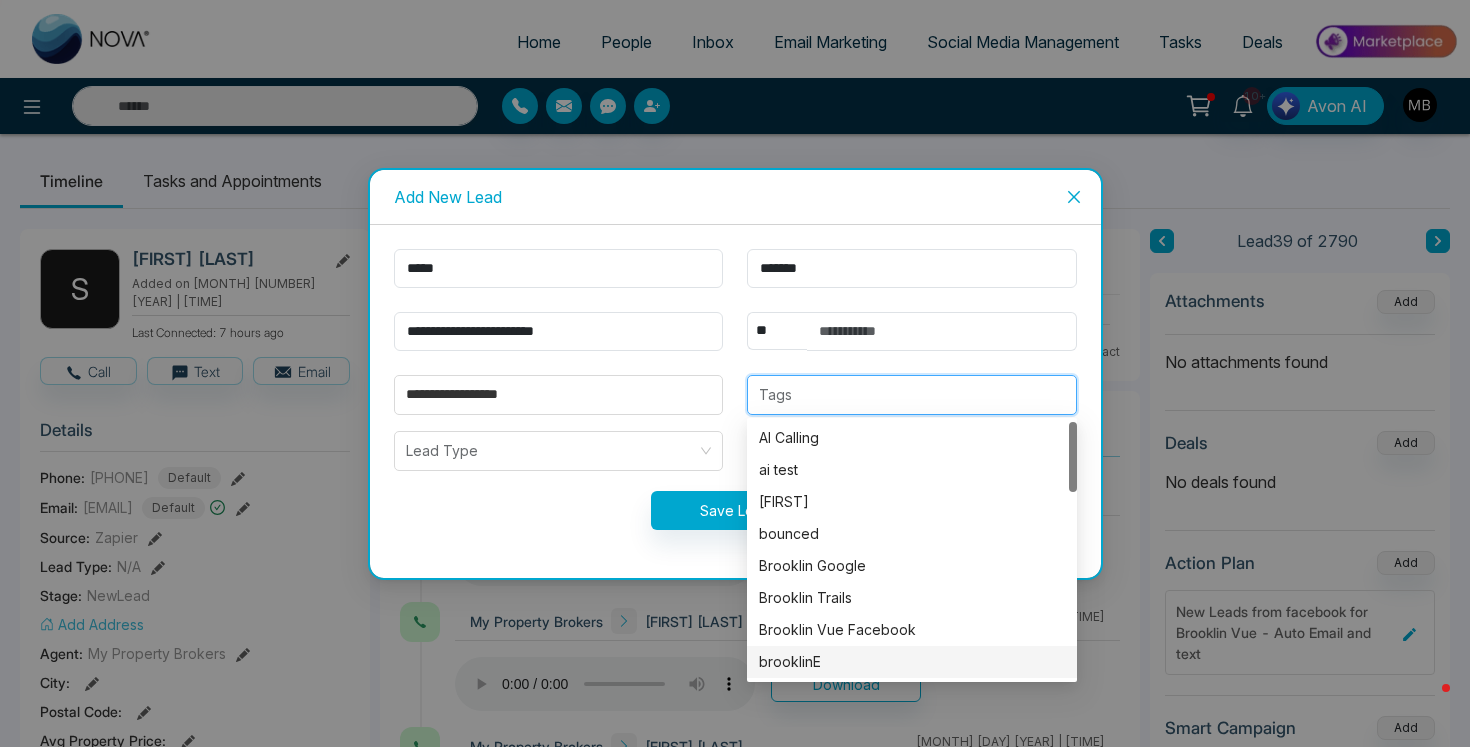 click on "brooklinE" at bounding box center [912, 662] 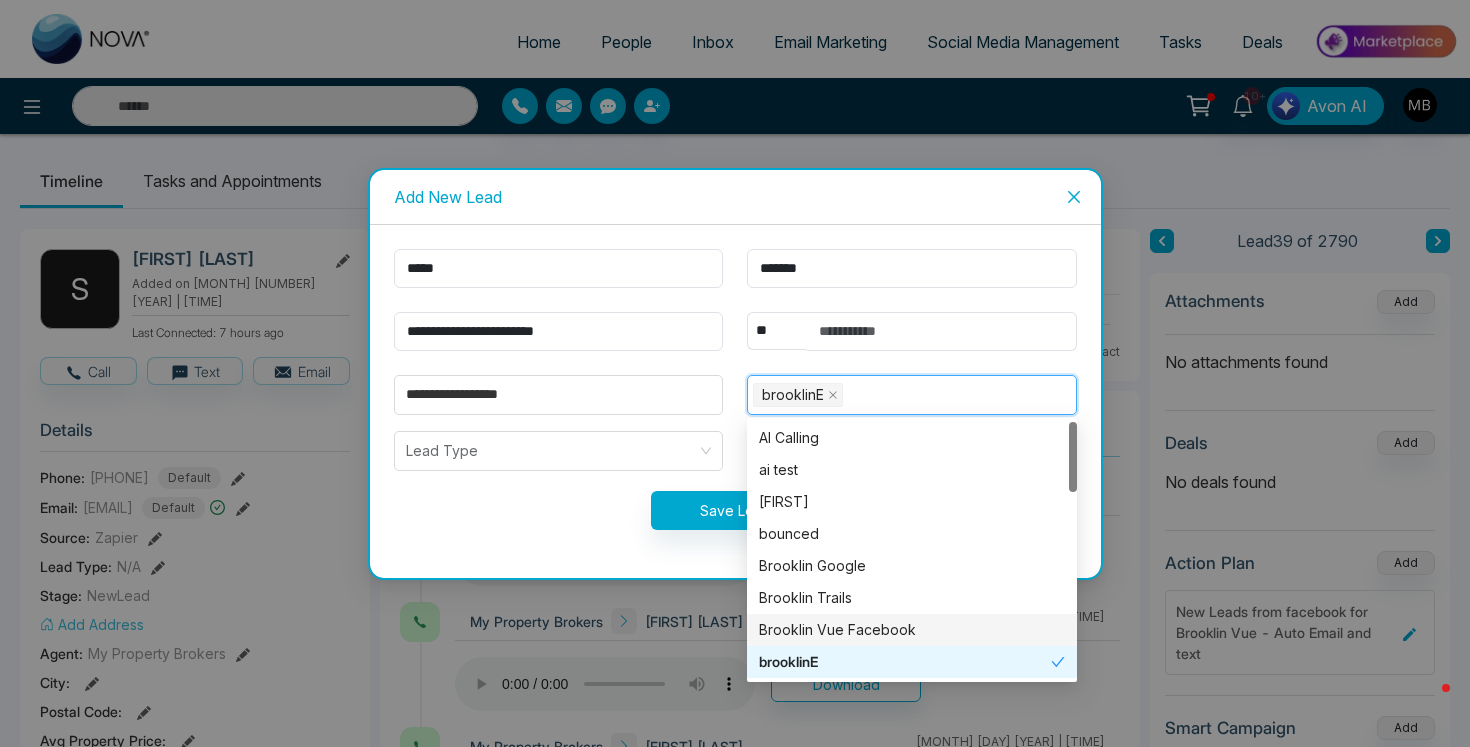 click on "Save Lead" at bounding box center [735, 510] 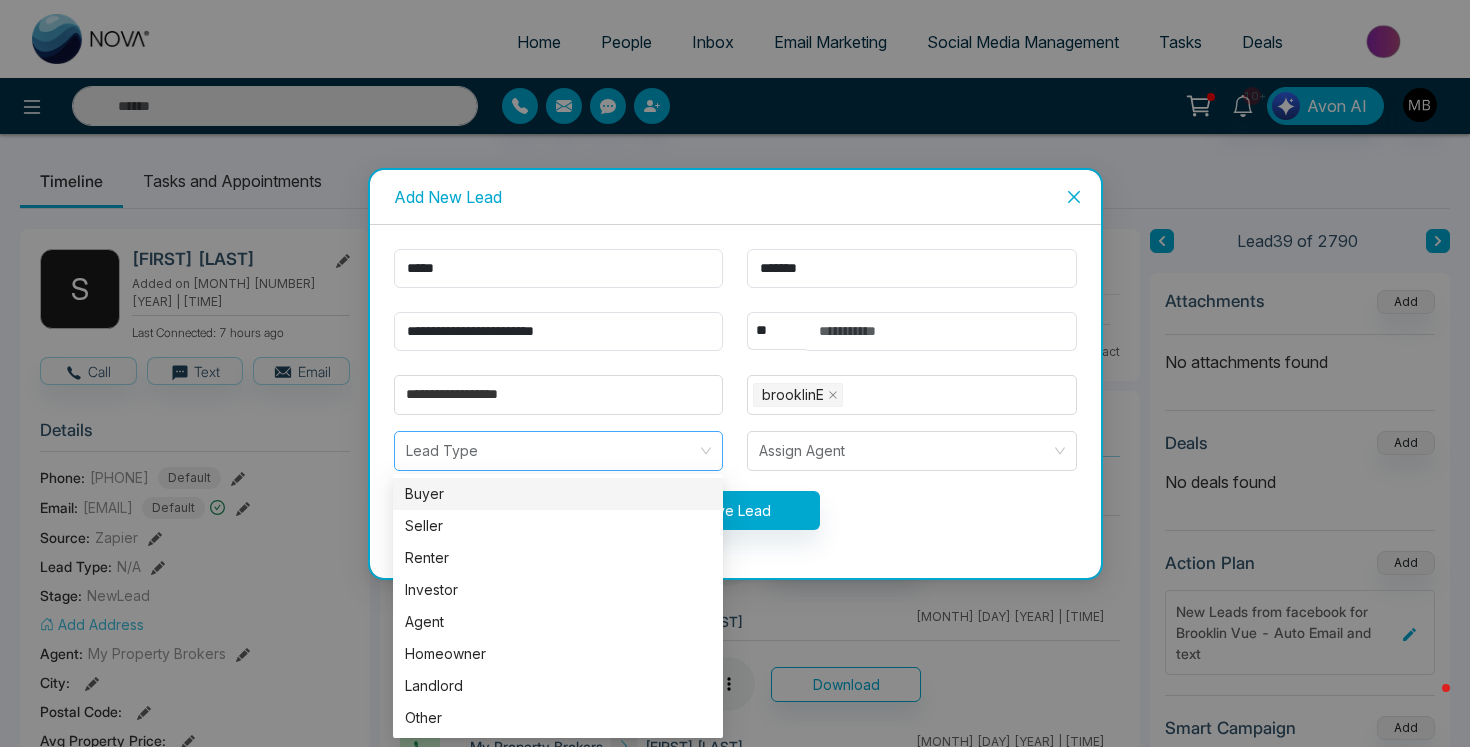 click on "Lead Type" at bounding box center (559, 451) 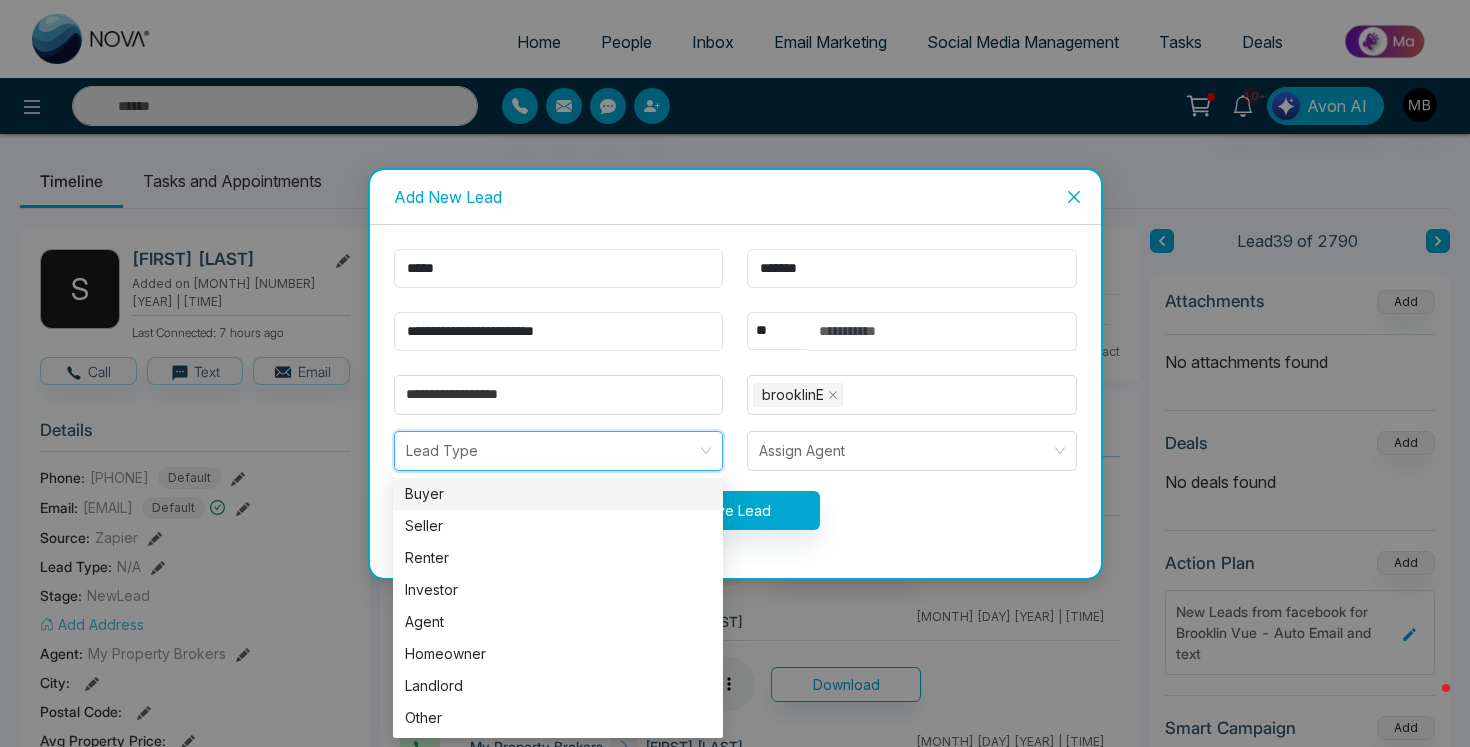 click on "Buyer" at bounding box center (558, 494) 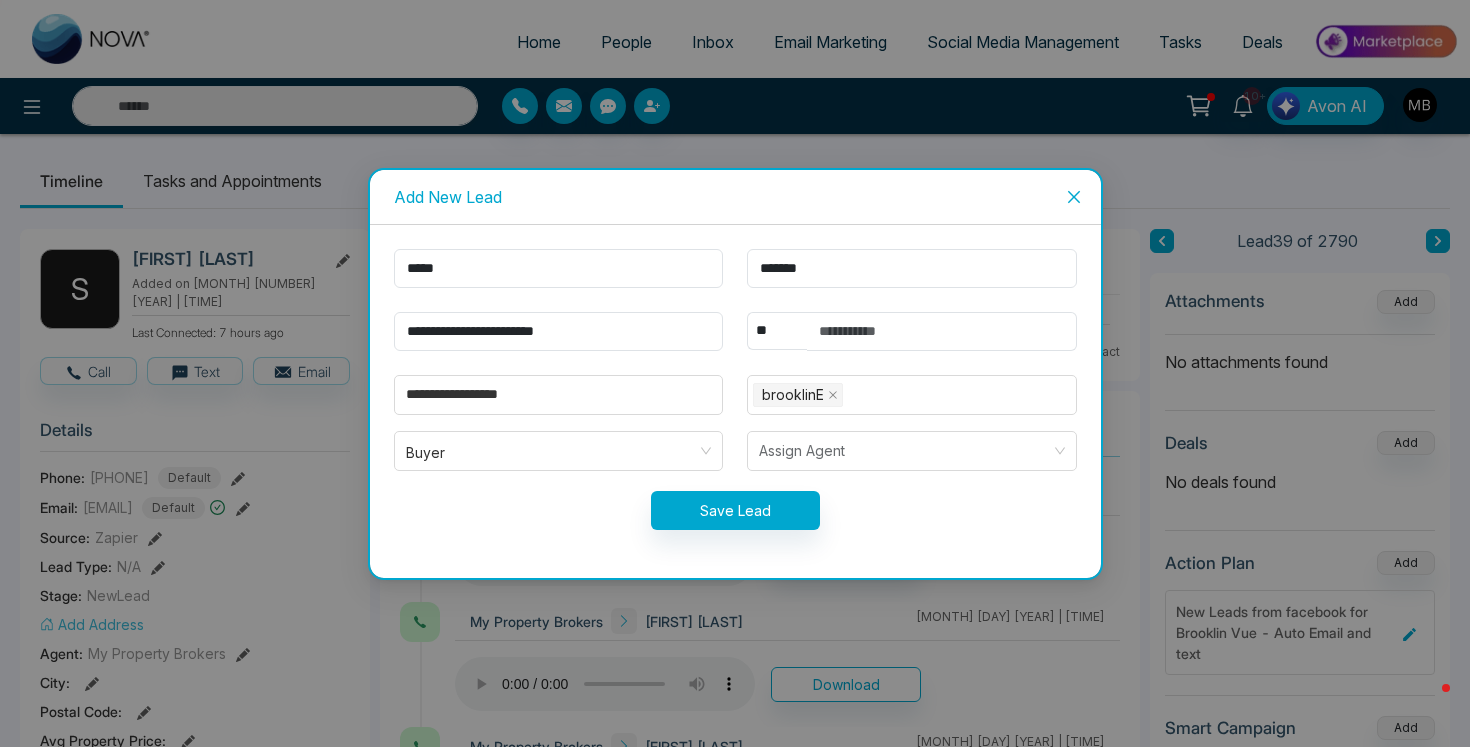 click on "Save Lead" at bounding box center [735, 510] 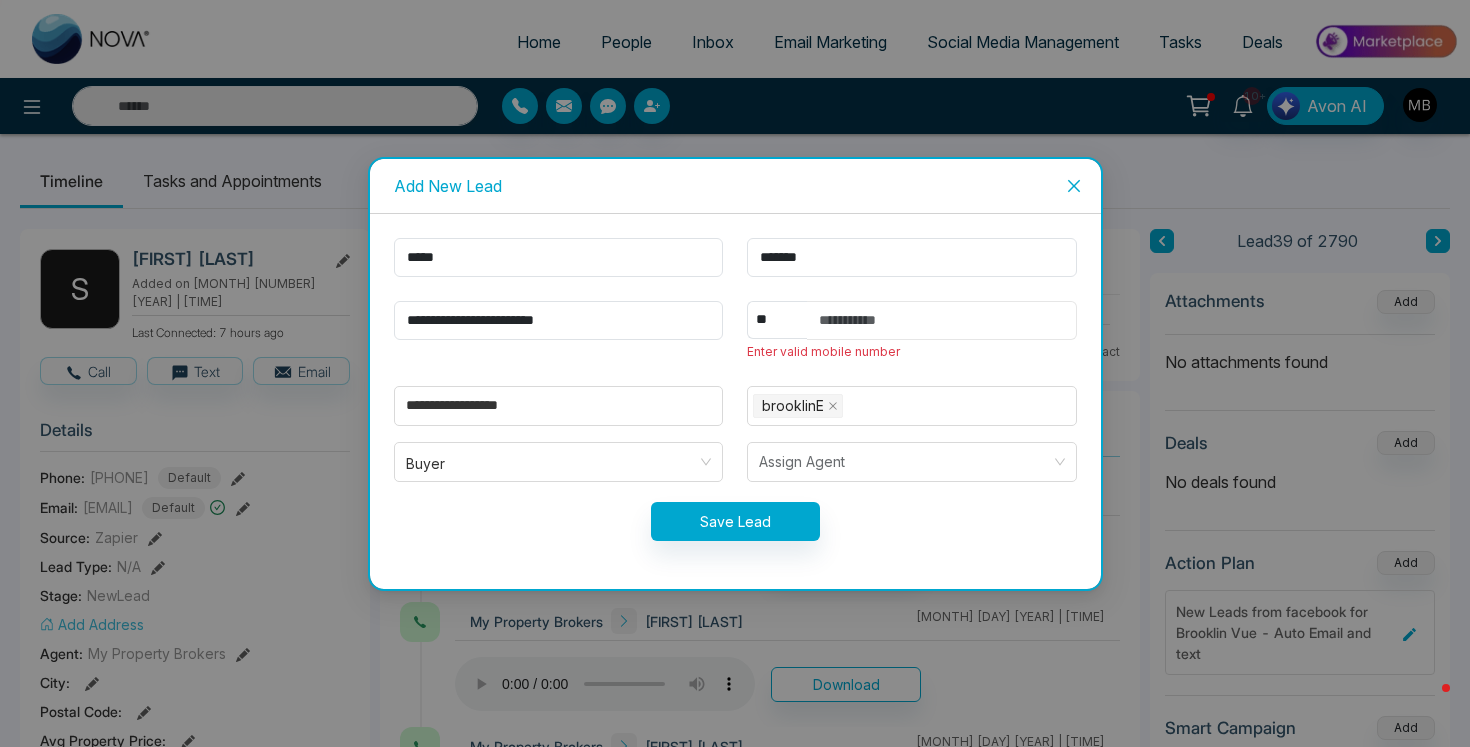 paste on "**********" 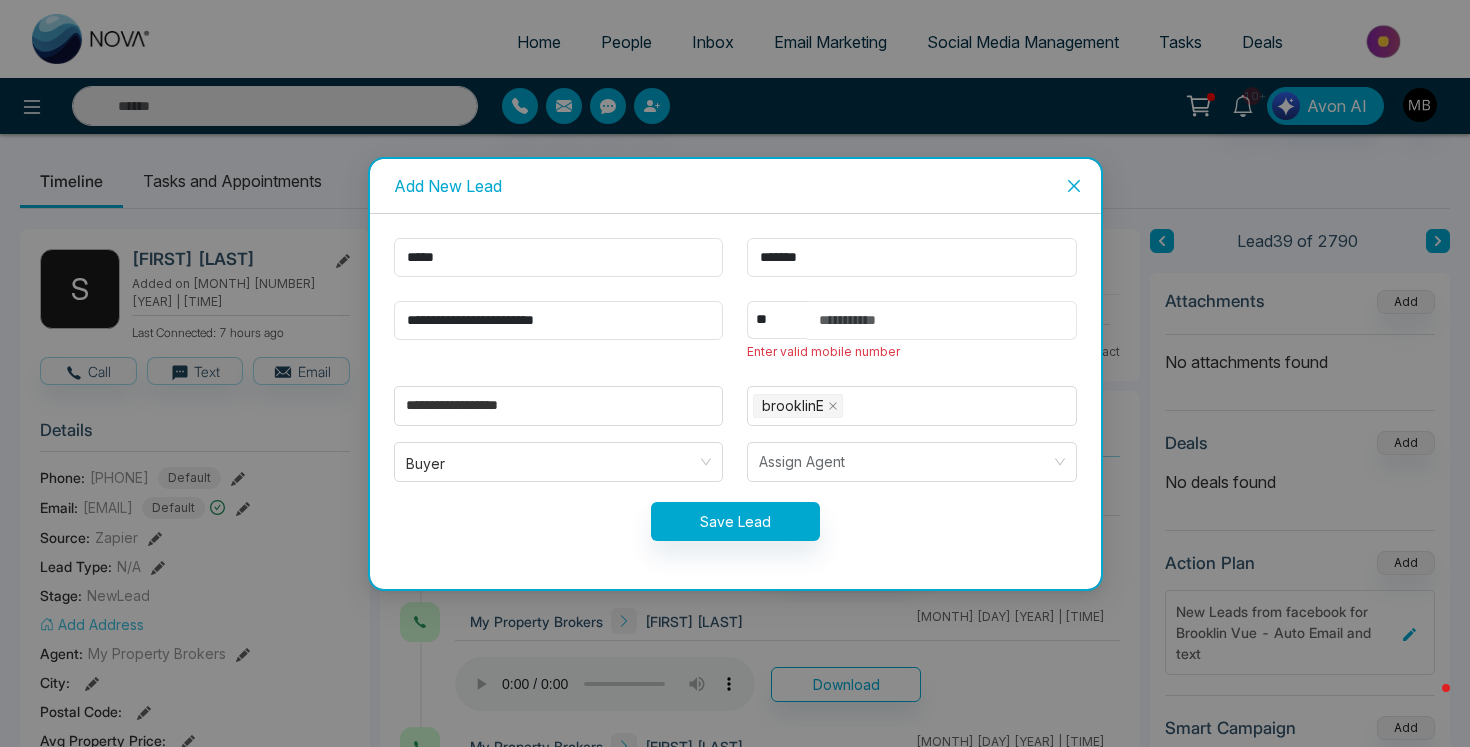 type on "**********" 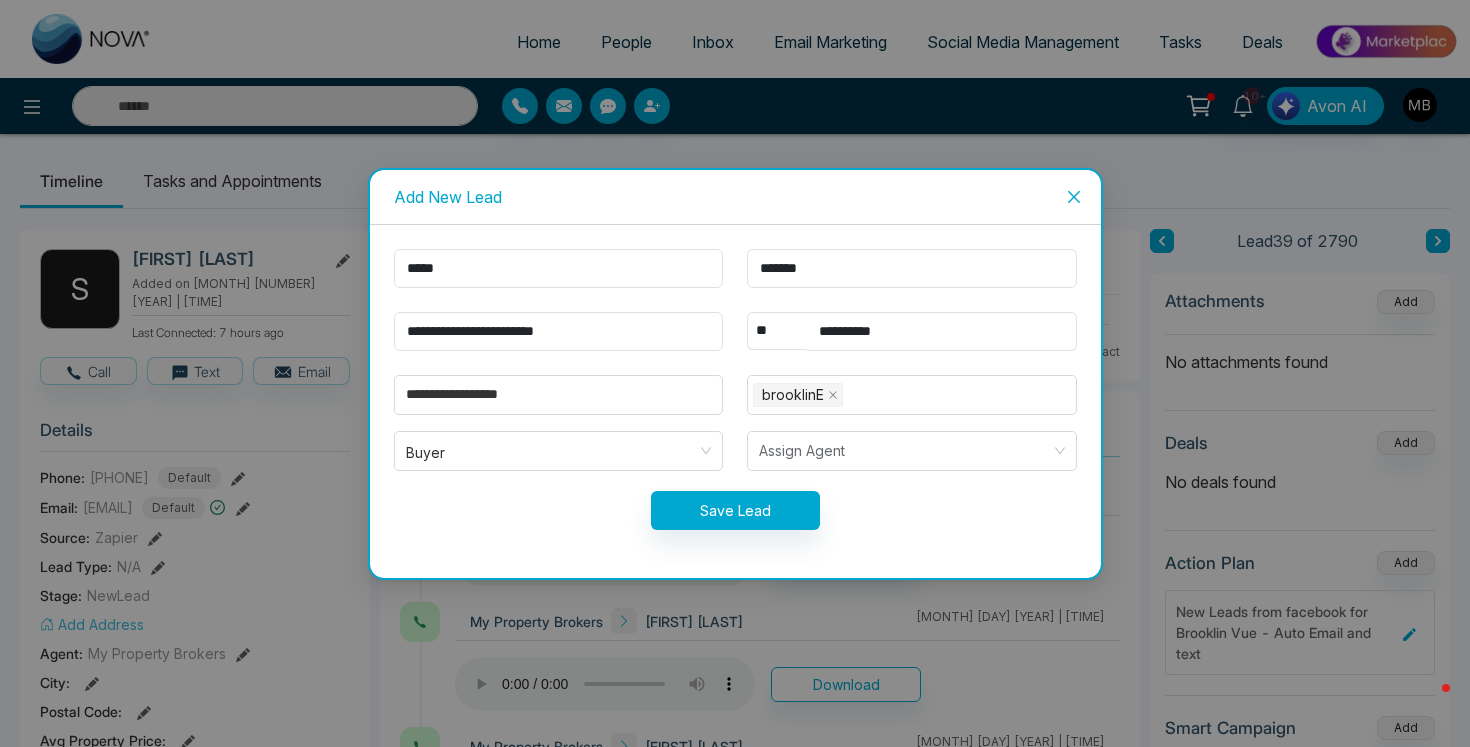 click on "Save Lead" at bounding box center (735, 510) 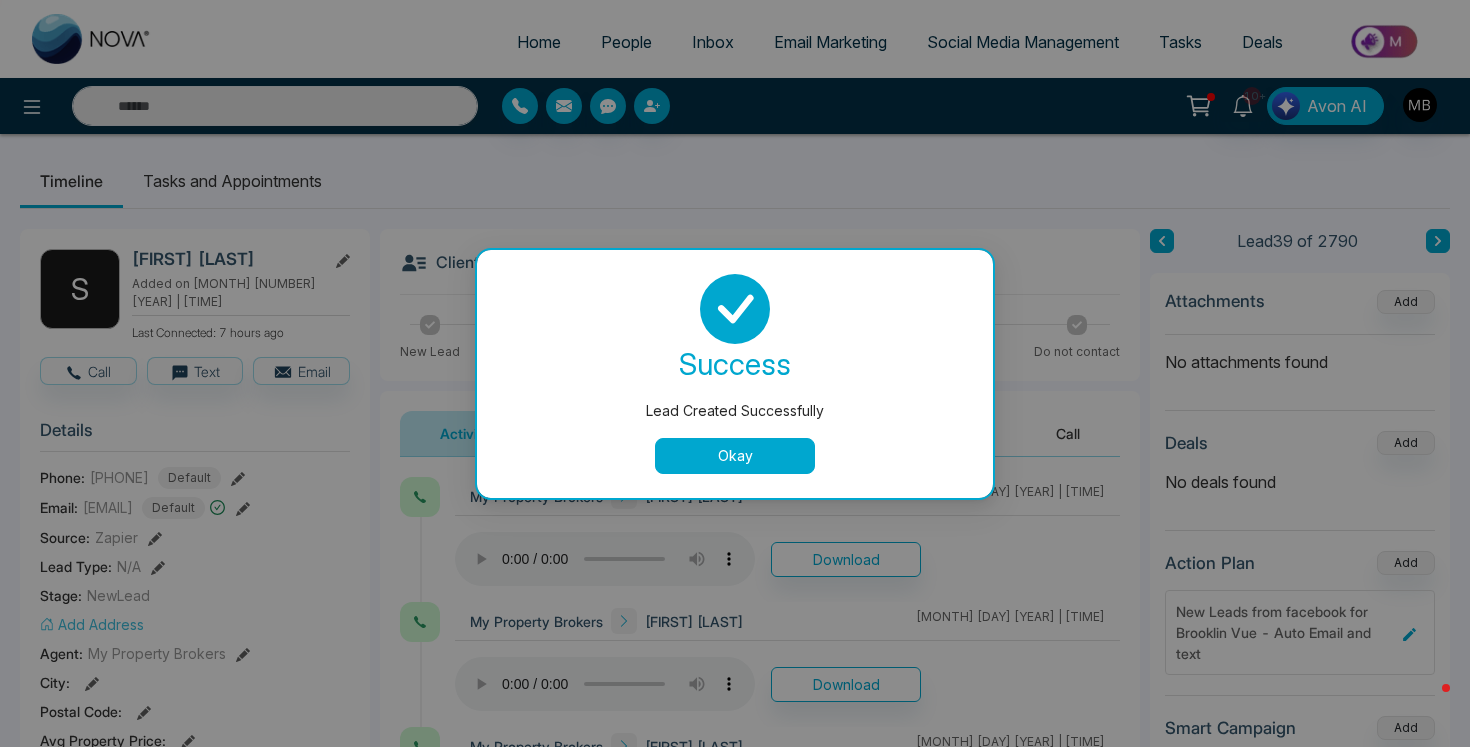 click on "Okay" at bounding box center (735, 456) 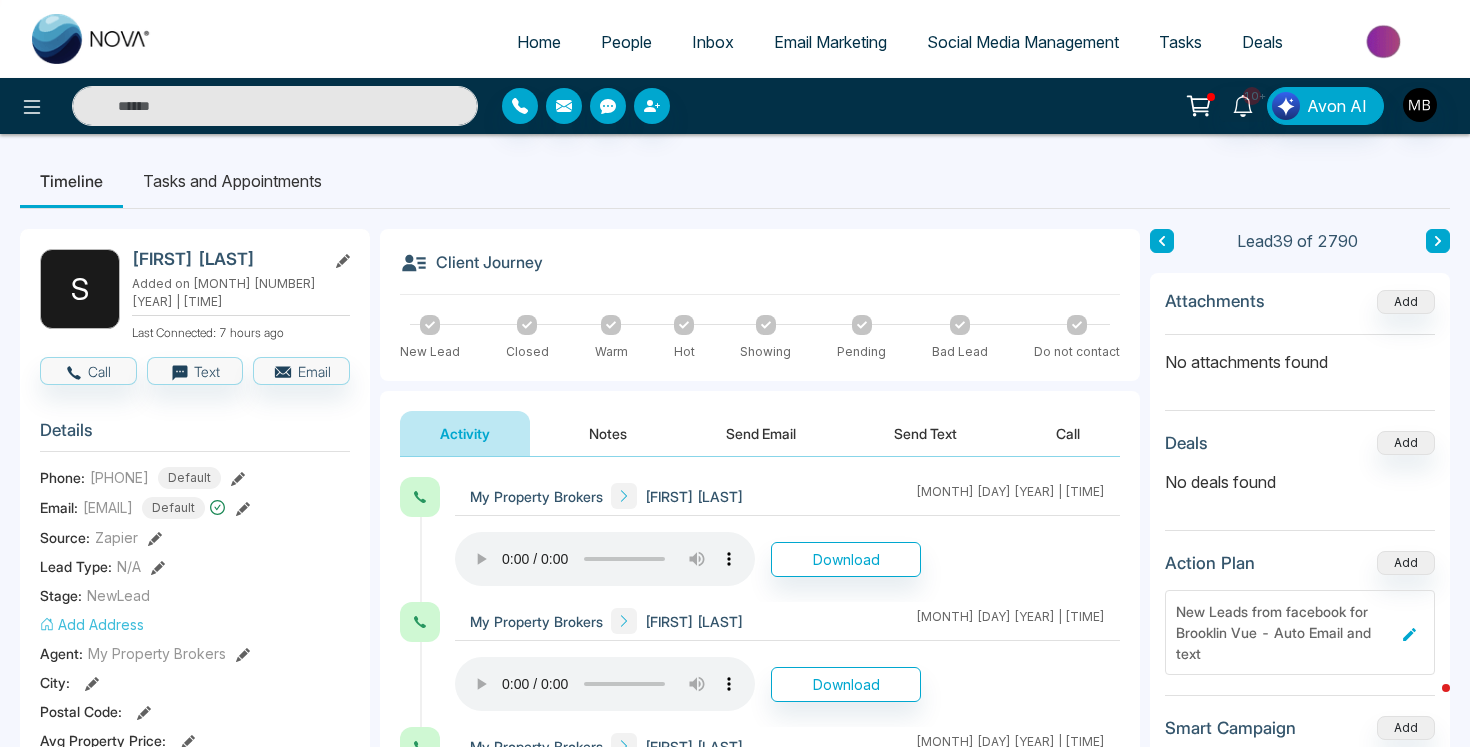 click at bounding box center (275, 106) 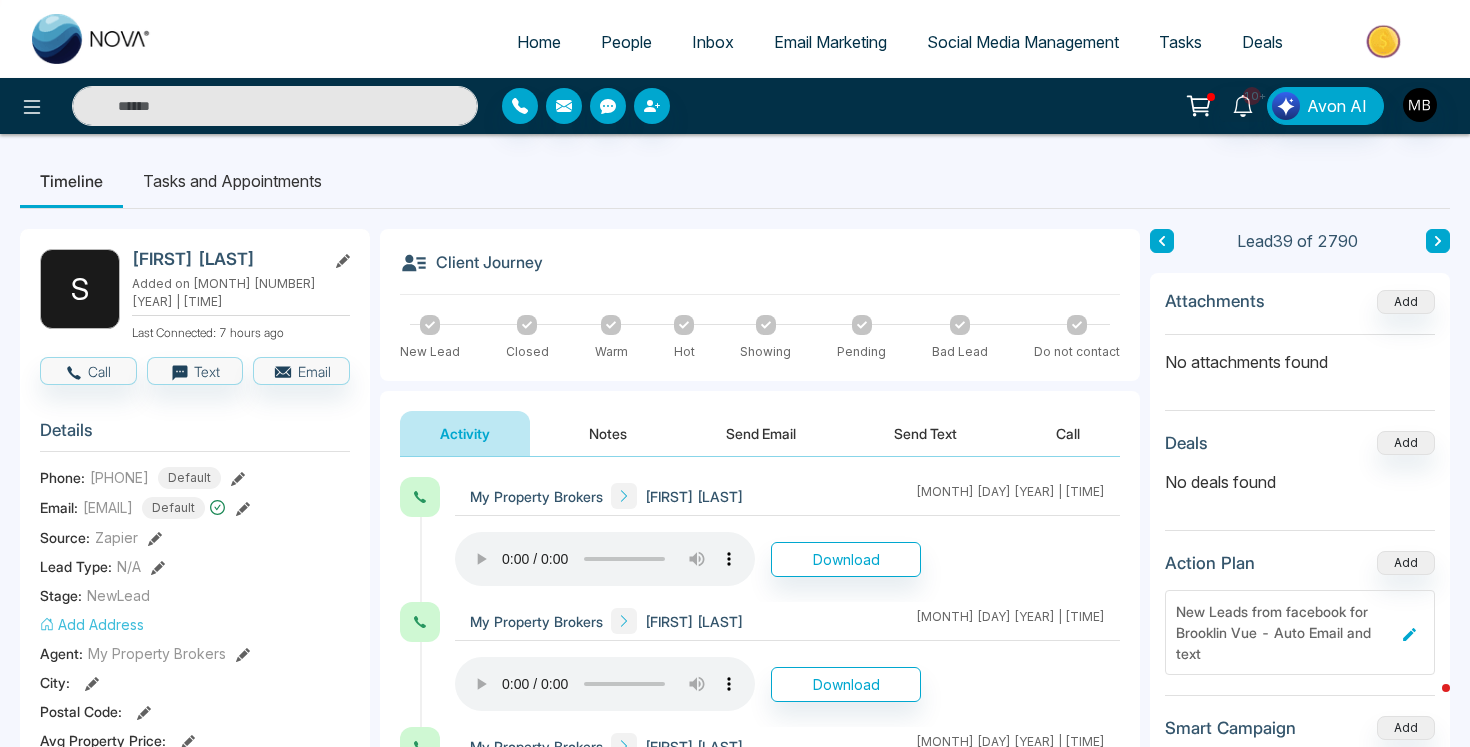 paste on "**********" 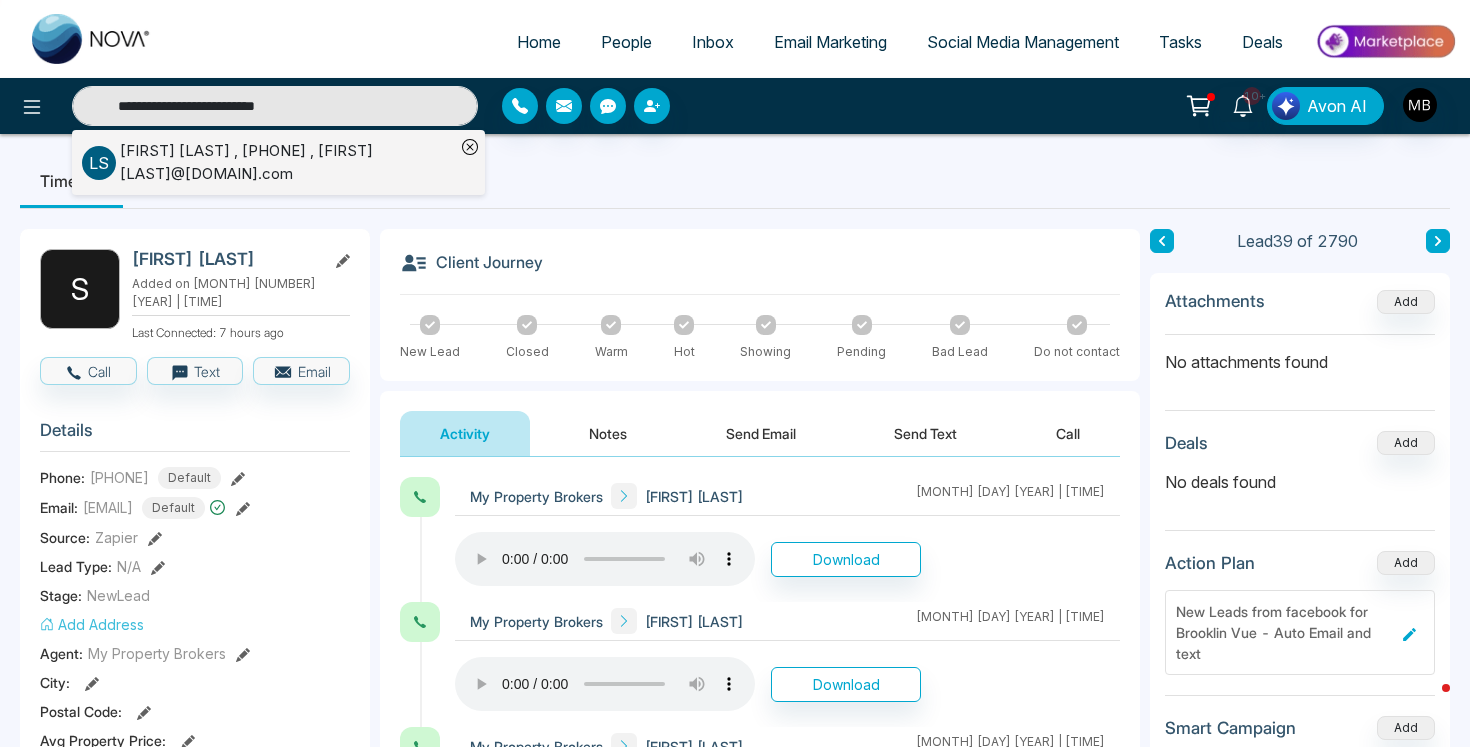 type on "**********" 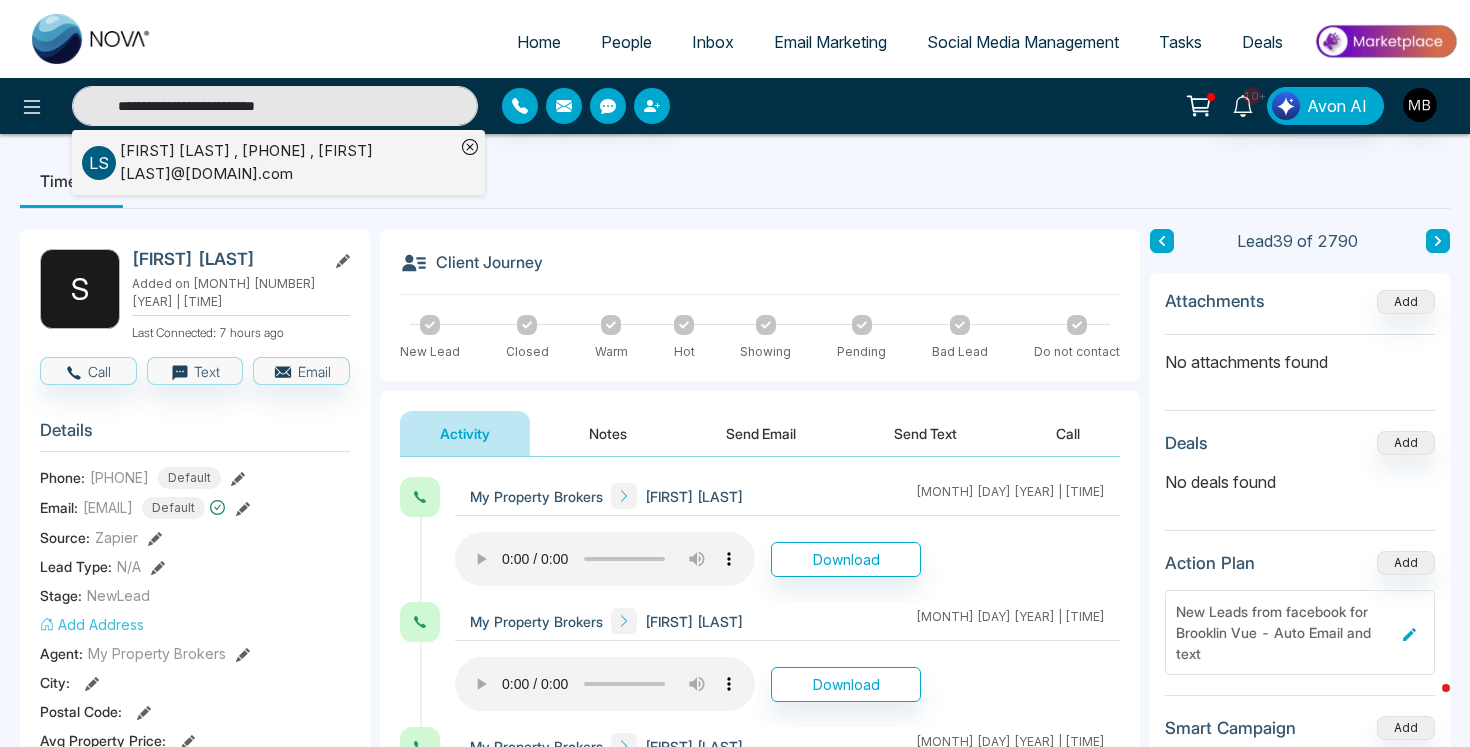click on "[FIRST] [LAST]   , [PHONE]   , [EMAIL]" at bounding box center (287, 162) 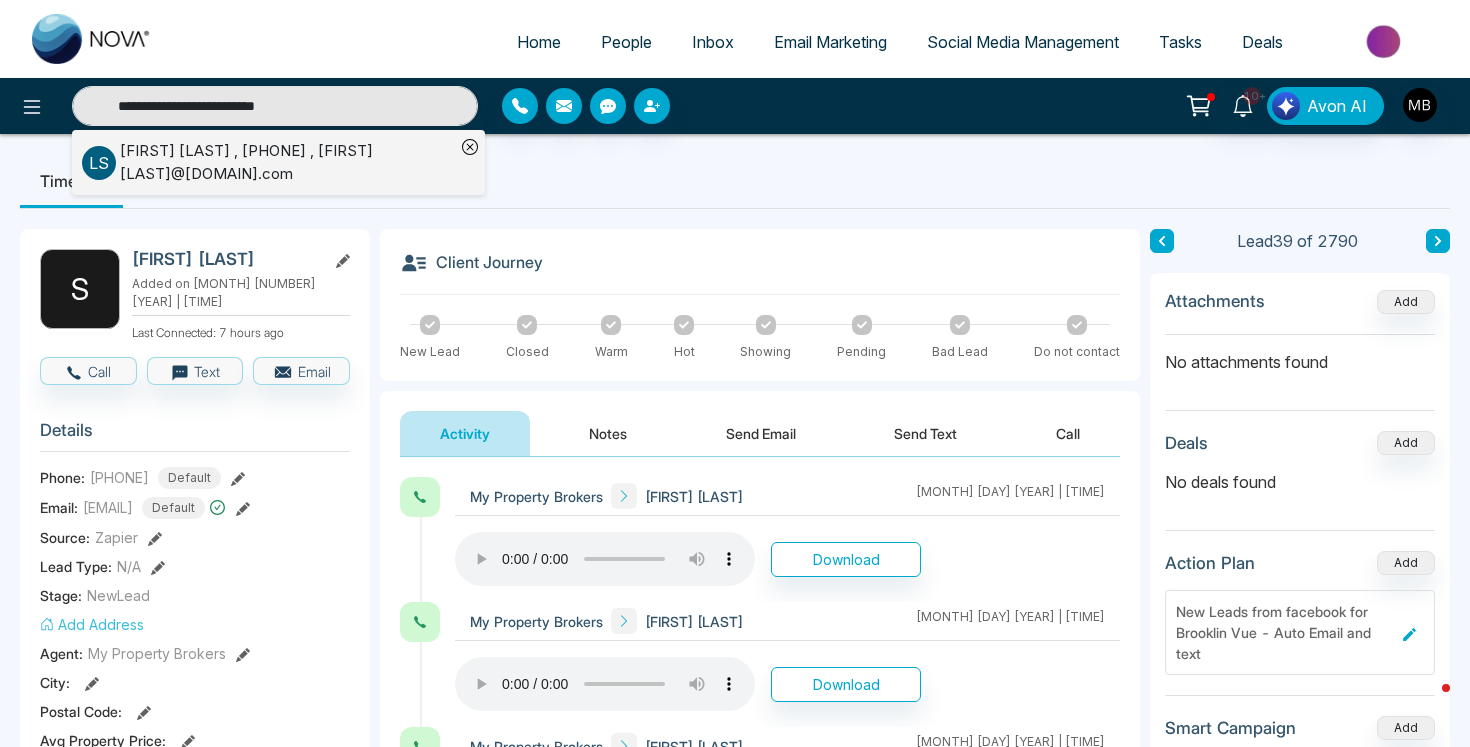 type 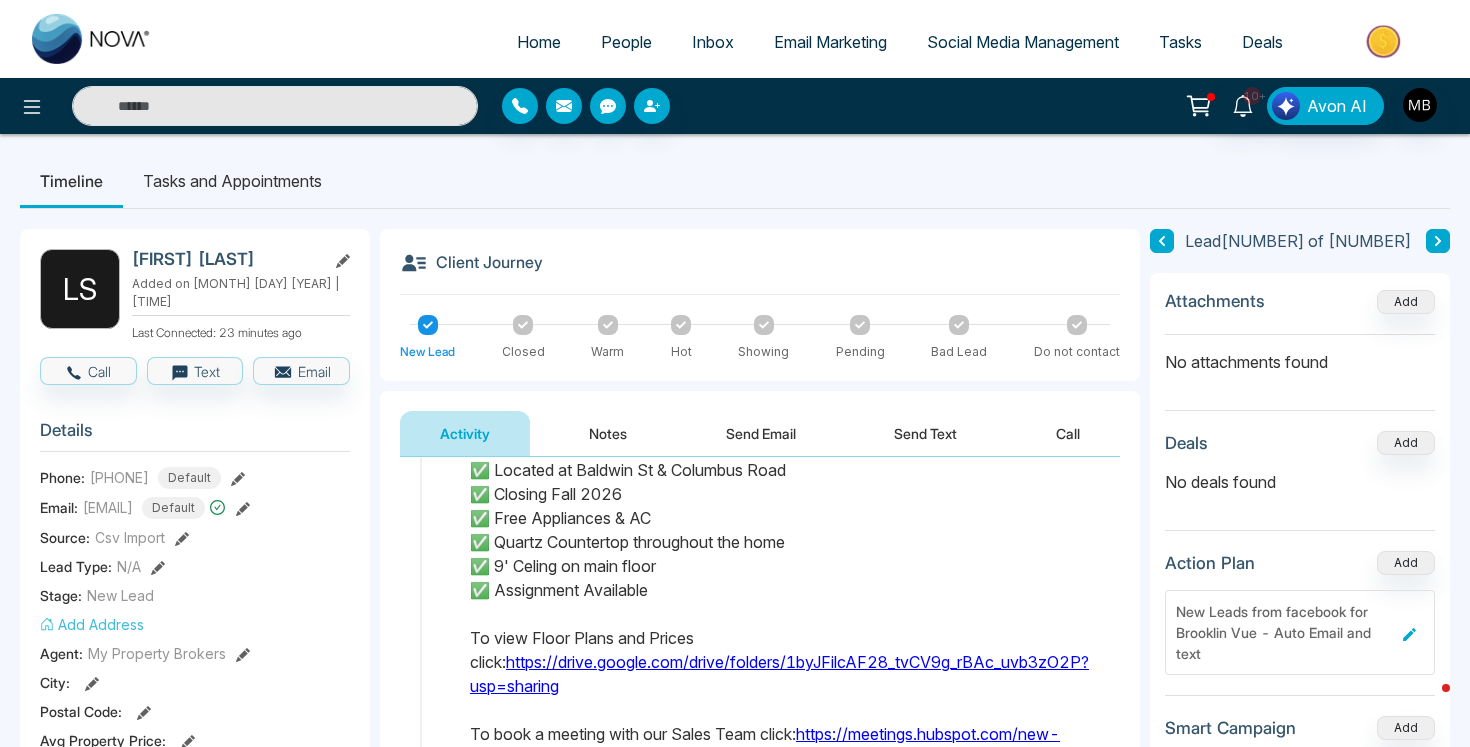 scroll, scrollTop: 217, scrollLeft: 0, axis: vertical 